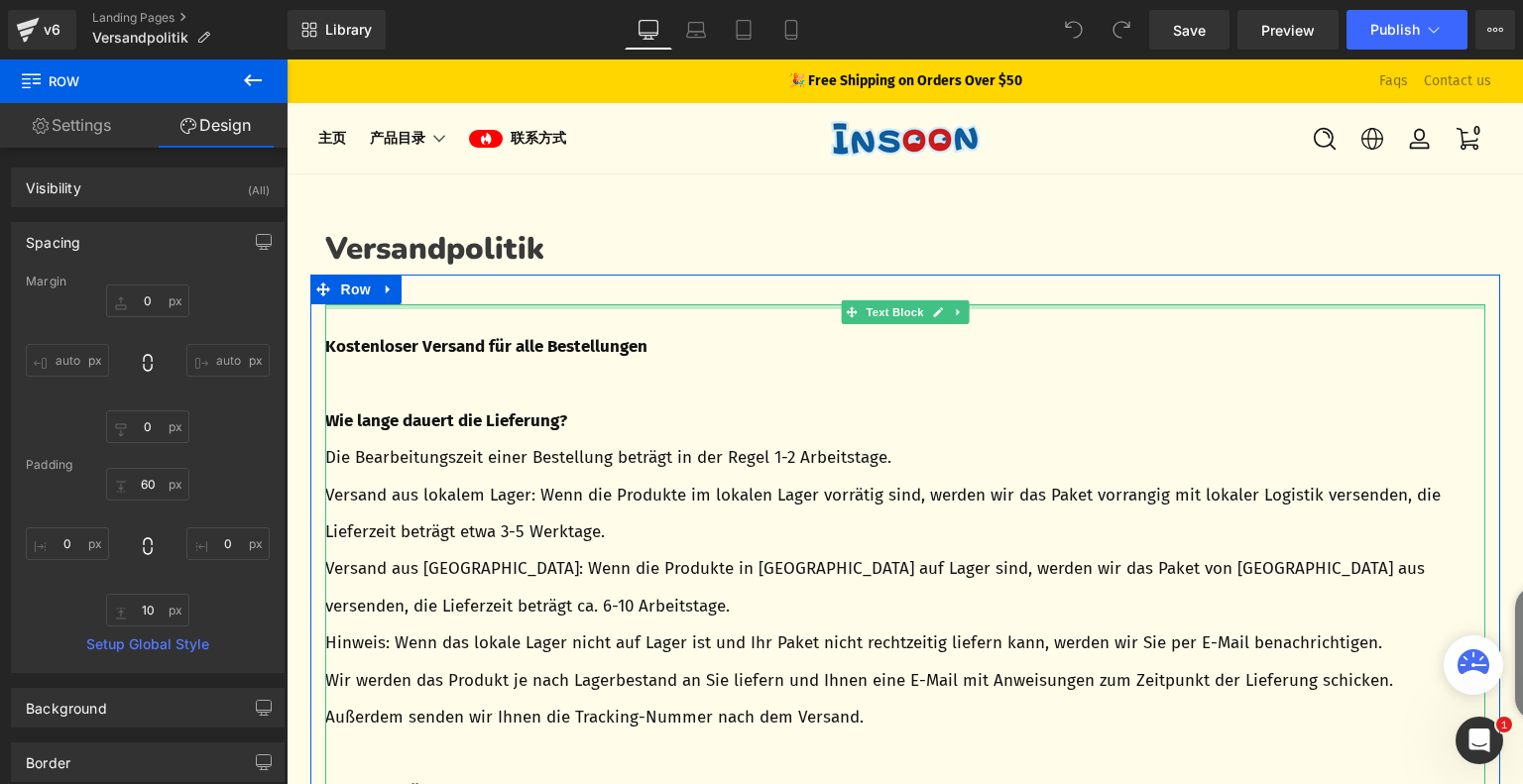 scroll, scrollTop: 0, scrollLeft: 0, axis: both 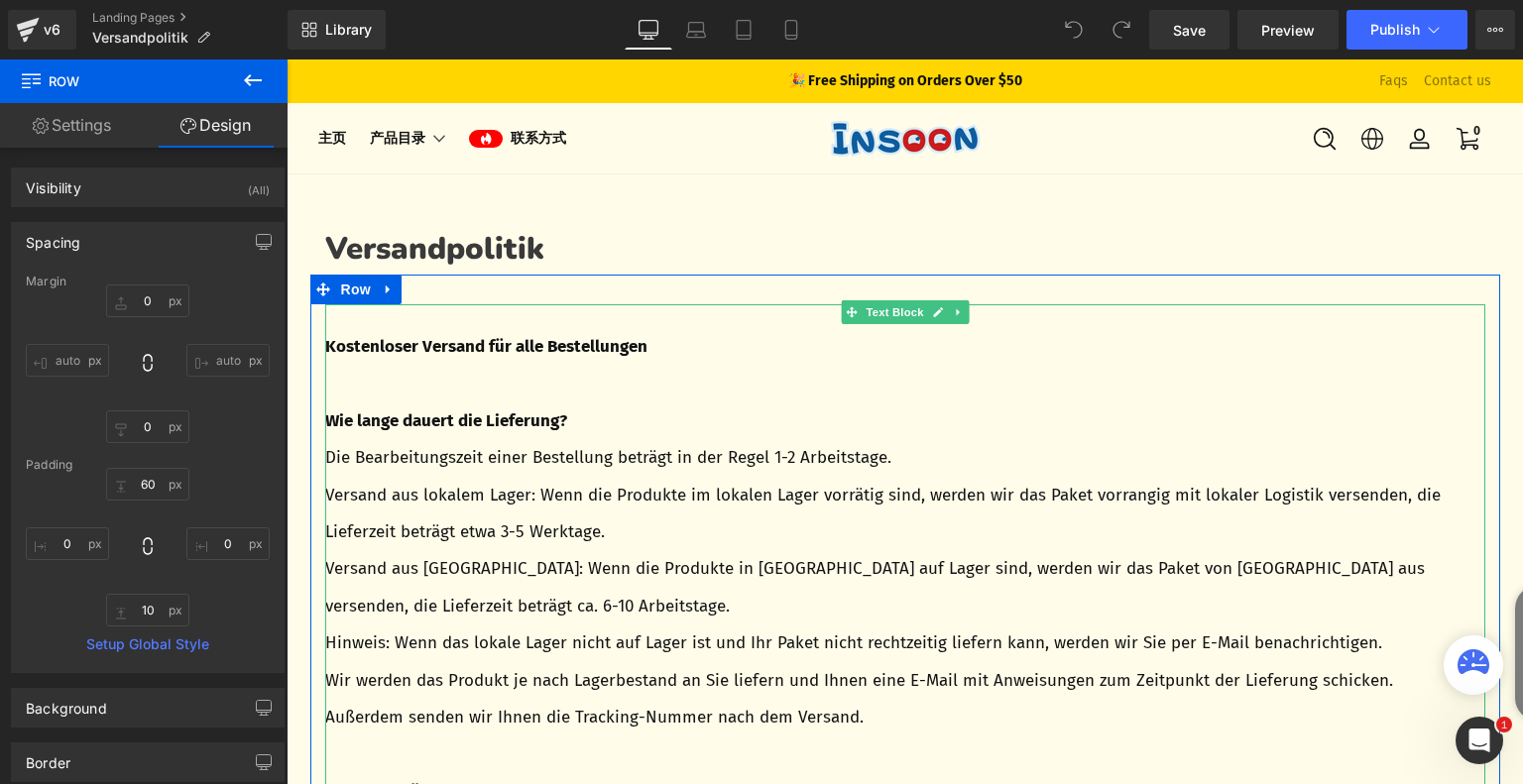 click on "Kostenloser Versand für alle Bestellungen" at bounding box center (905, 346) 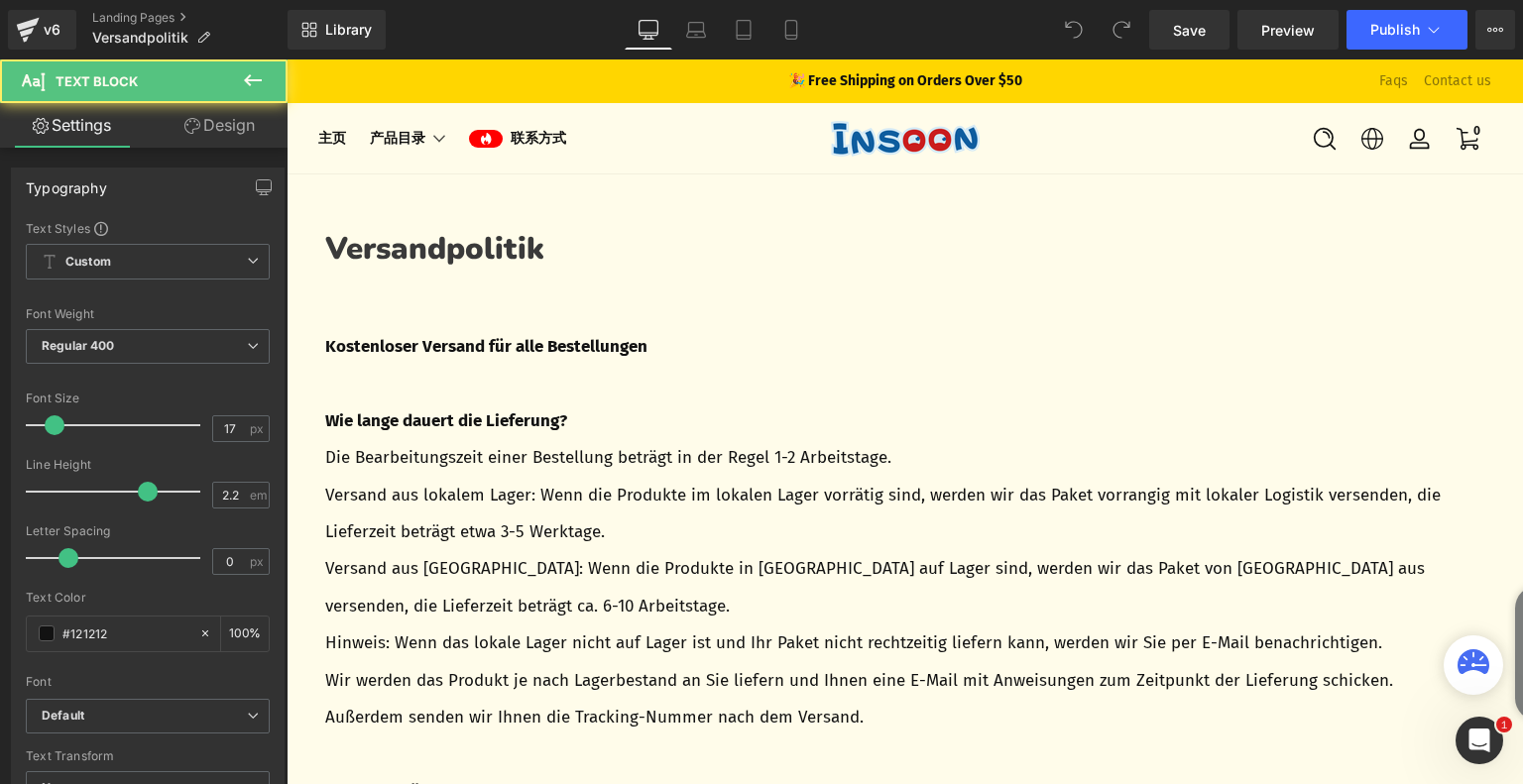 click on "Design" at bounding box center [219, 125] 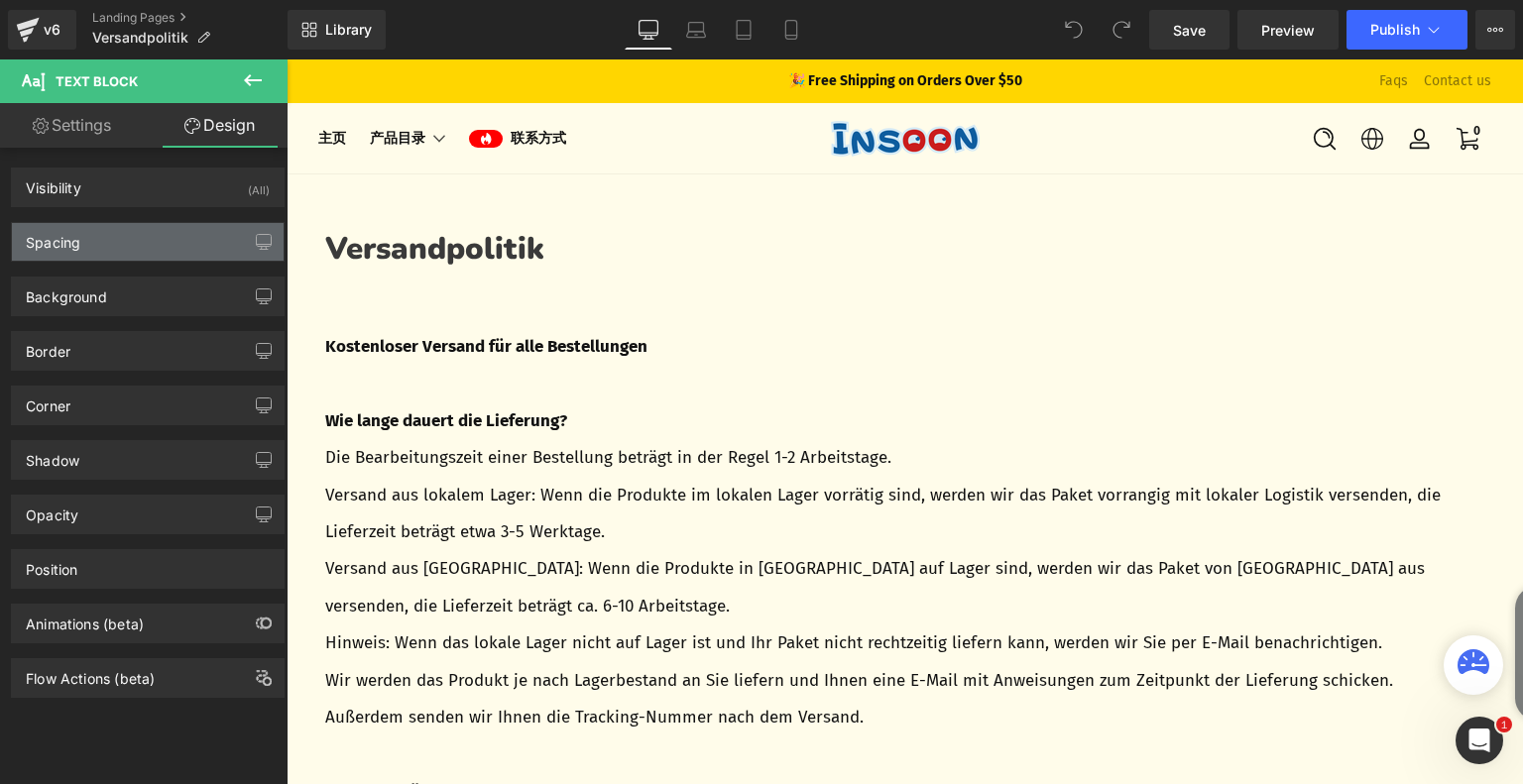 click on "Spacing" at bounding box center (148, 242) 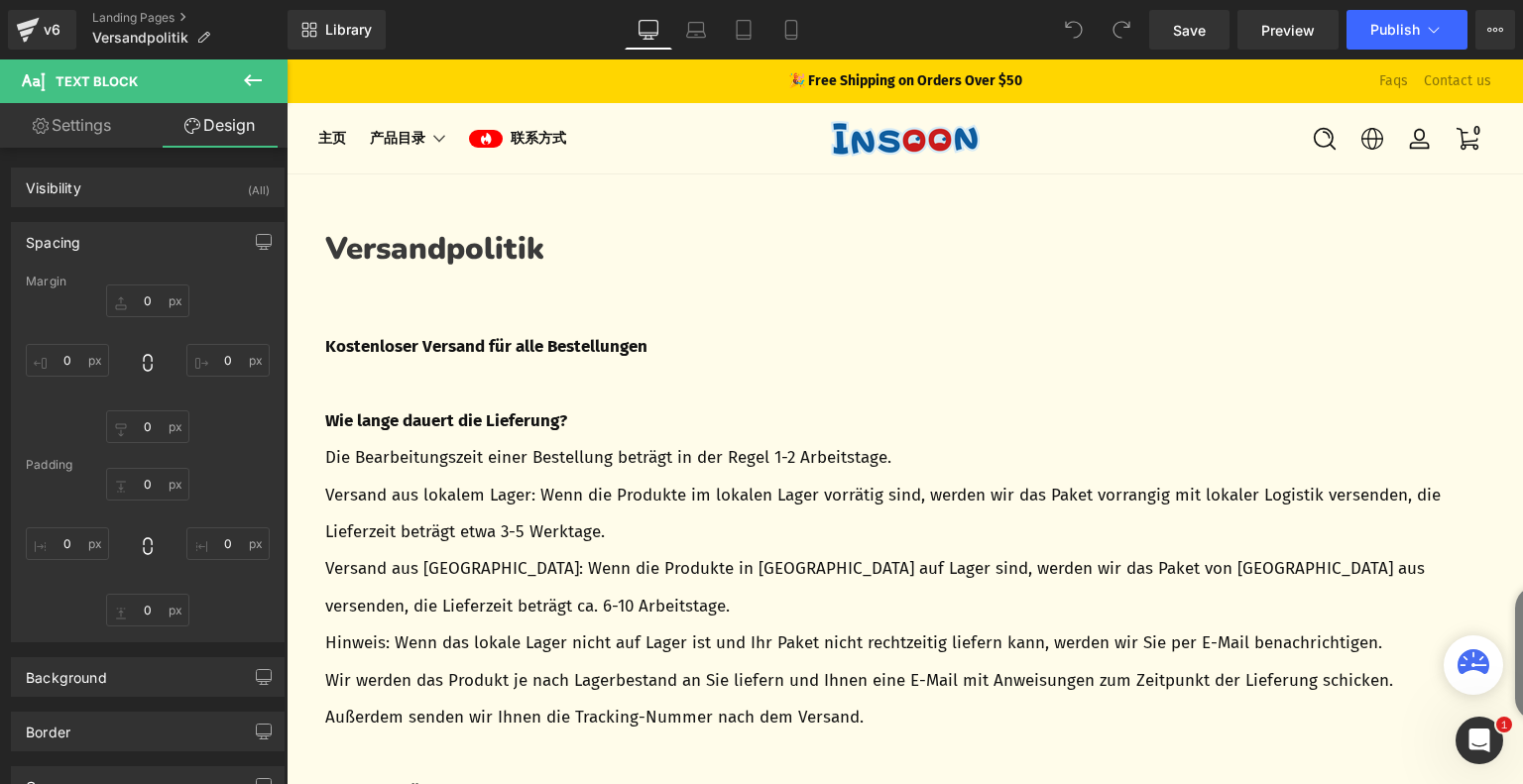 type on "0" 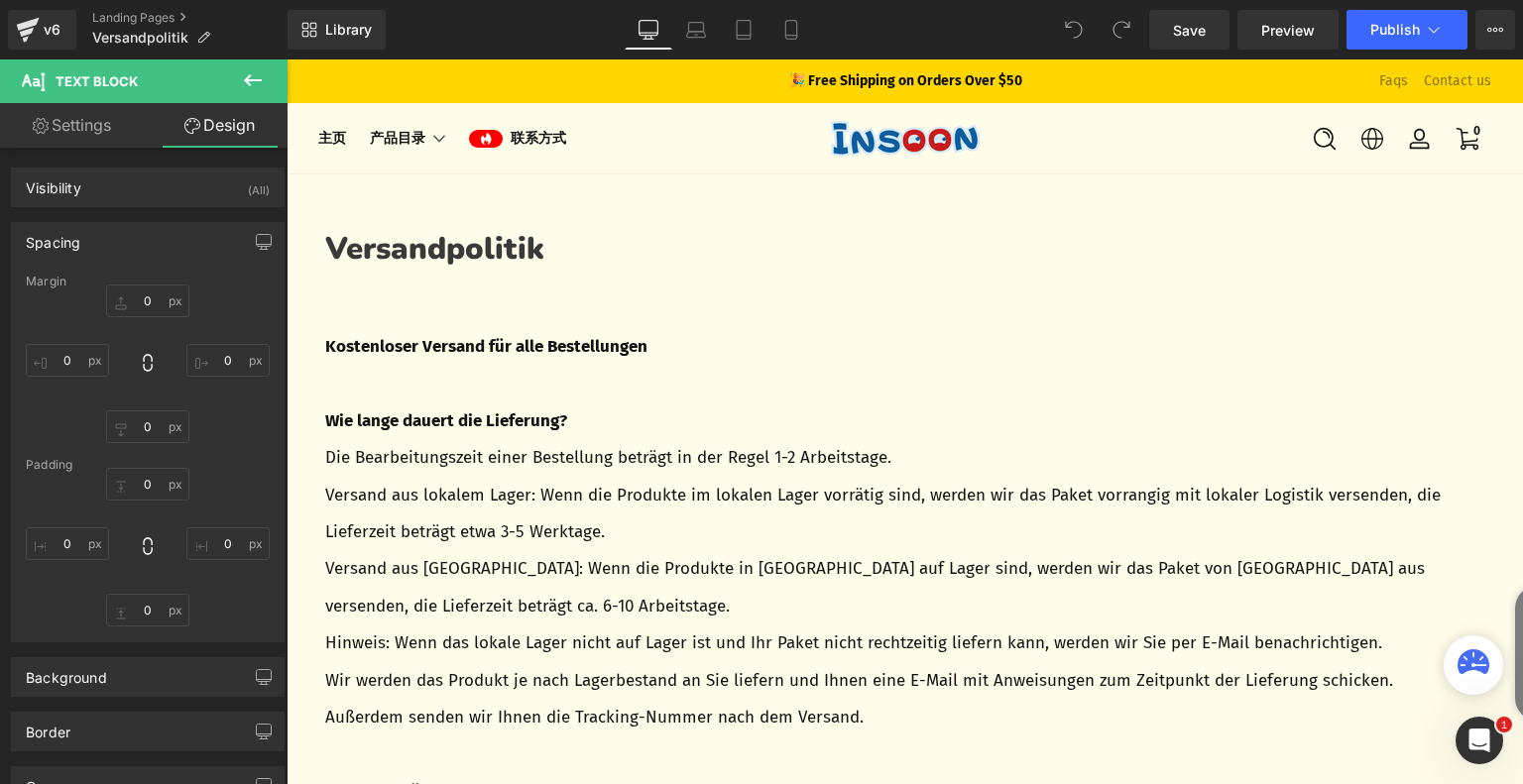 type on "0" 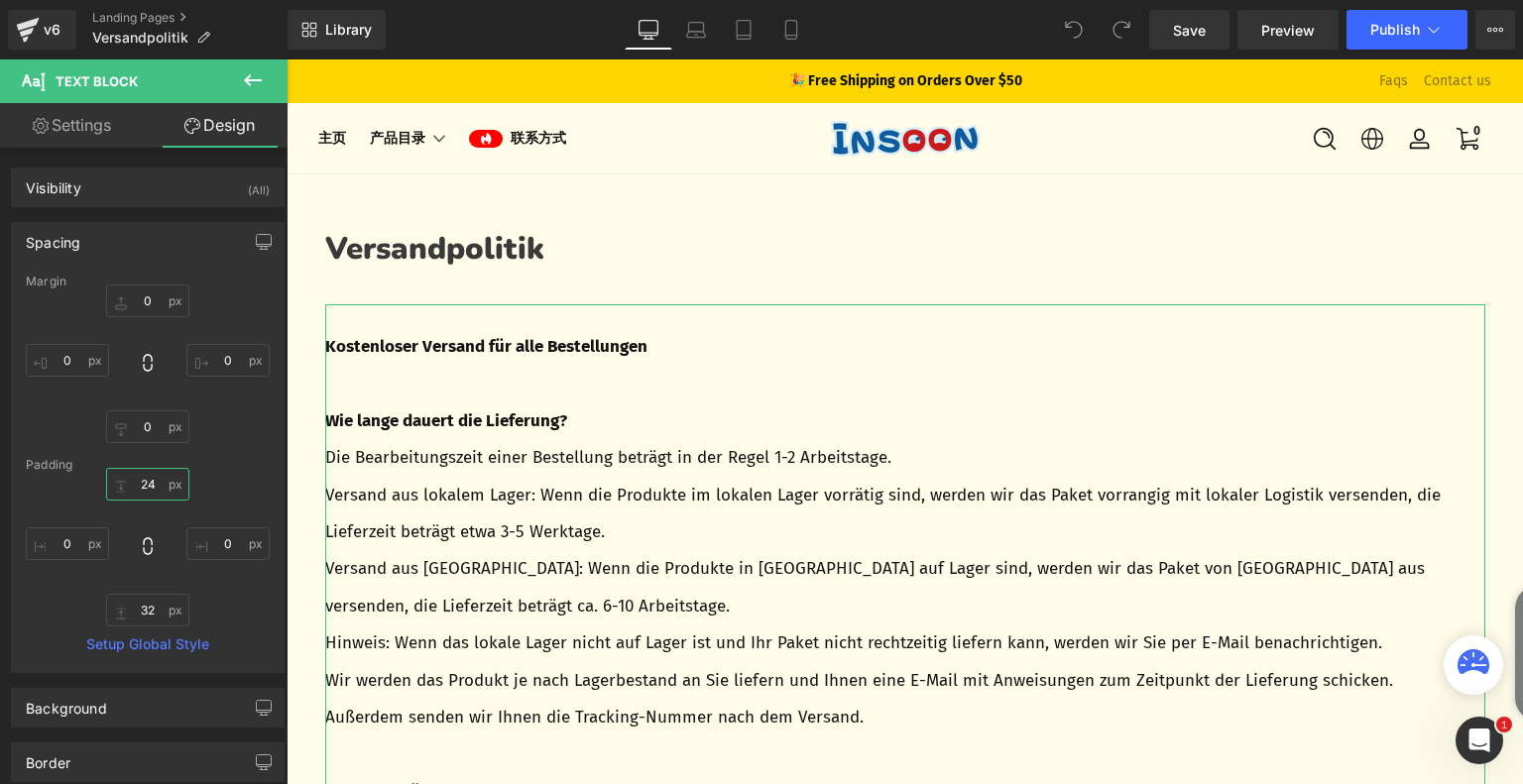 click on "24" at bounding box center (148, 484) 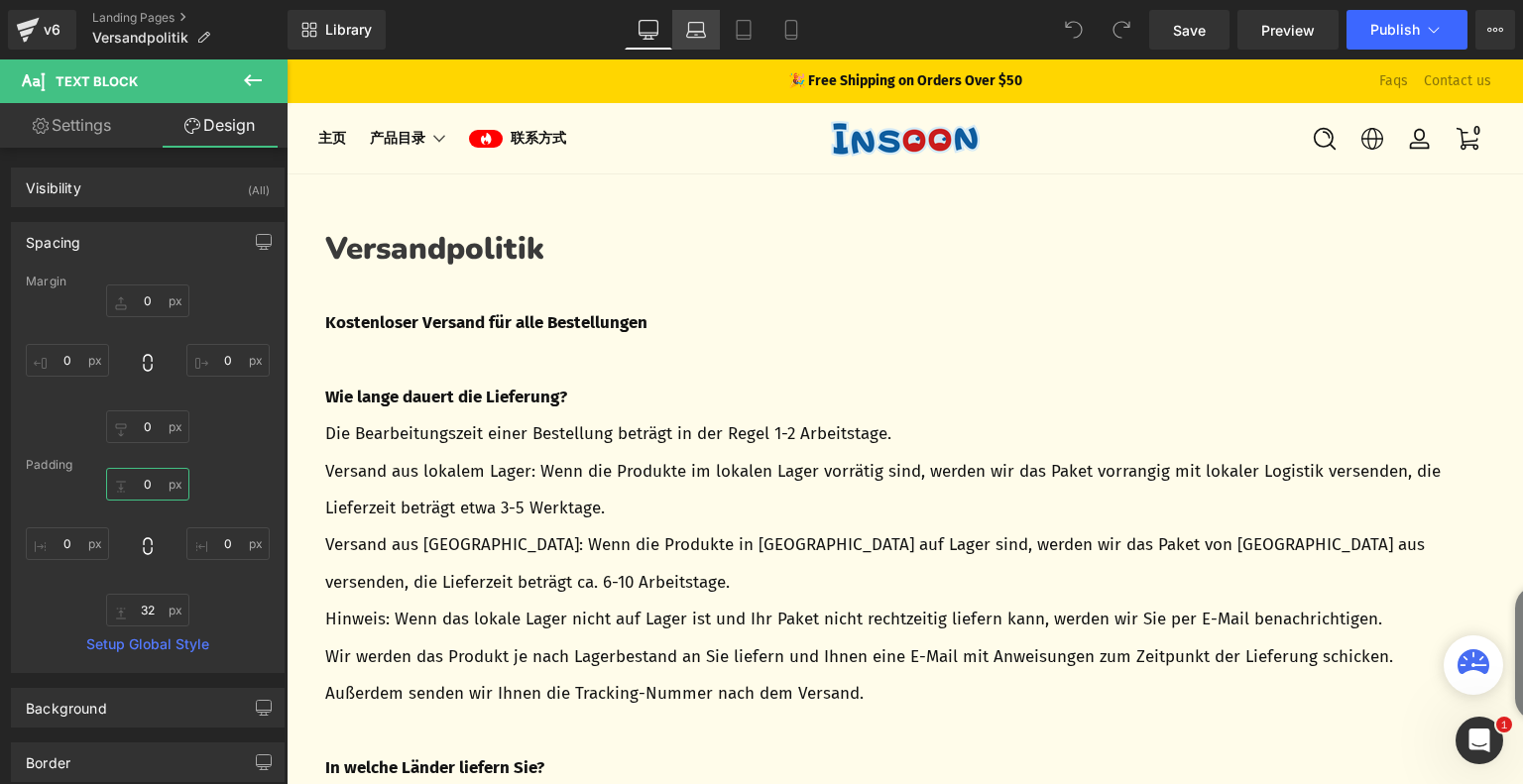 type on "0" 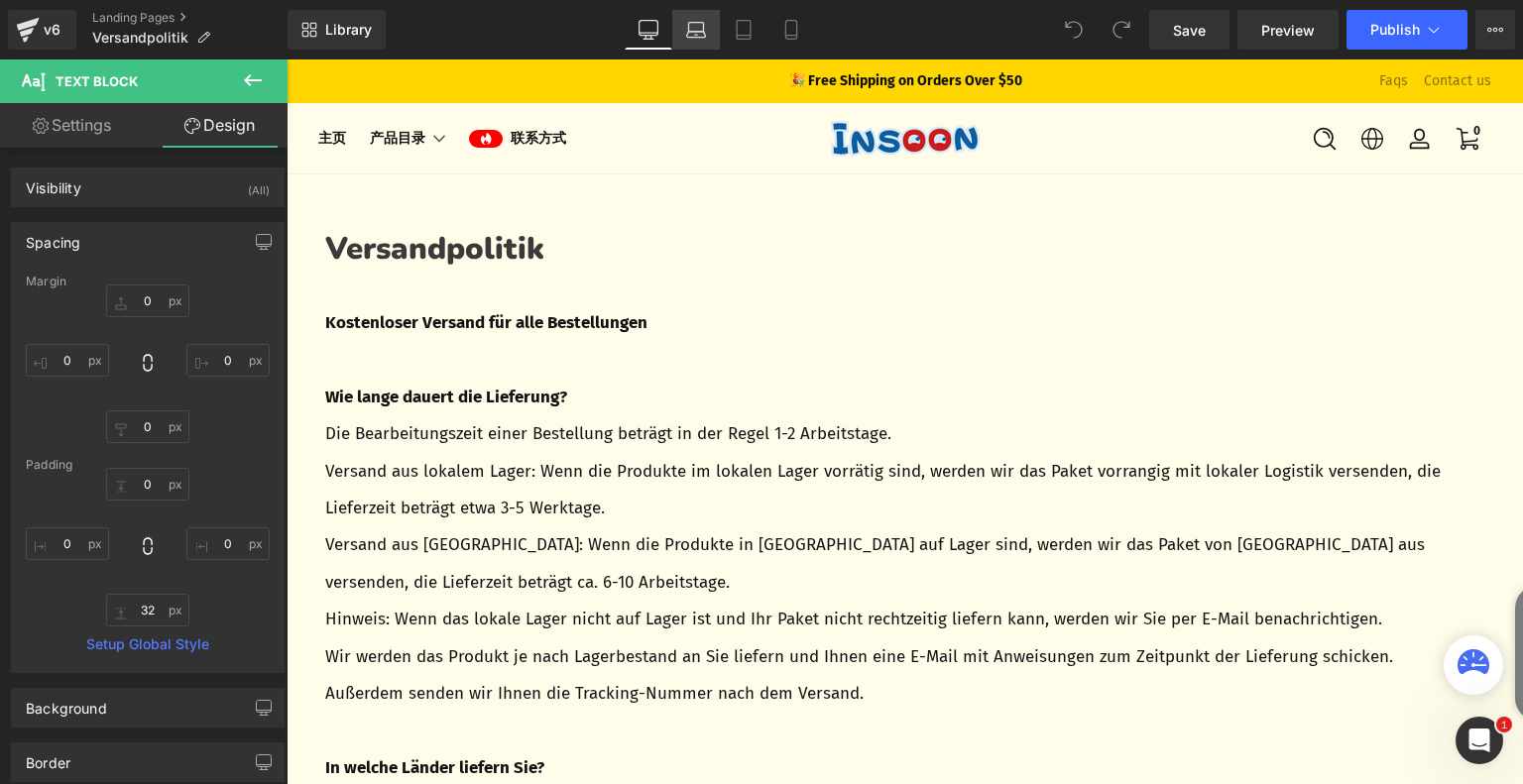 click on "Laptop" at bounding box center [696, 30] 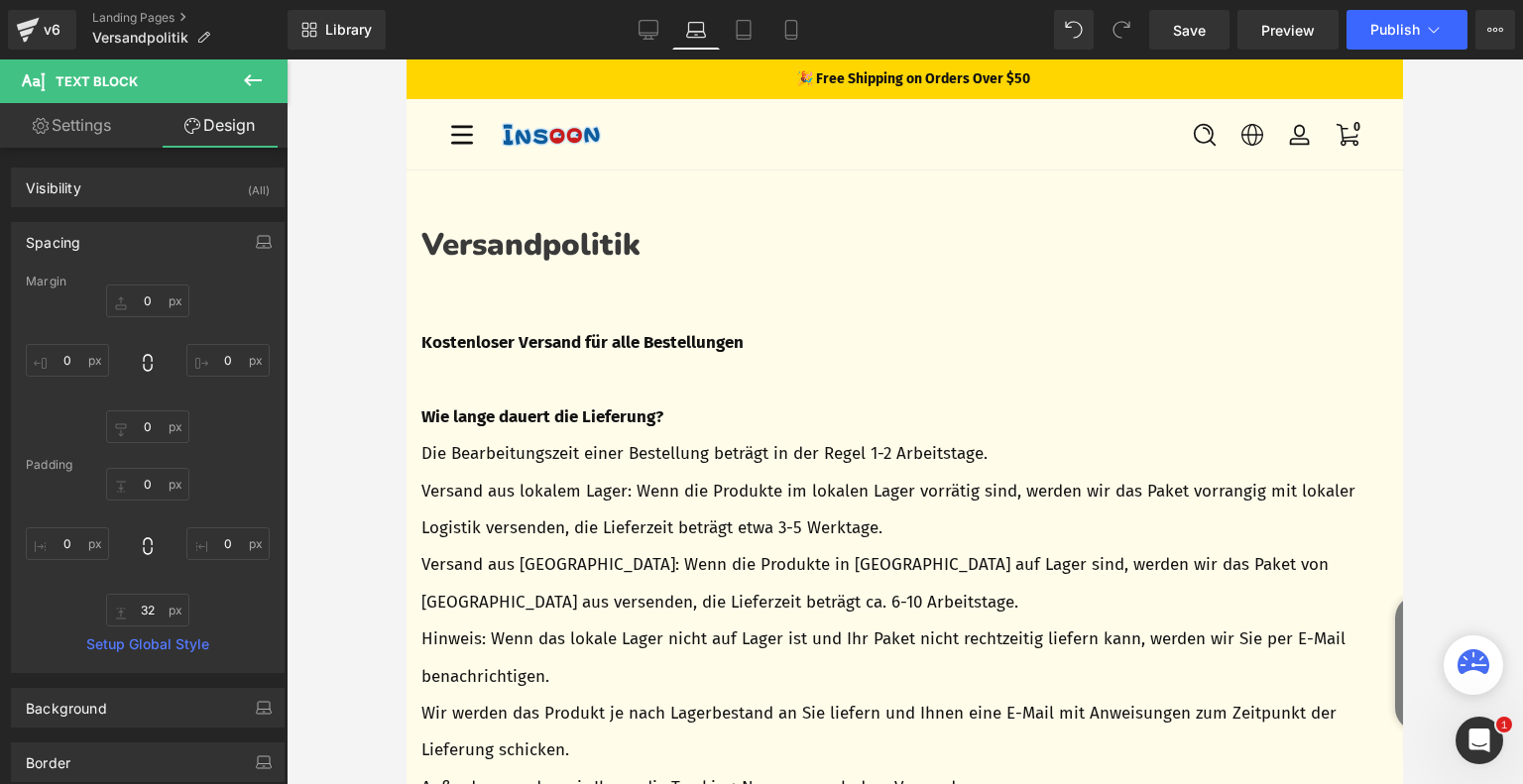 type on "0" 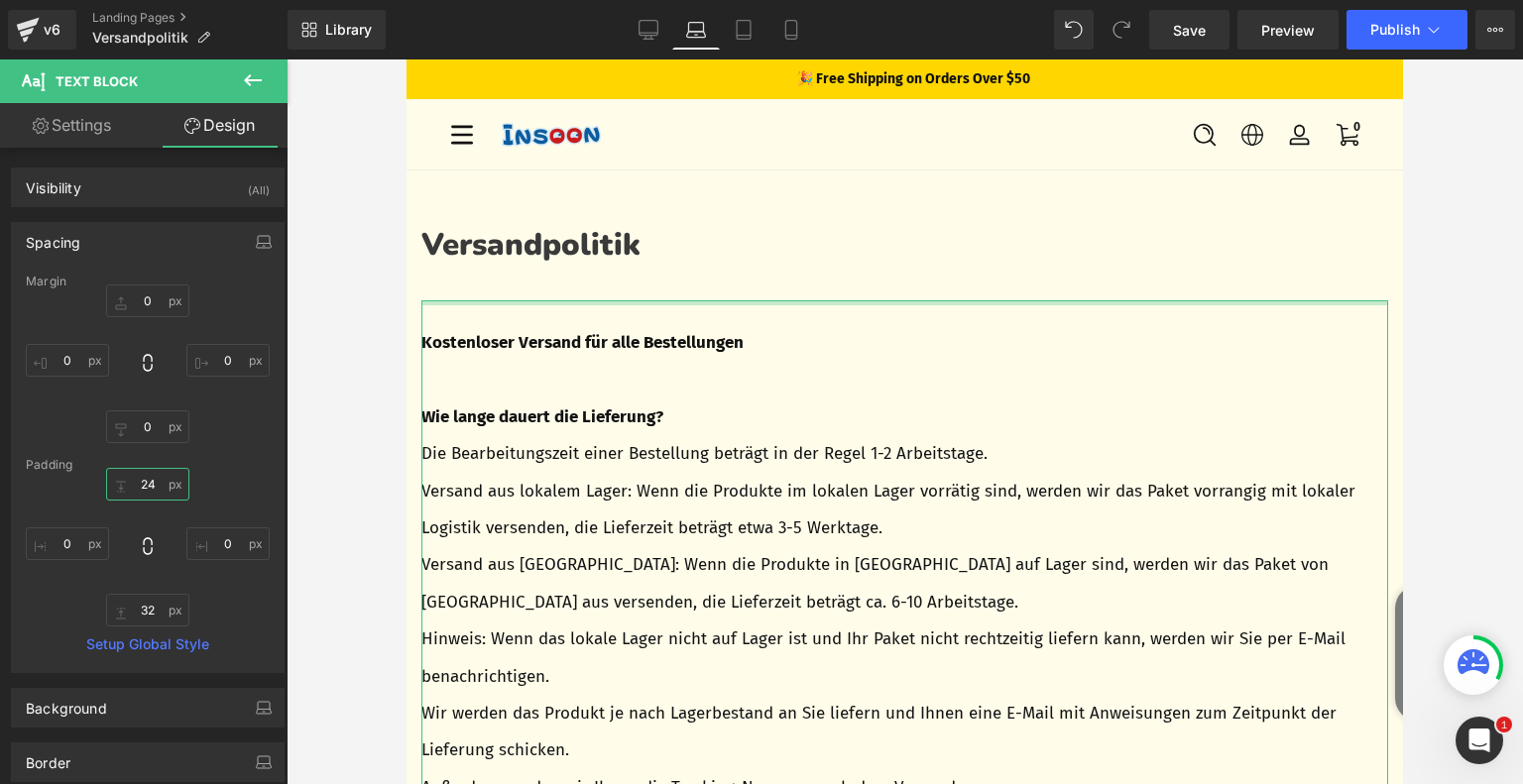 click on "24" at bounding box center (148, 484) 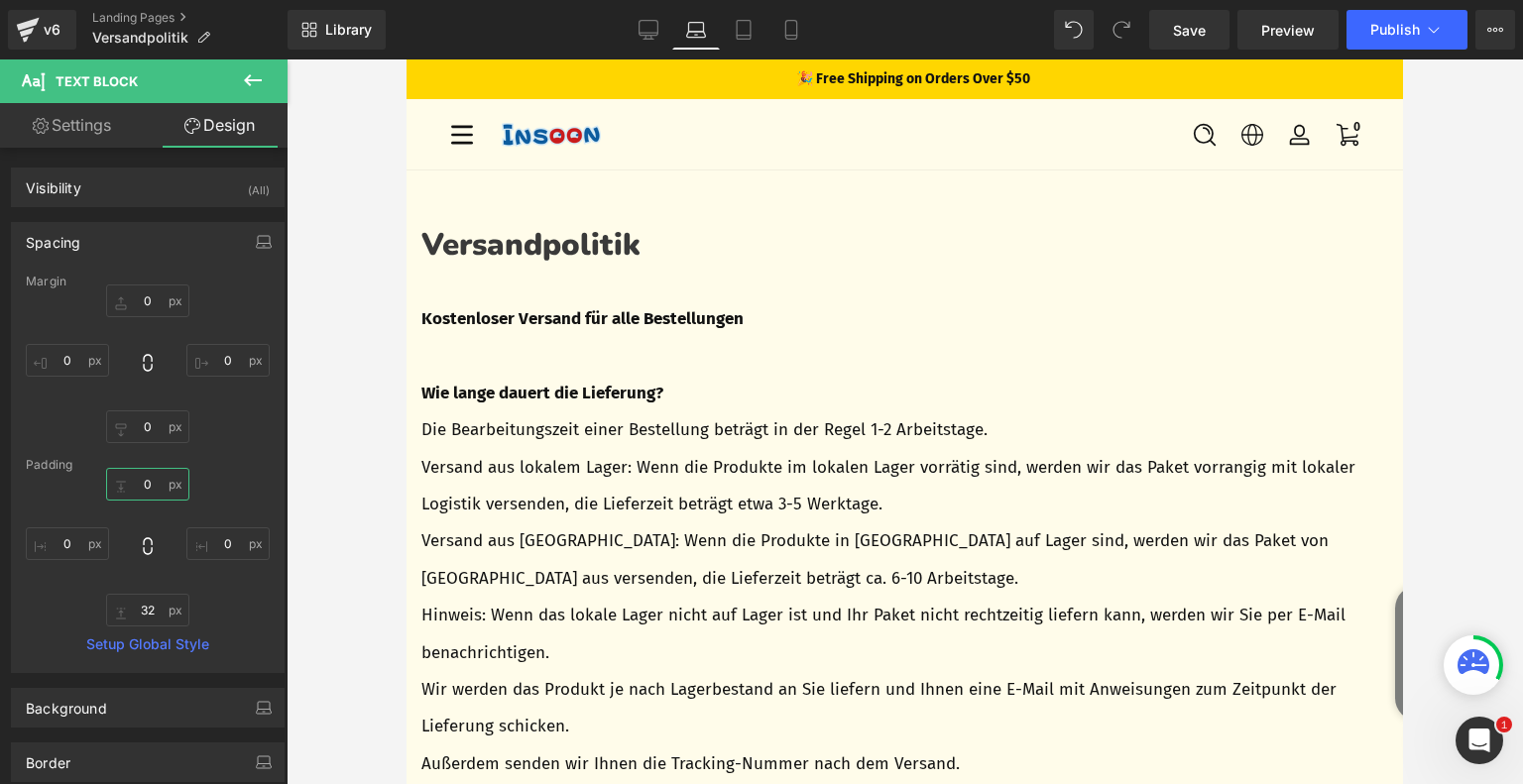 type on "0" 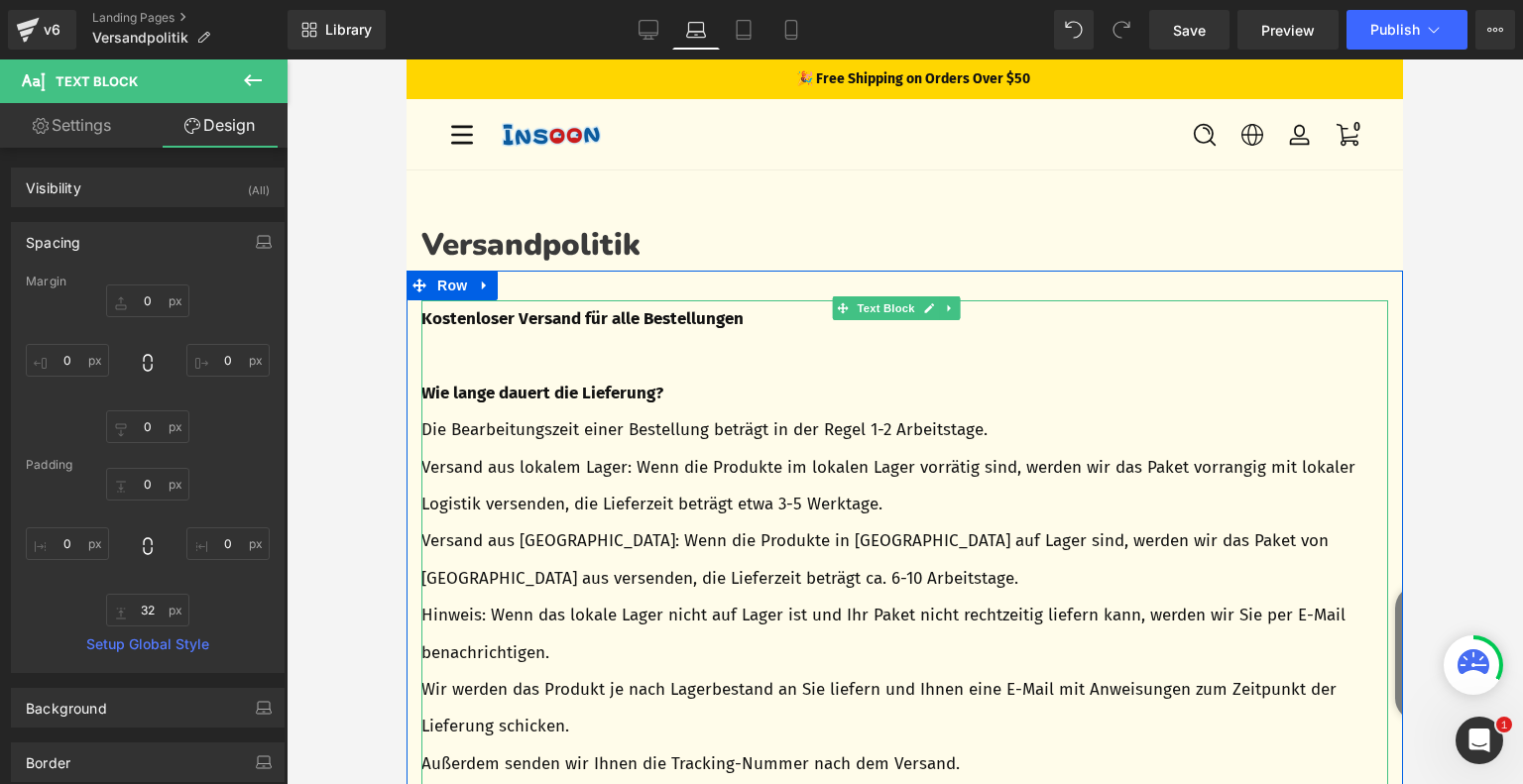 click on "Text Block" at bounding box center (885, 308) 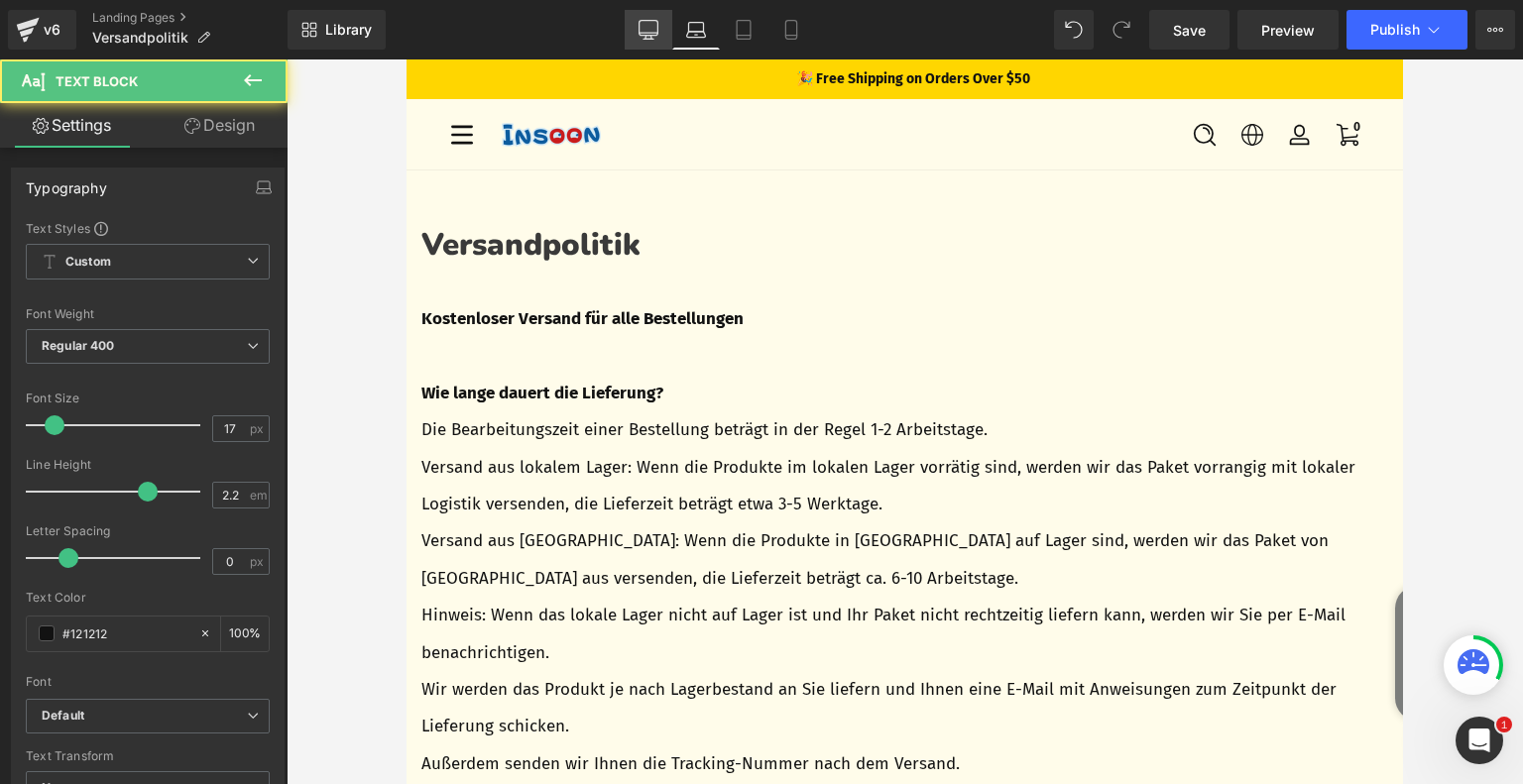 click 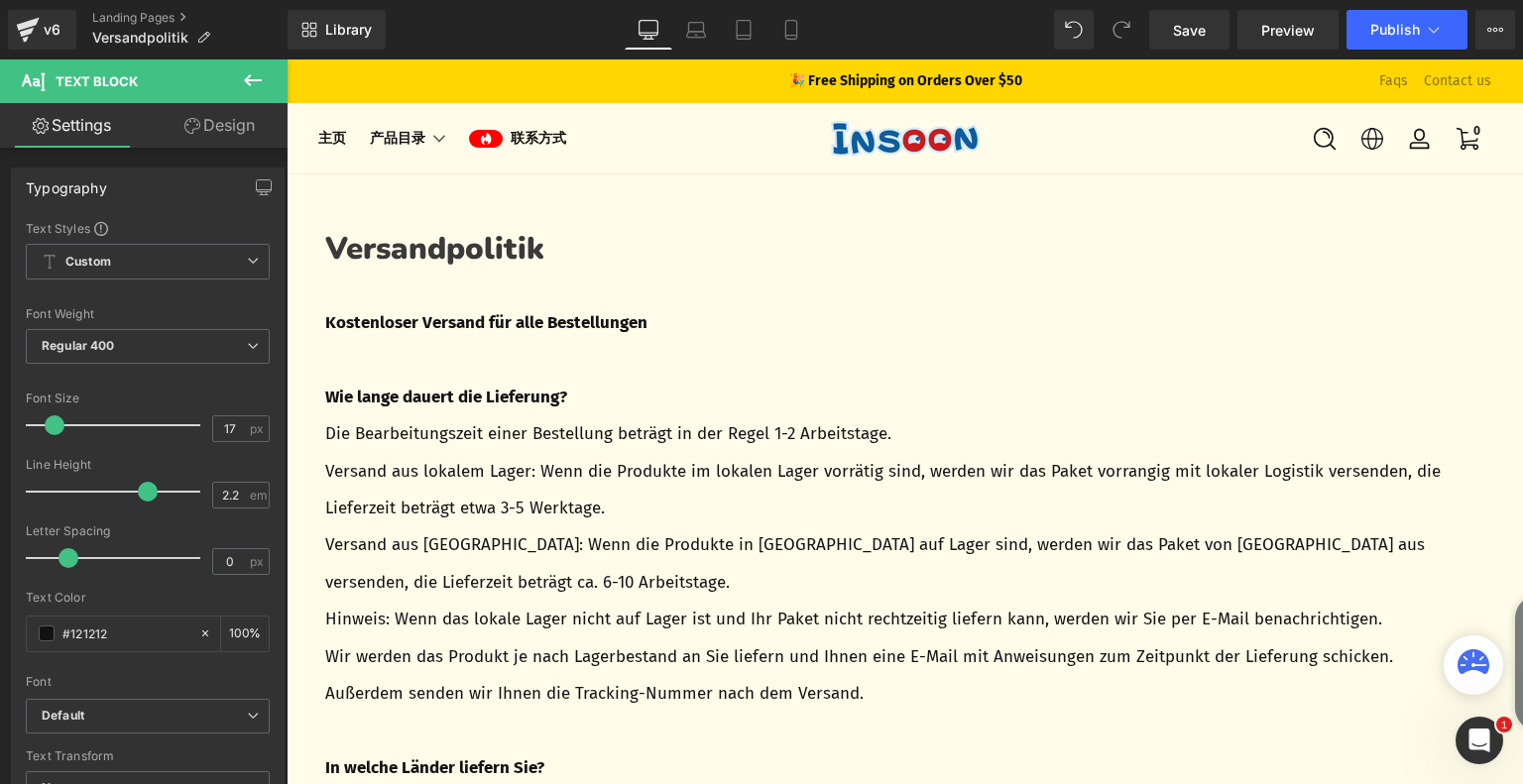 scroll, scrollTop: 4, scrollLeft: 0, axis: vertical 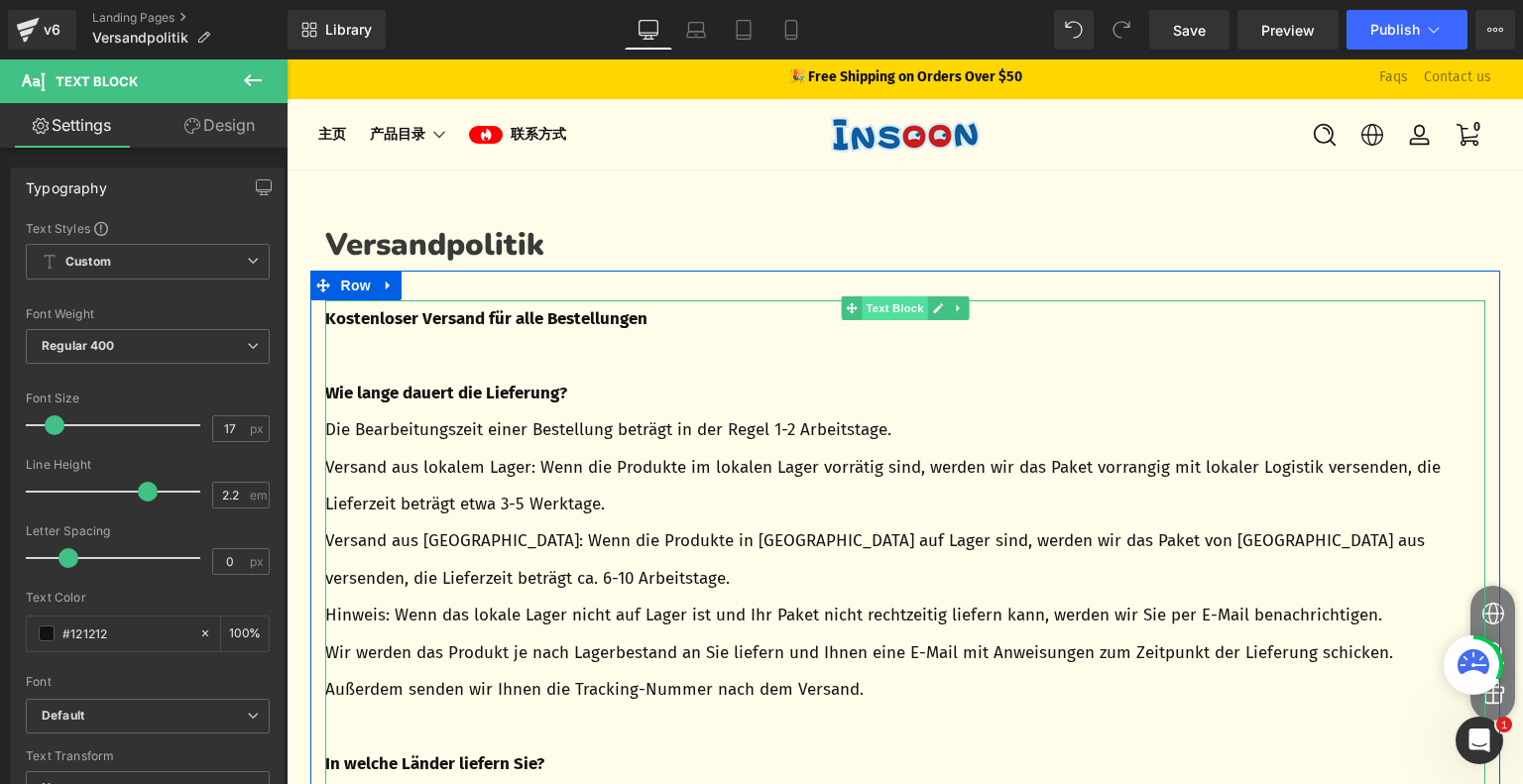 click on "Text Block" at bounding box center (894, 308) 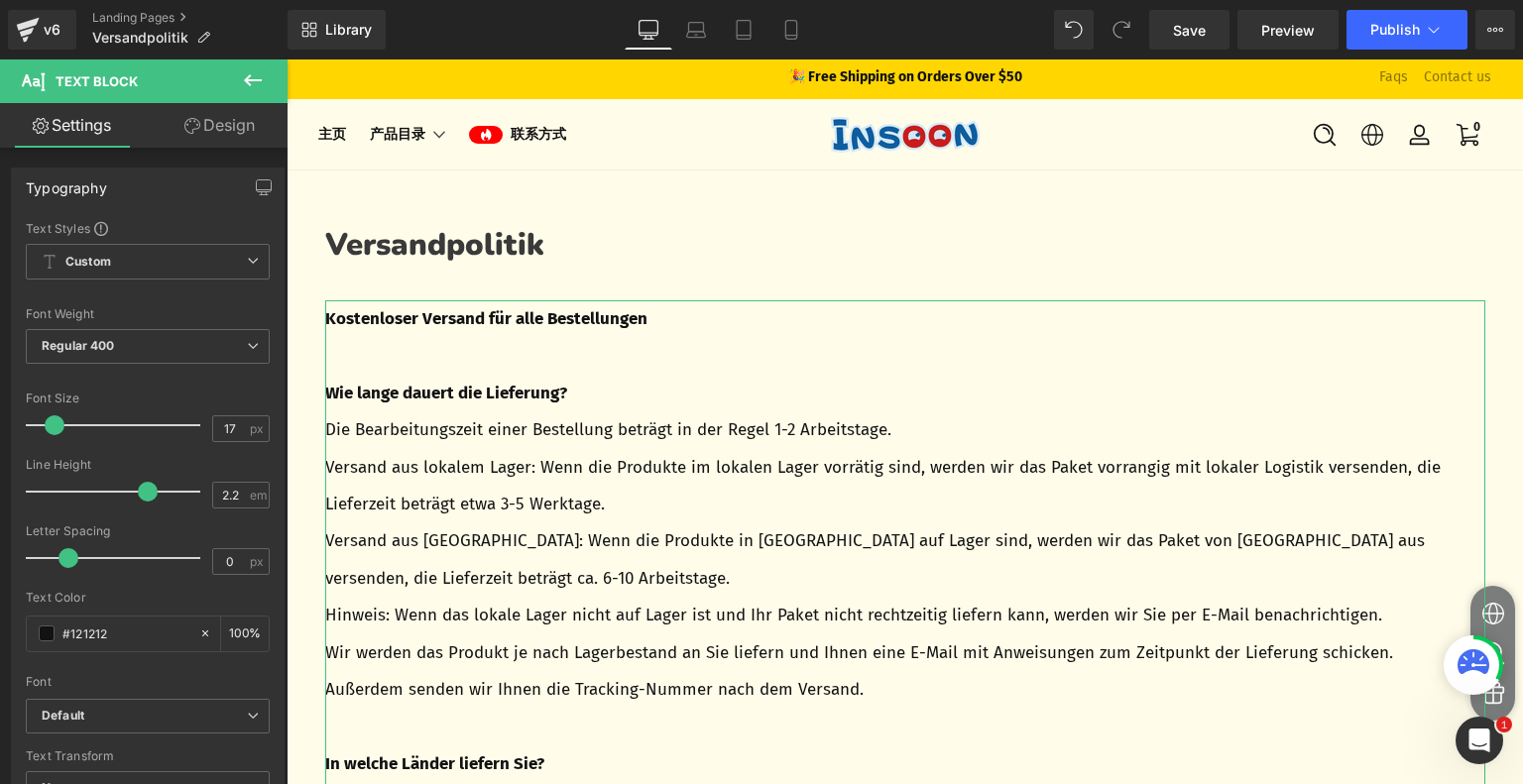 click on "Design" at bounding box center (219, 125) 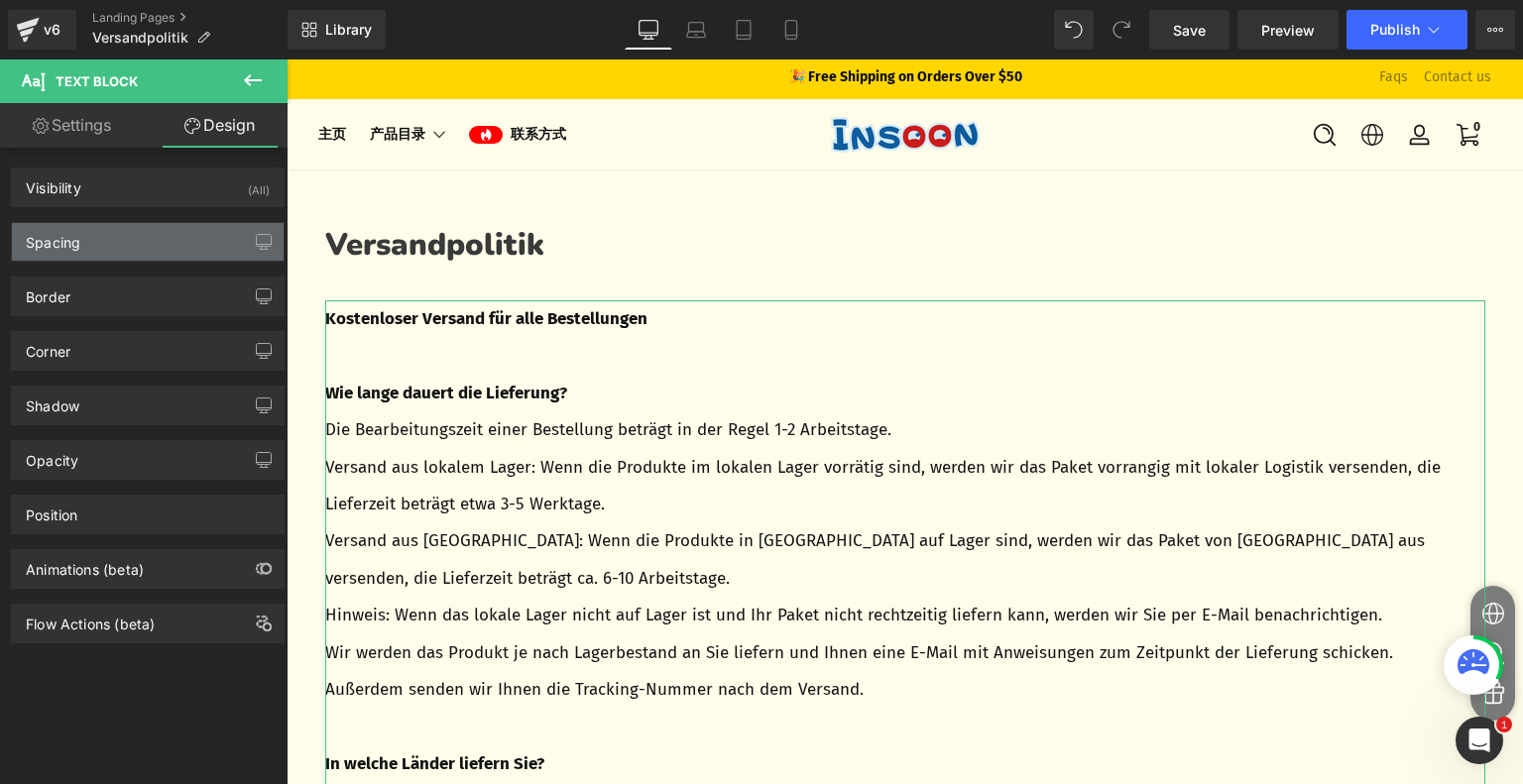 click on "Spacing" at bounding box center [148, 242] 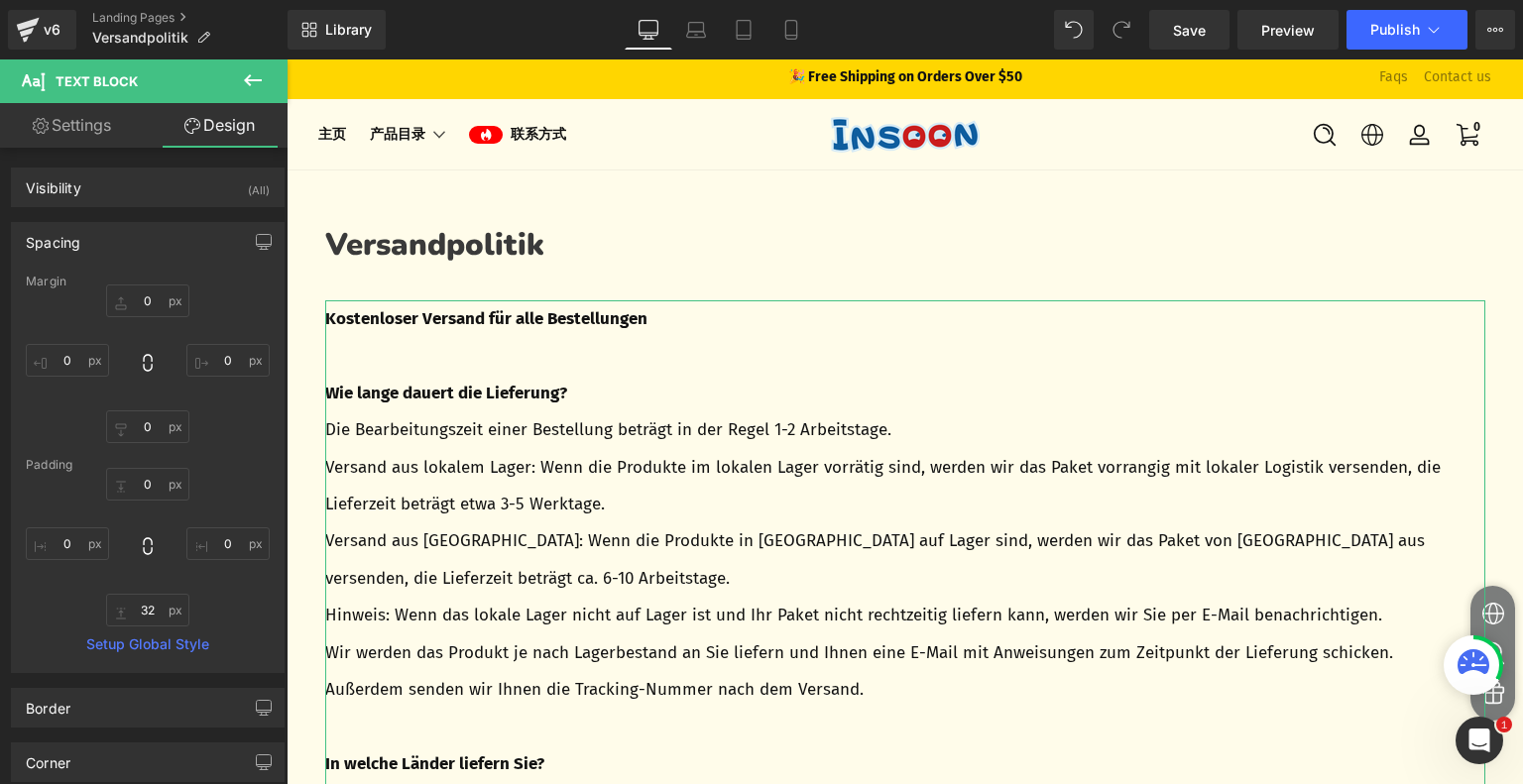 type on "0" 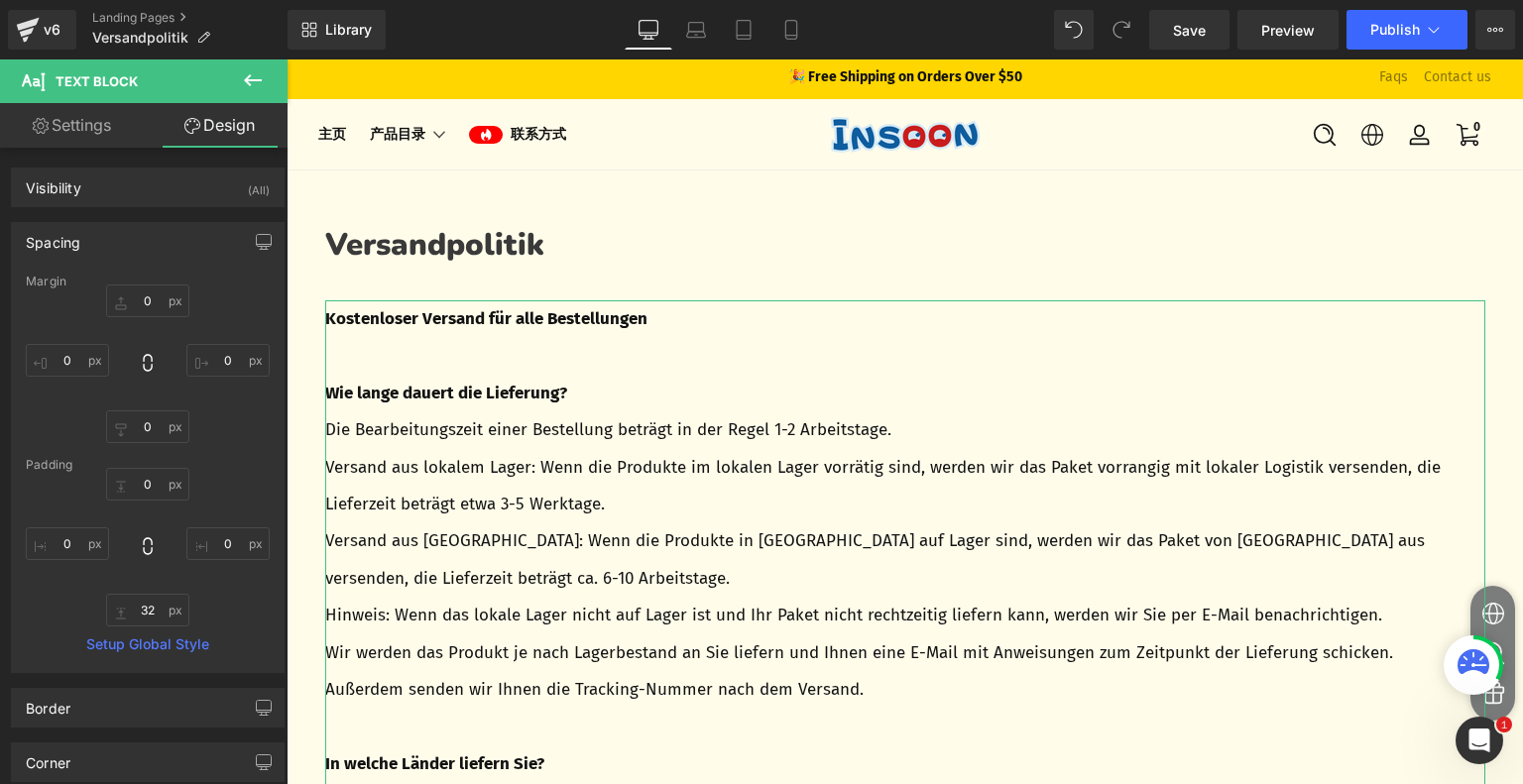type on "0" 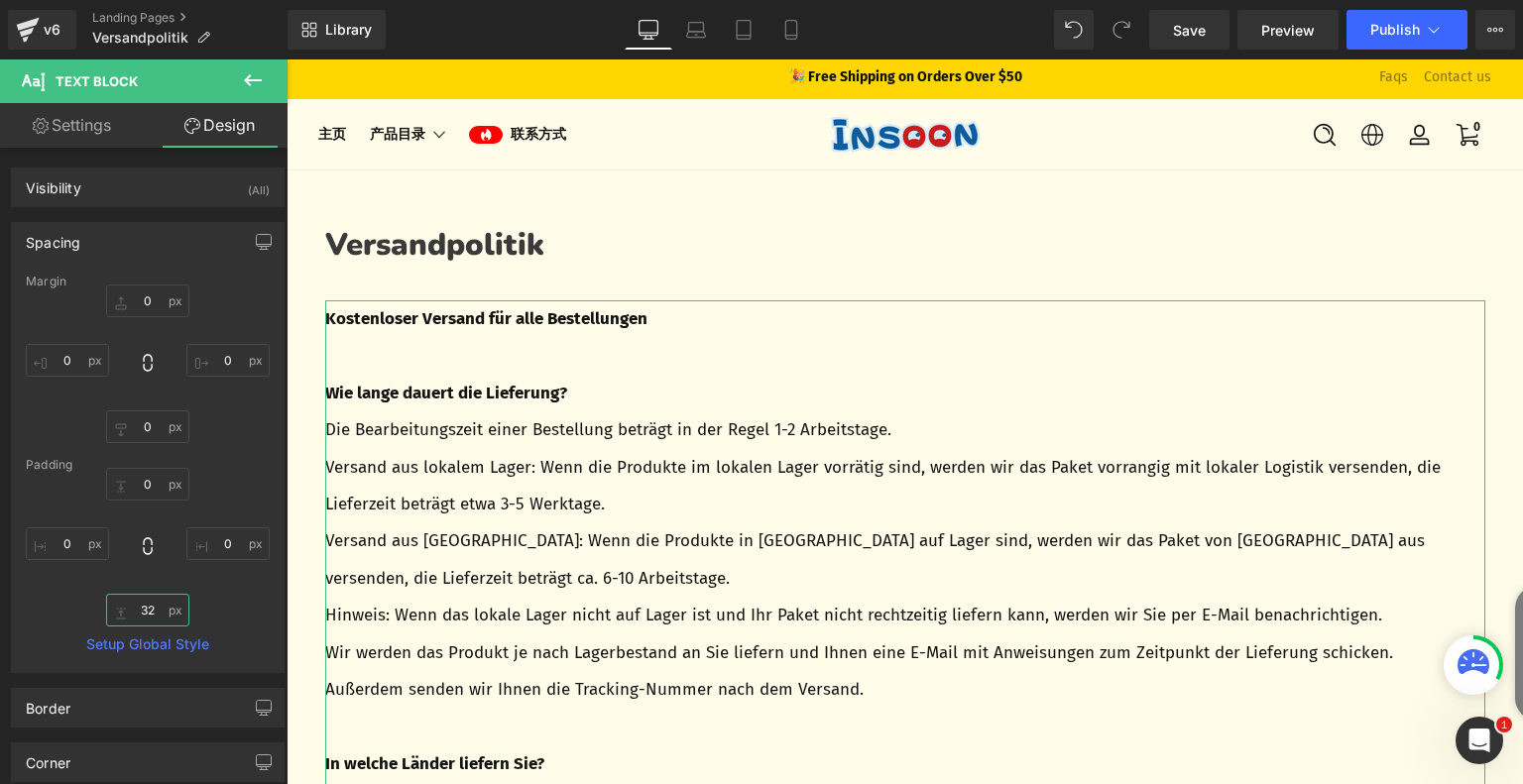 click on "32" at bounding box center (148, 610) 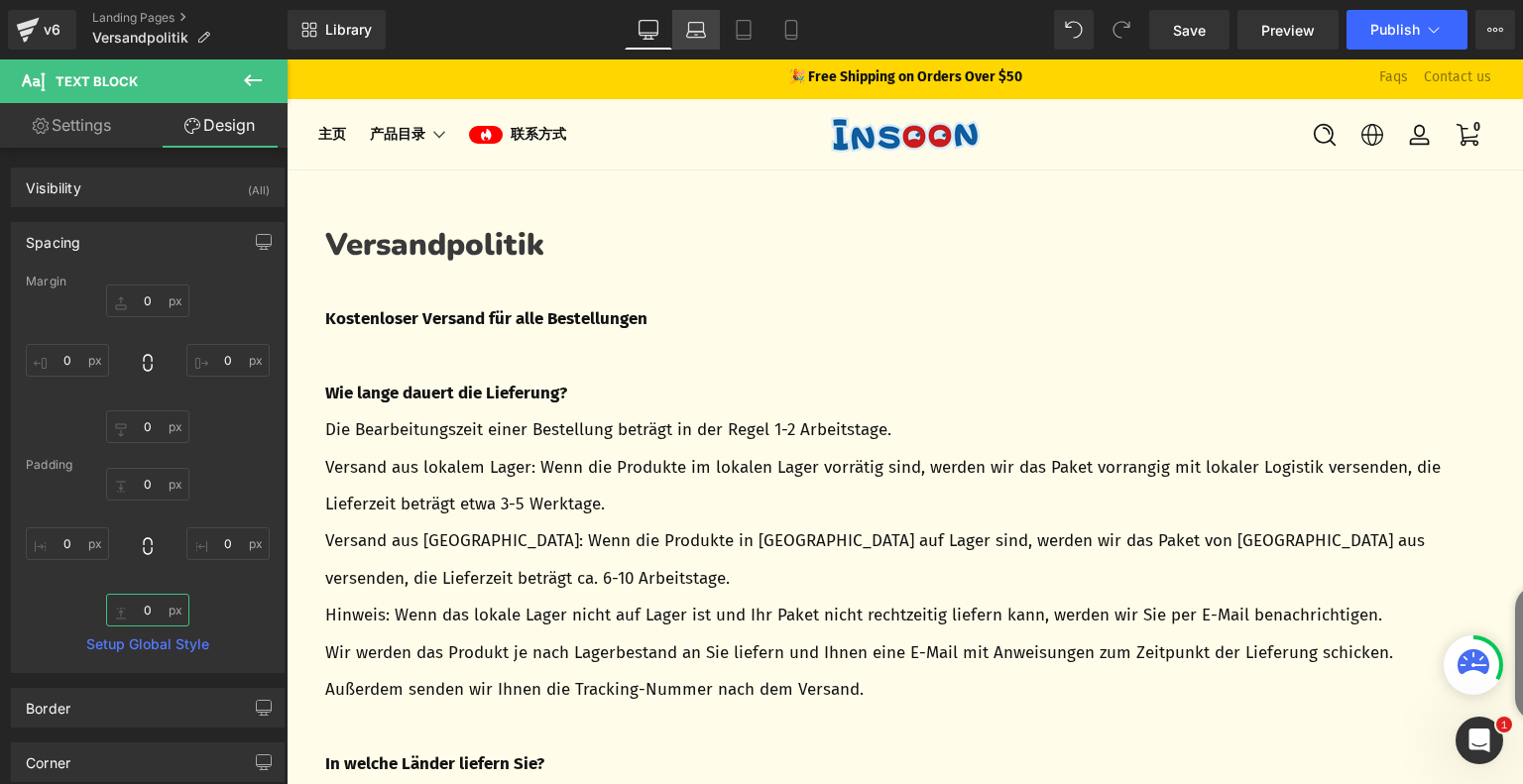 type on "0" 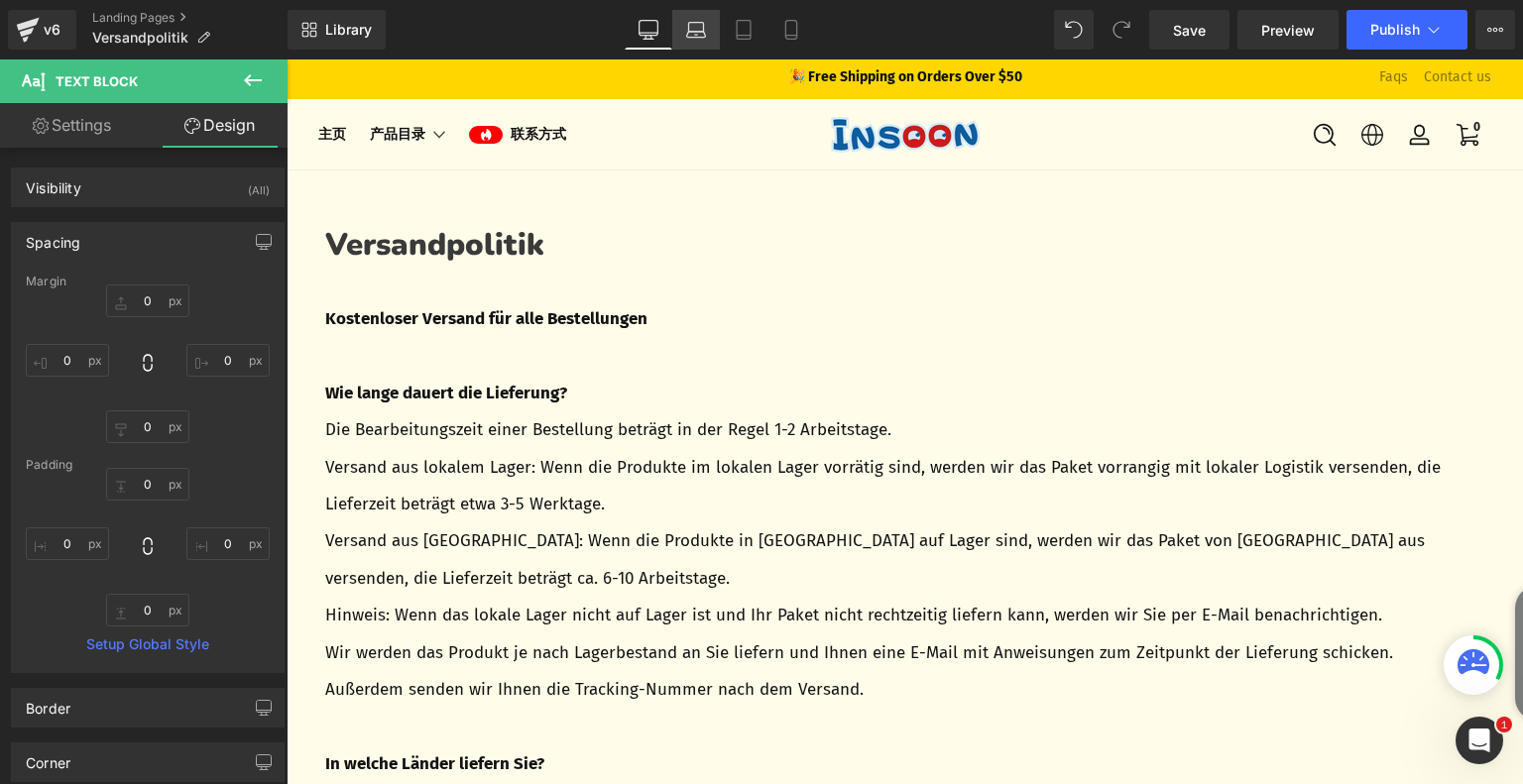 click 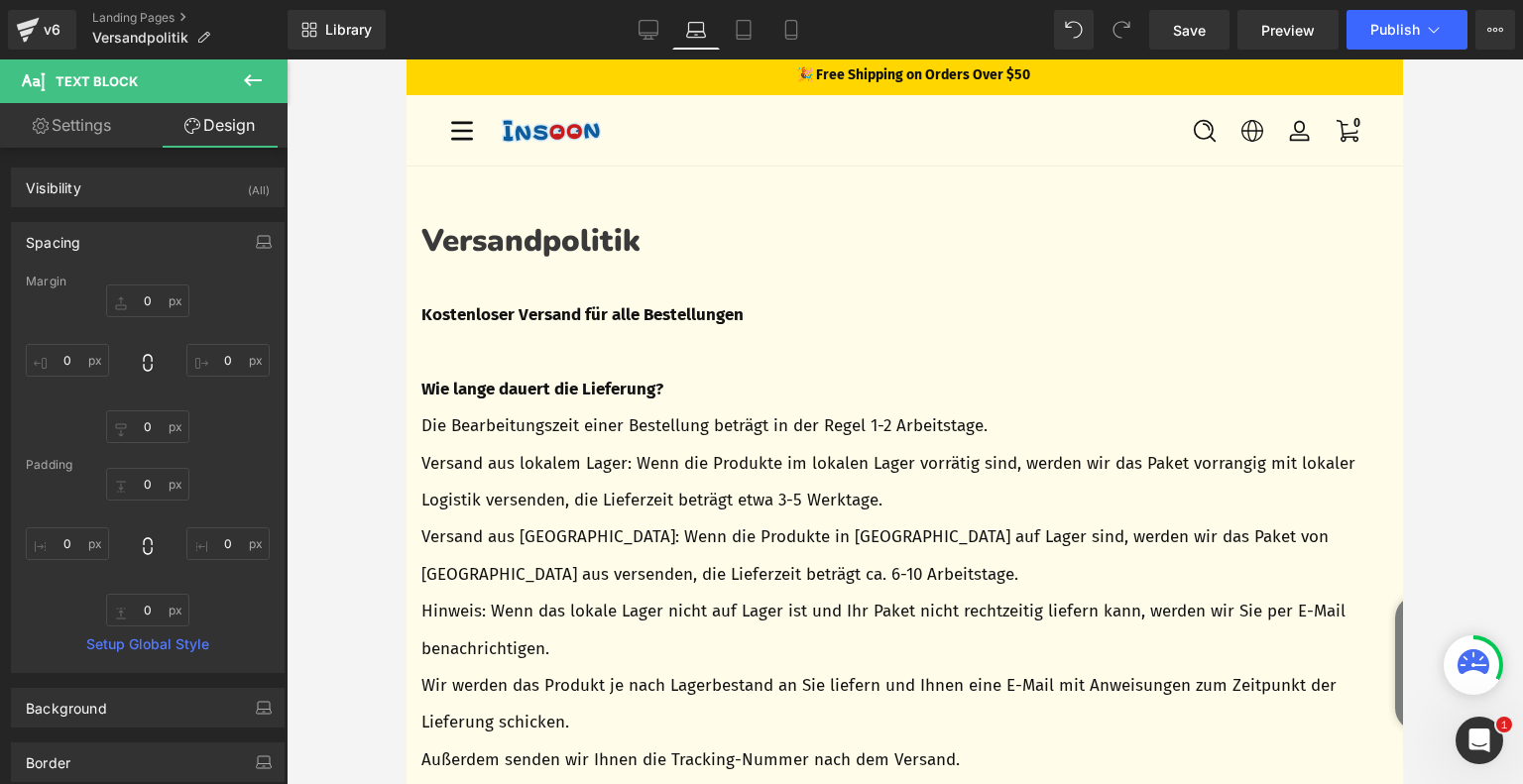 type on "0" 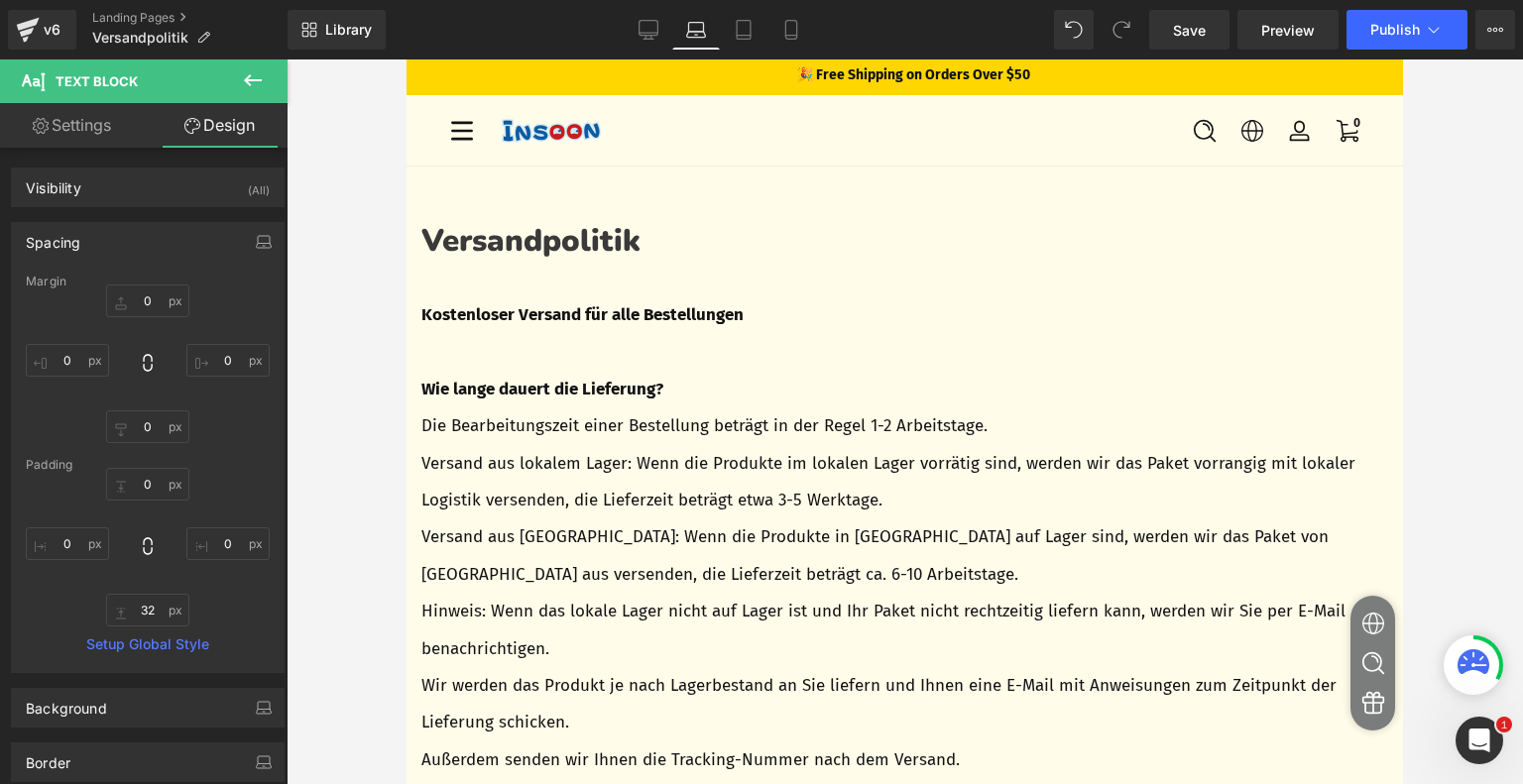 scroll, scrollTop: 0, scrollLeft: 0, axis: both 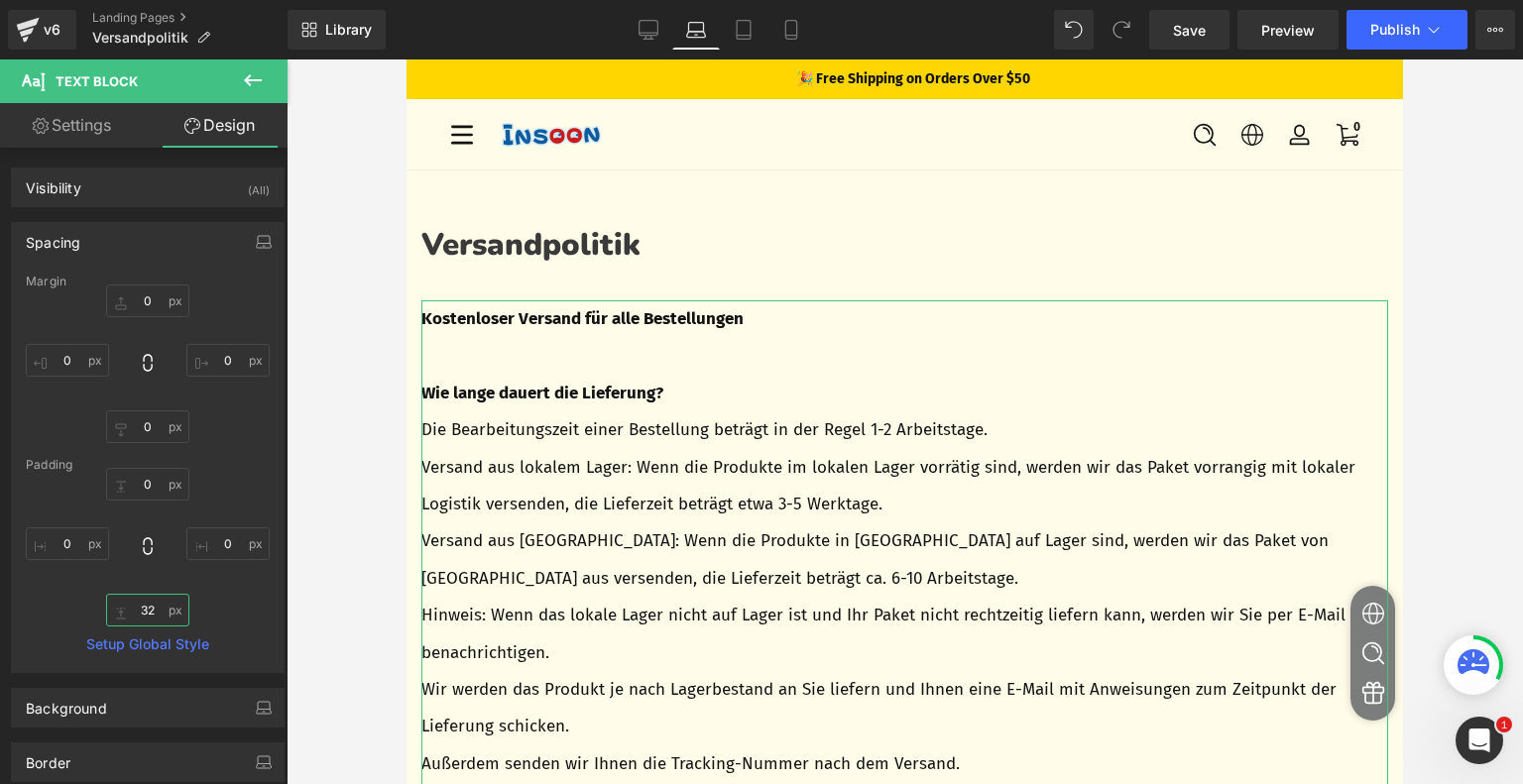 click on "32" at bounding box center (148, 610) 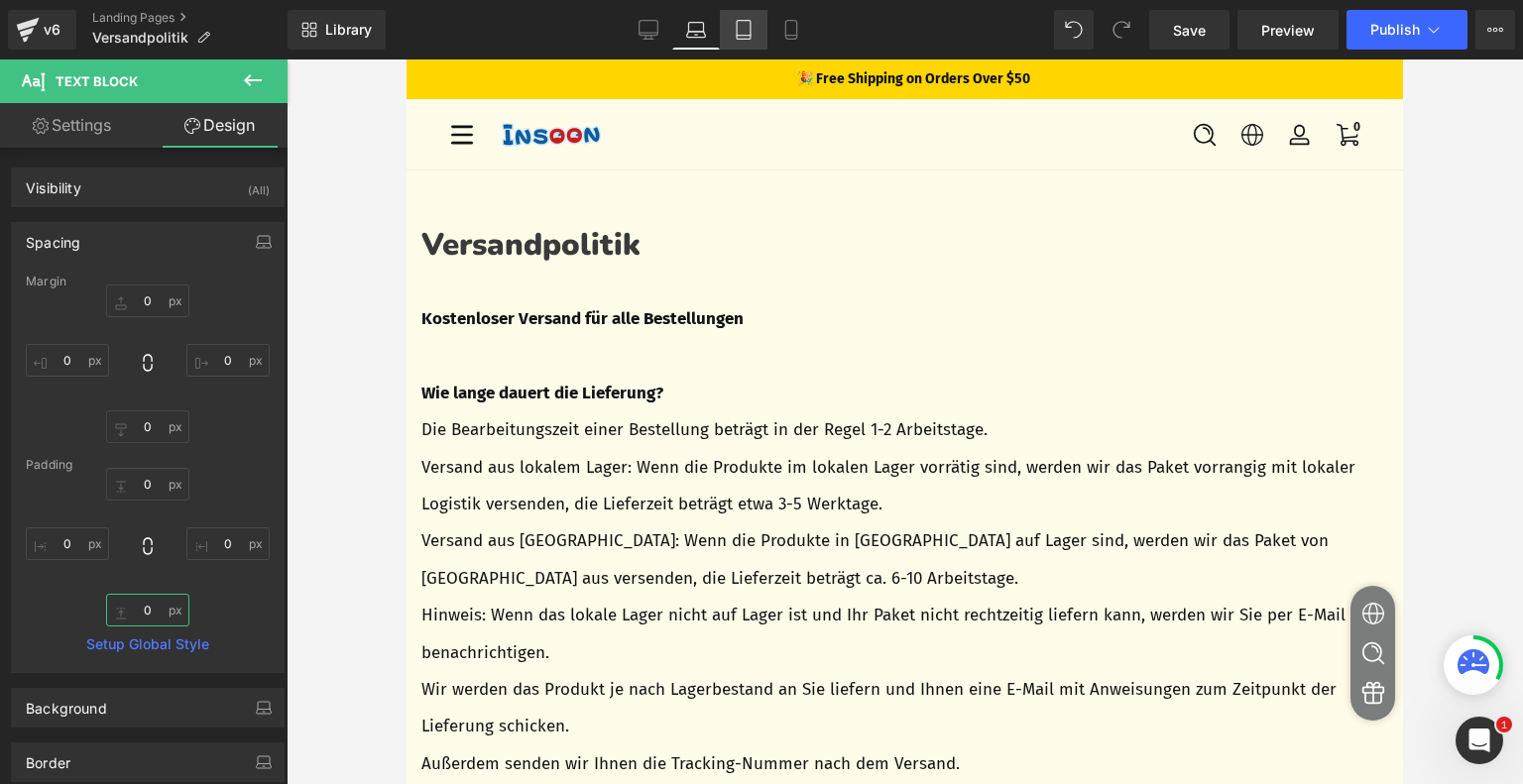 type on "0" 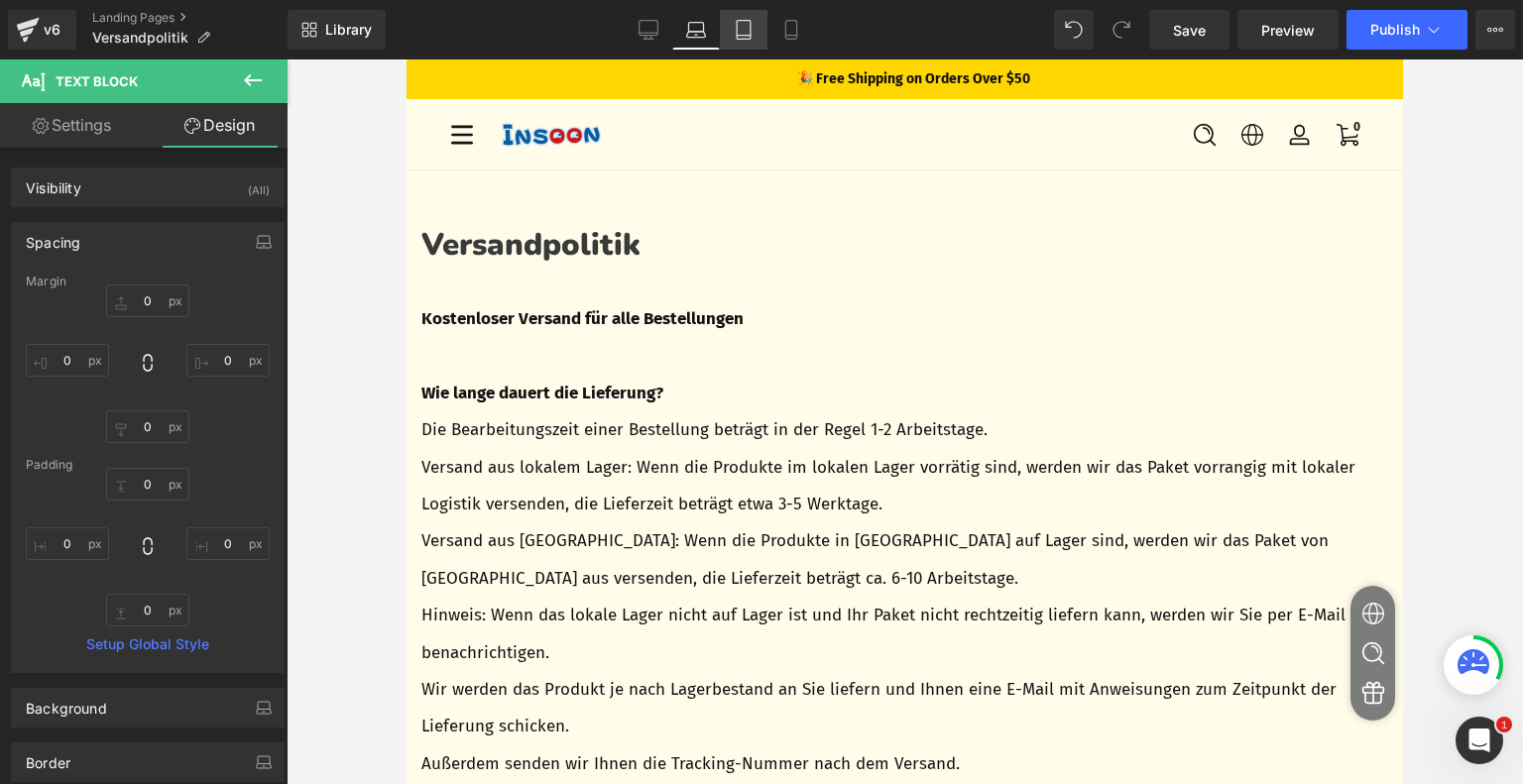click 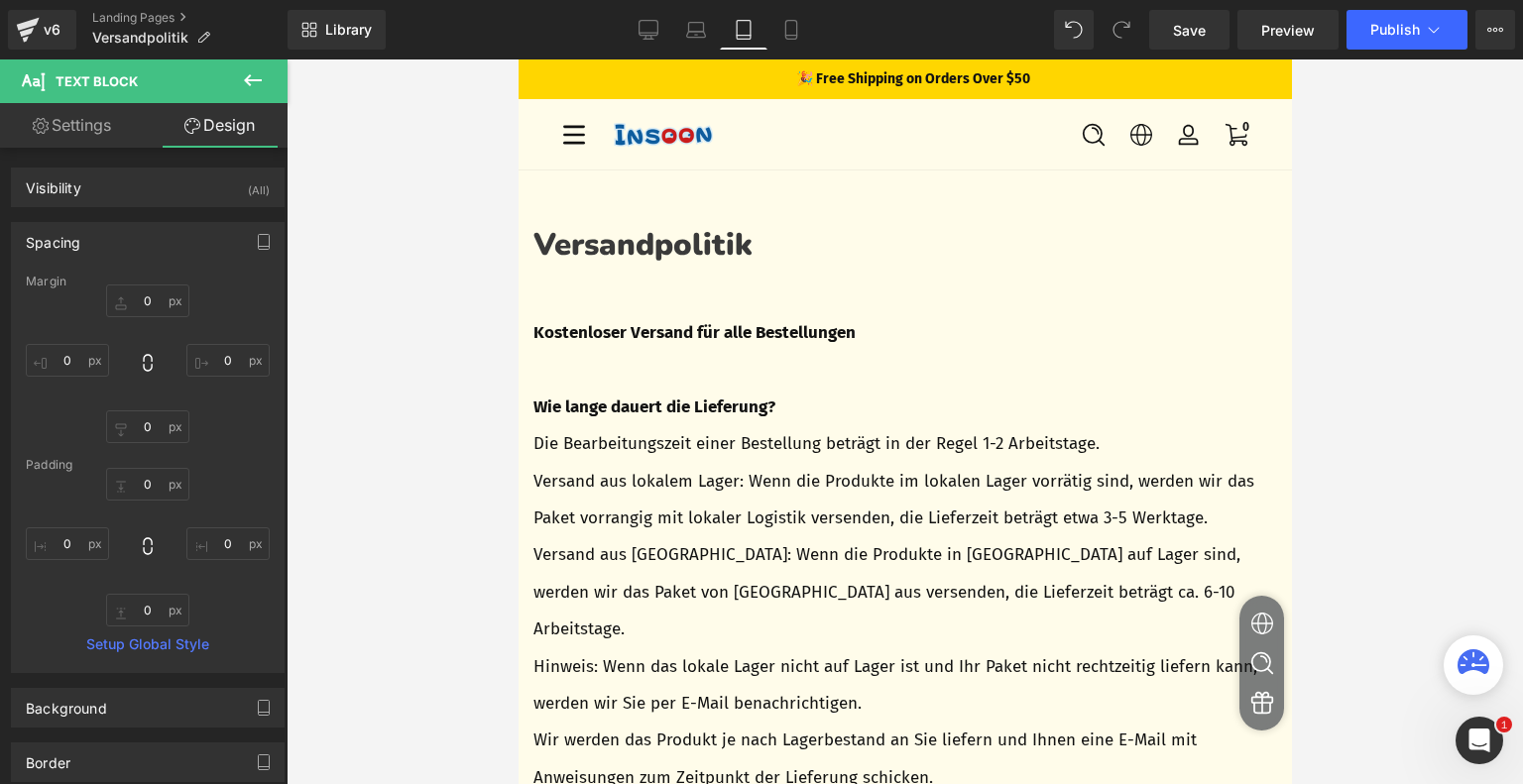 type on "0" 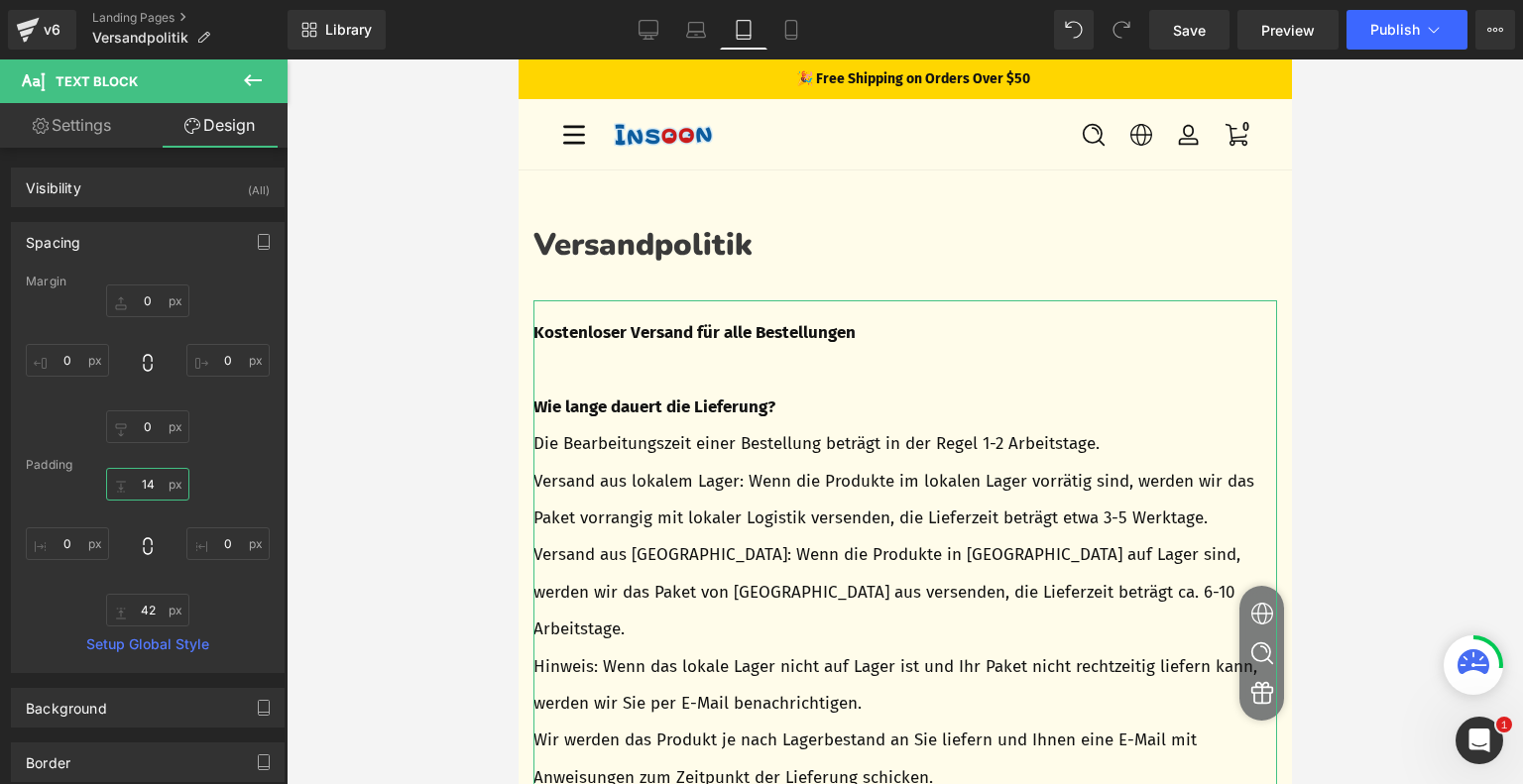 click on "14" at bounding box center [148, 484] 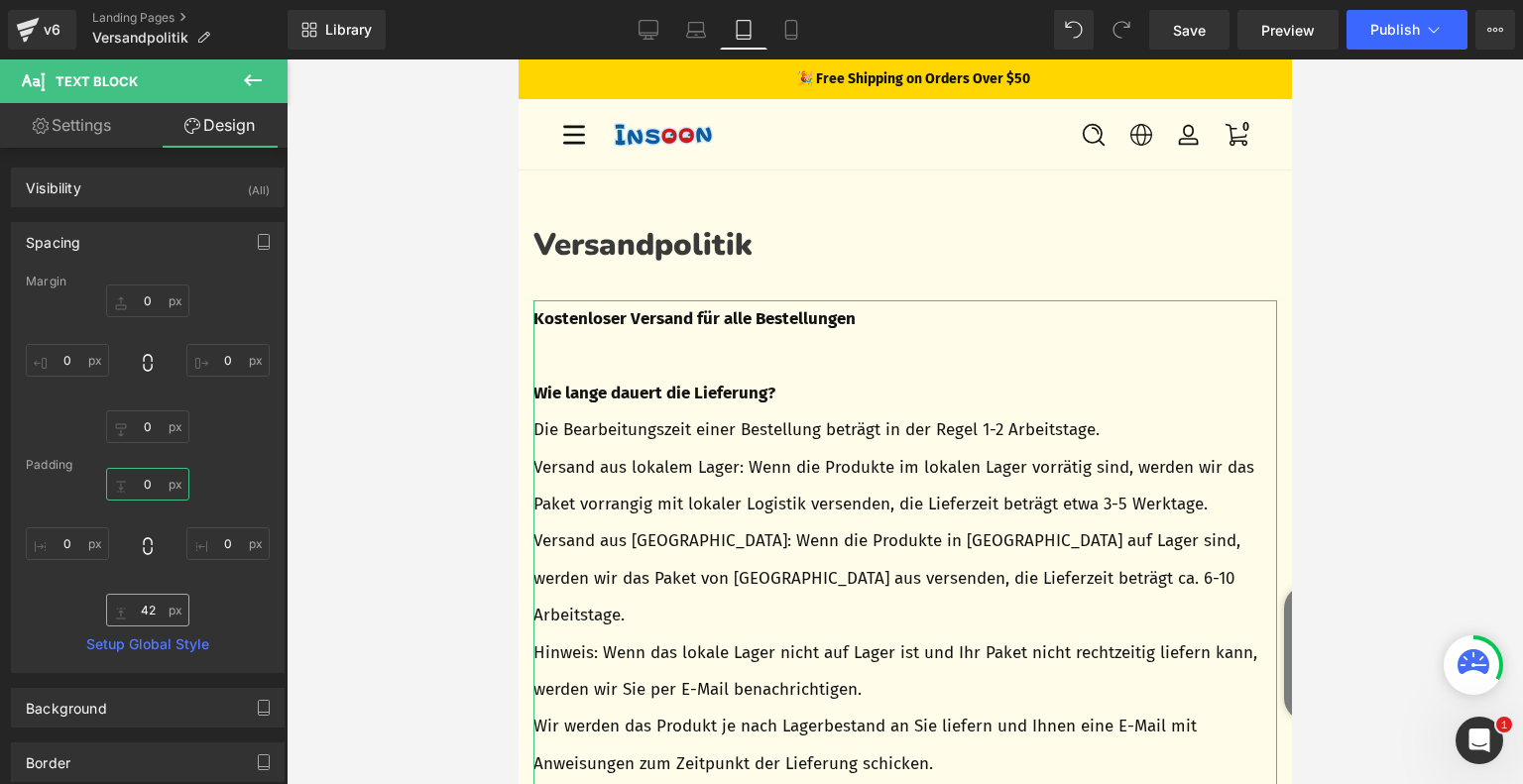 type on "0" 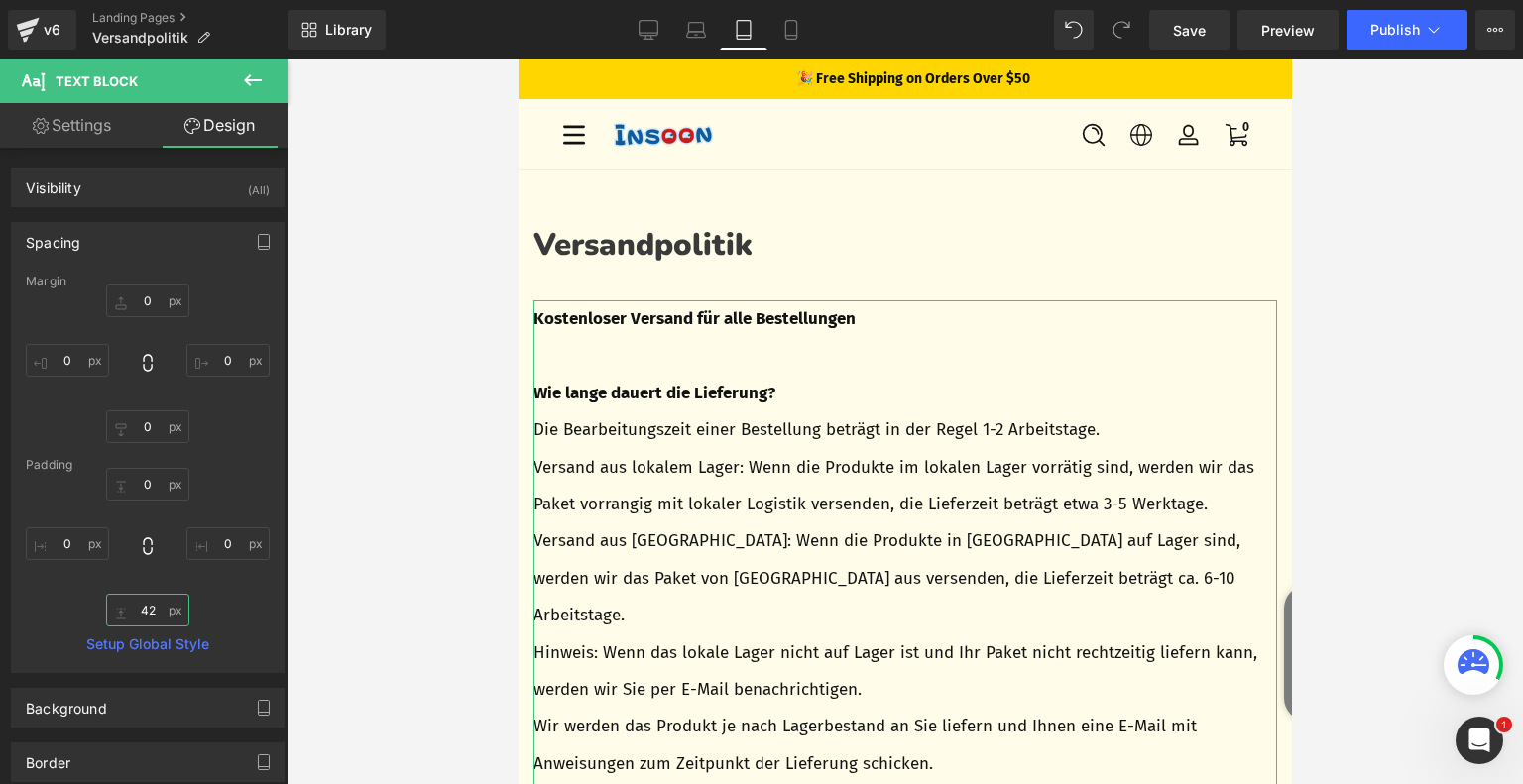 click on "42" at bounding box center (148, 610) 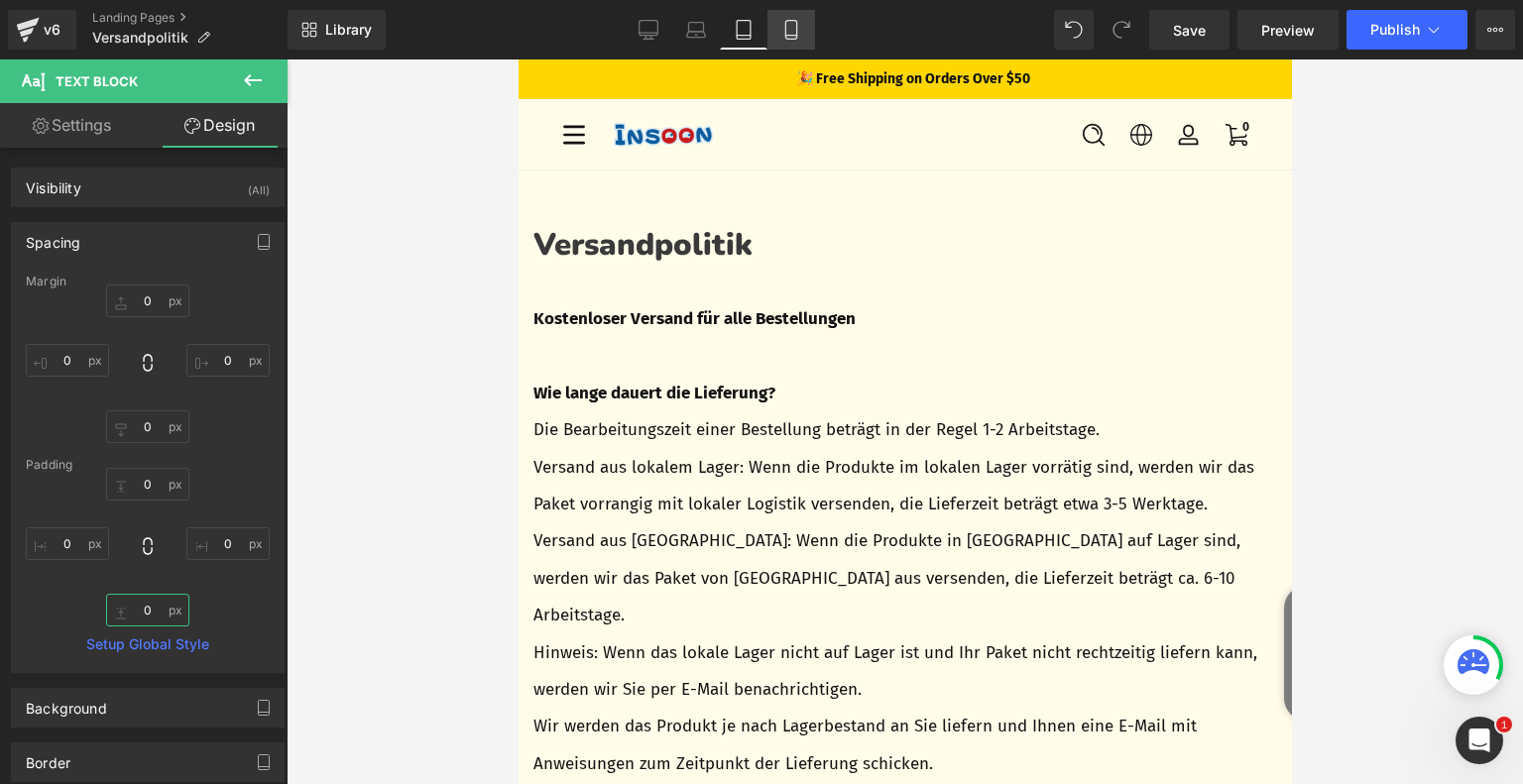 type on "0" 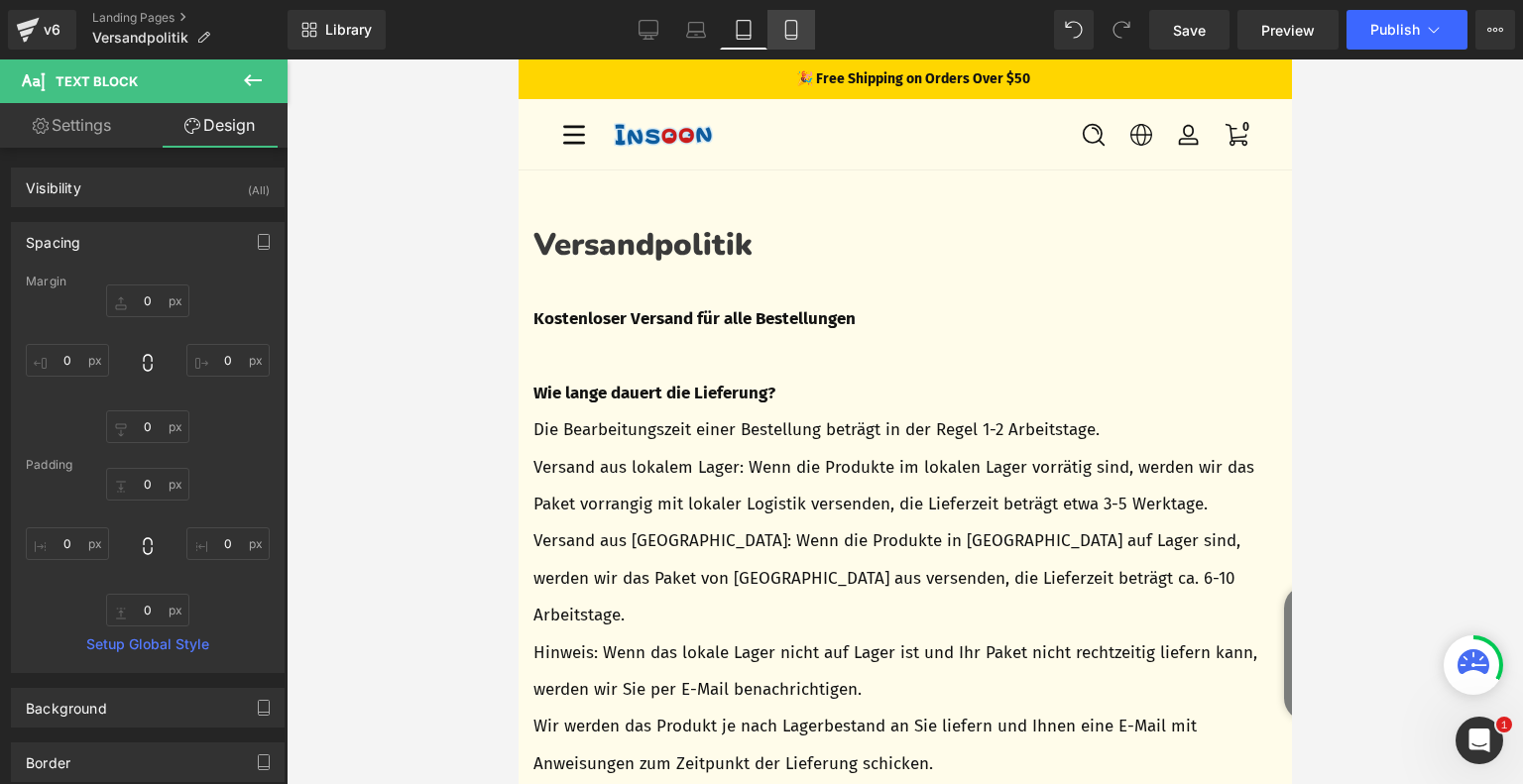 click 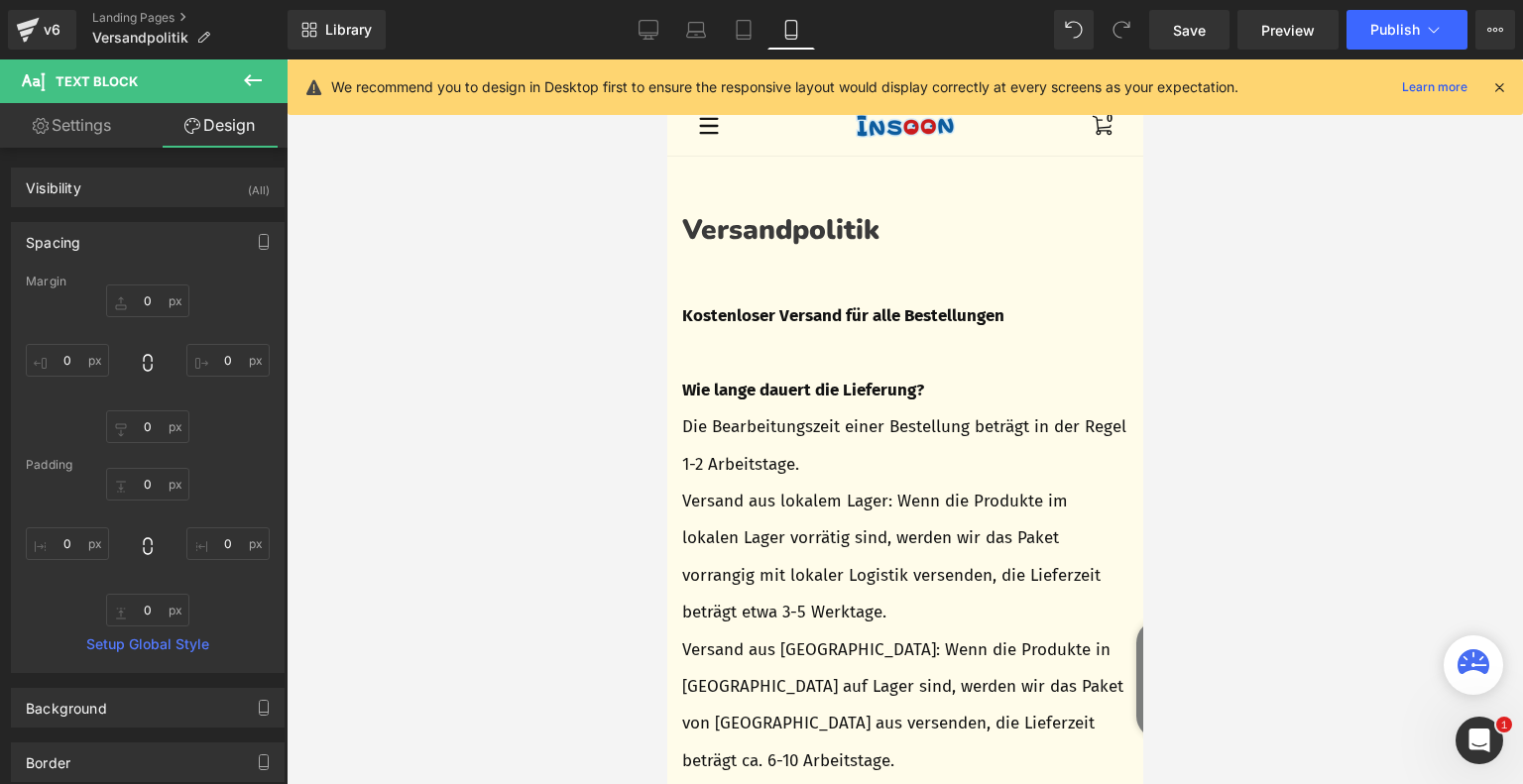 type on "0" 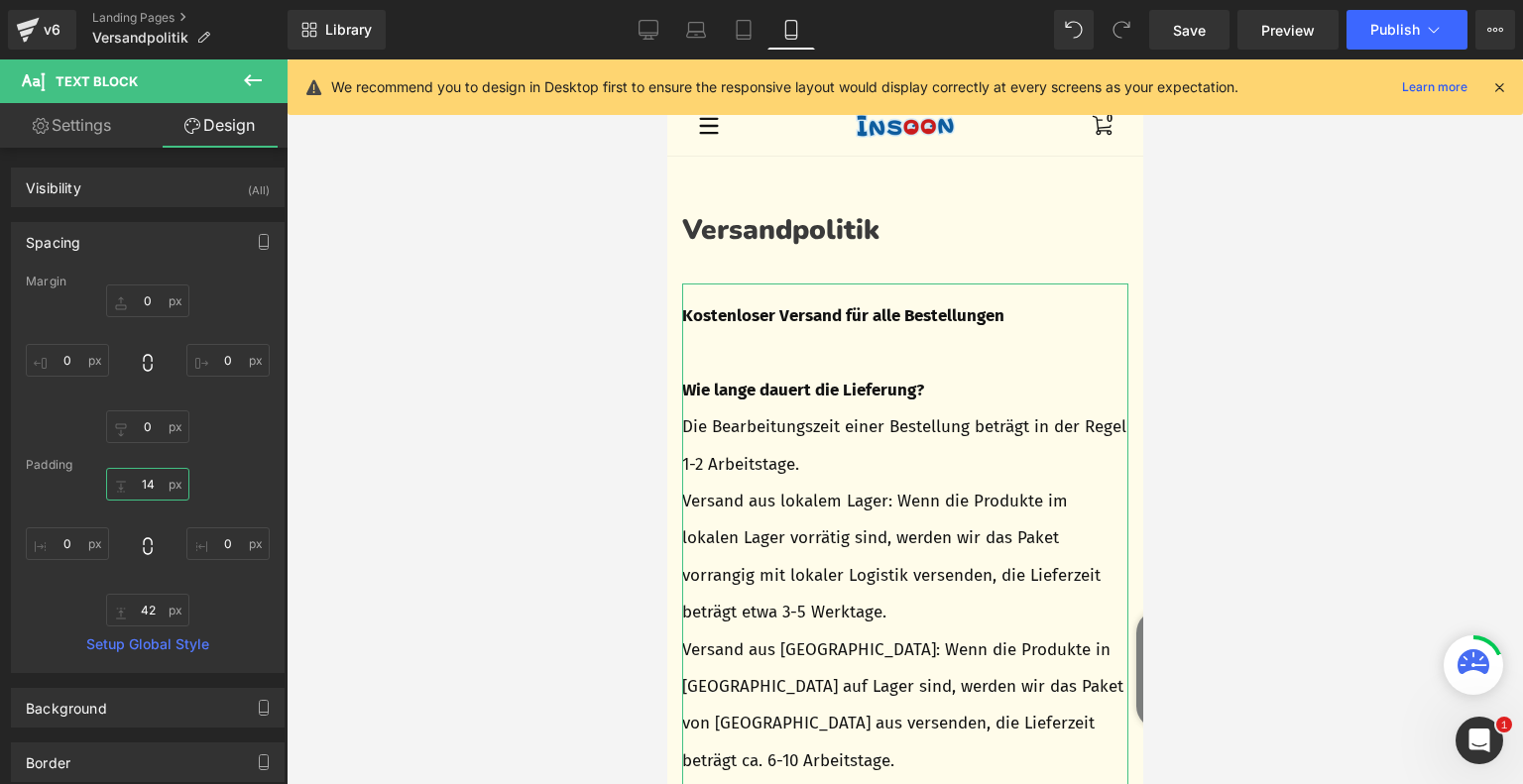 click on "14" at bounding box center (148, 484) 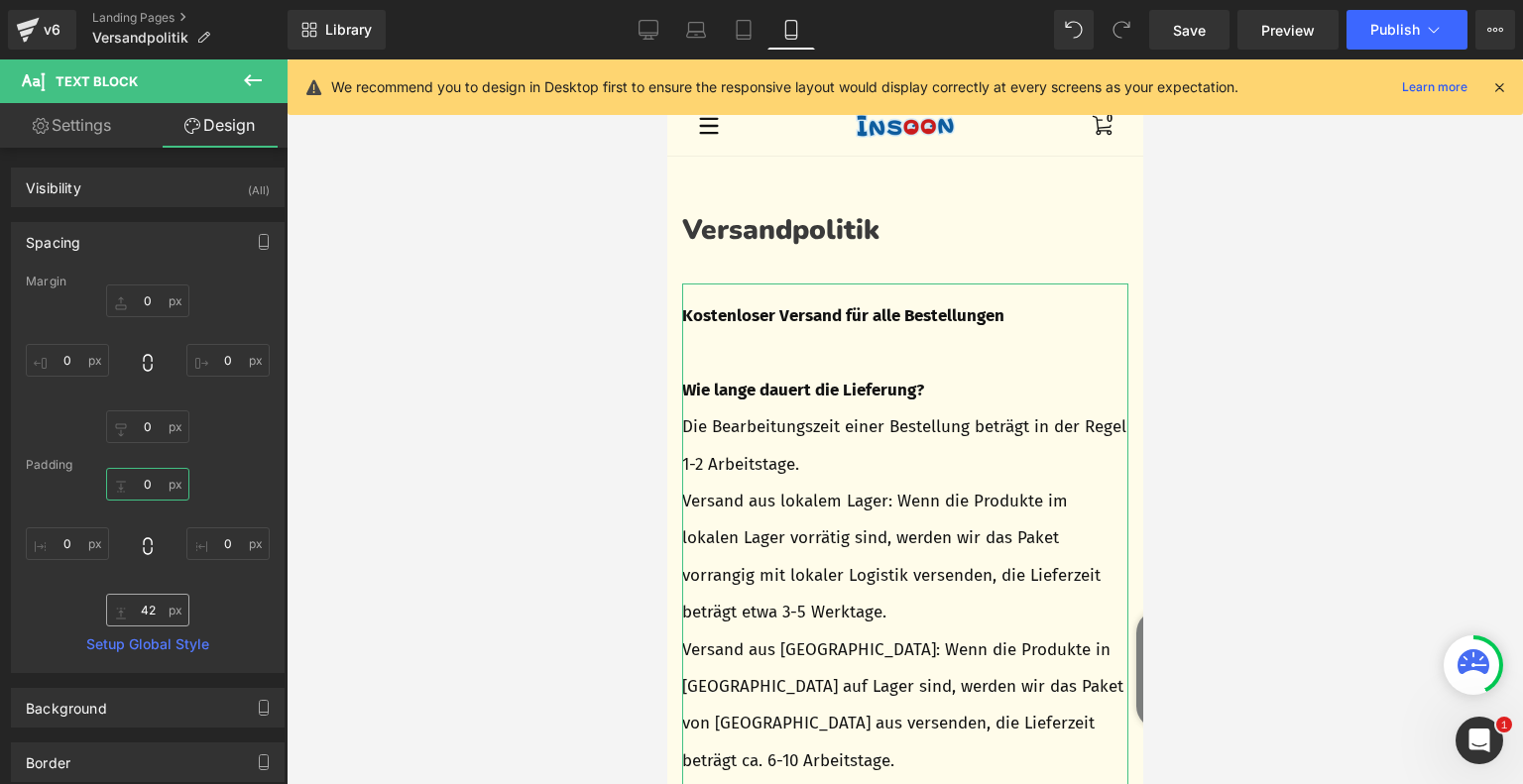 type on "0" 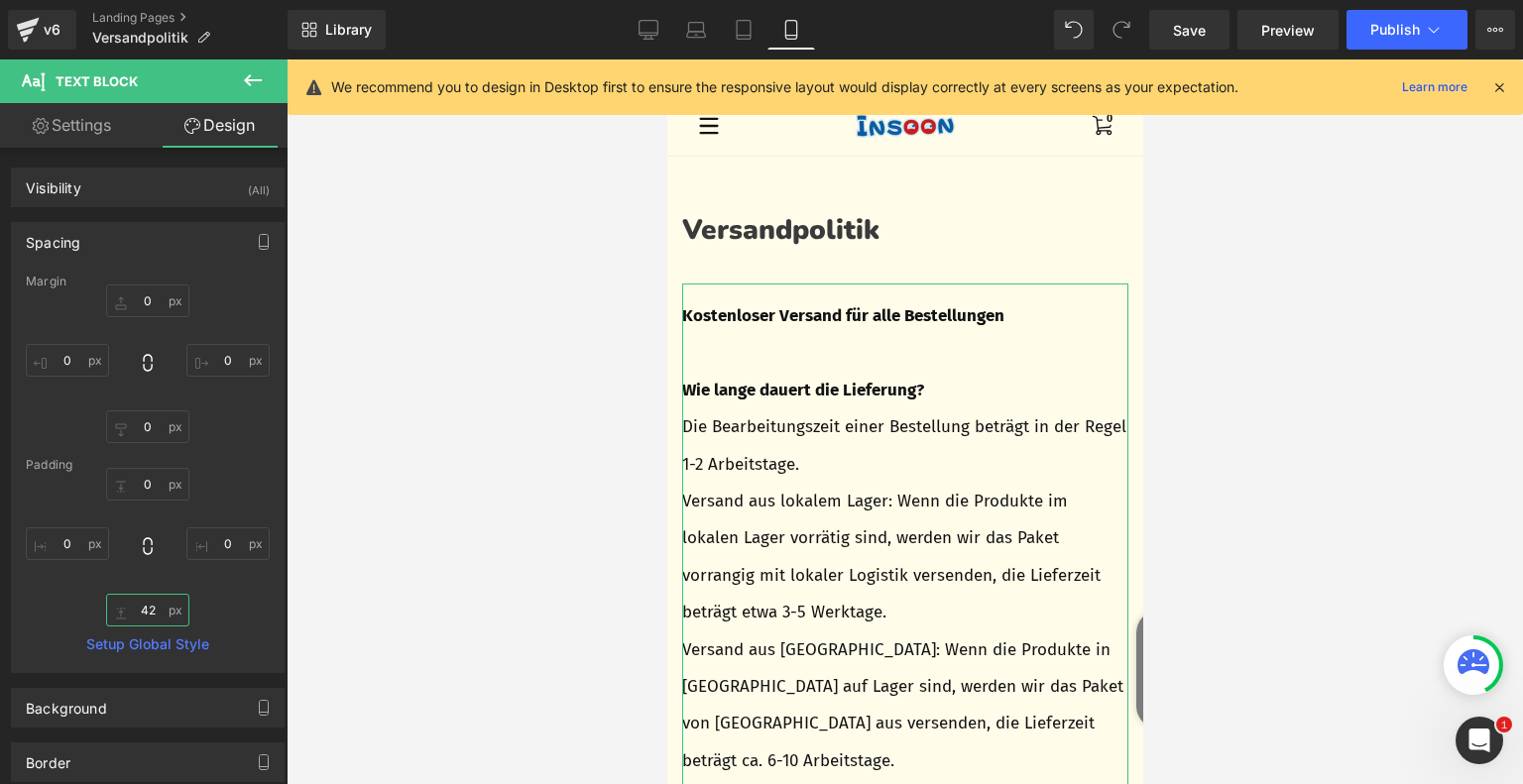 click on "42" at bounding box center (148, 610) 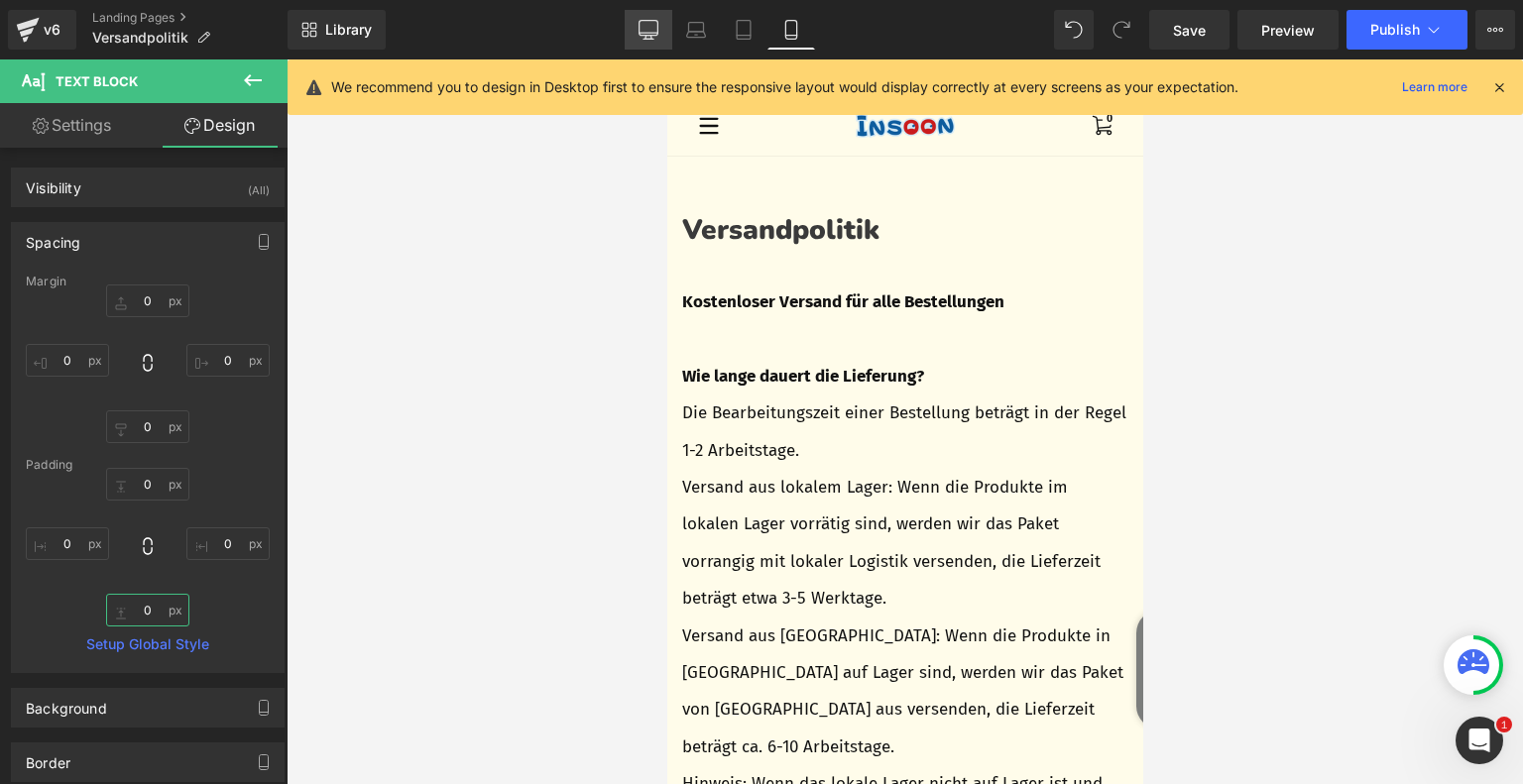 type on "0" 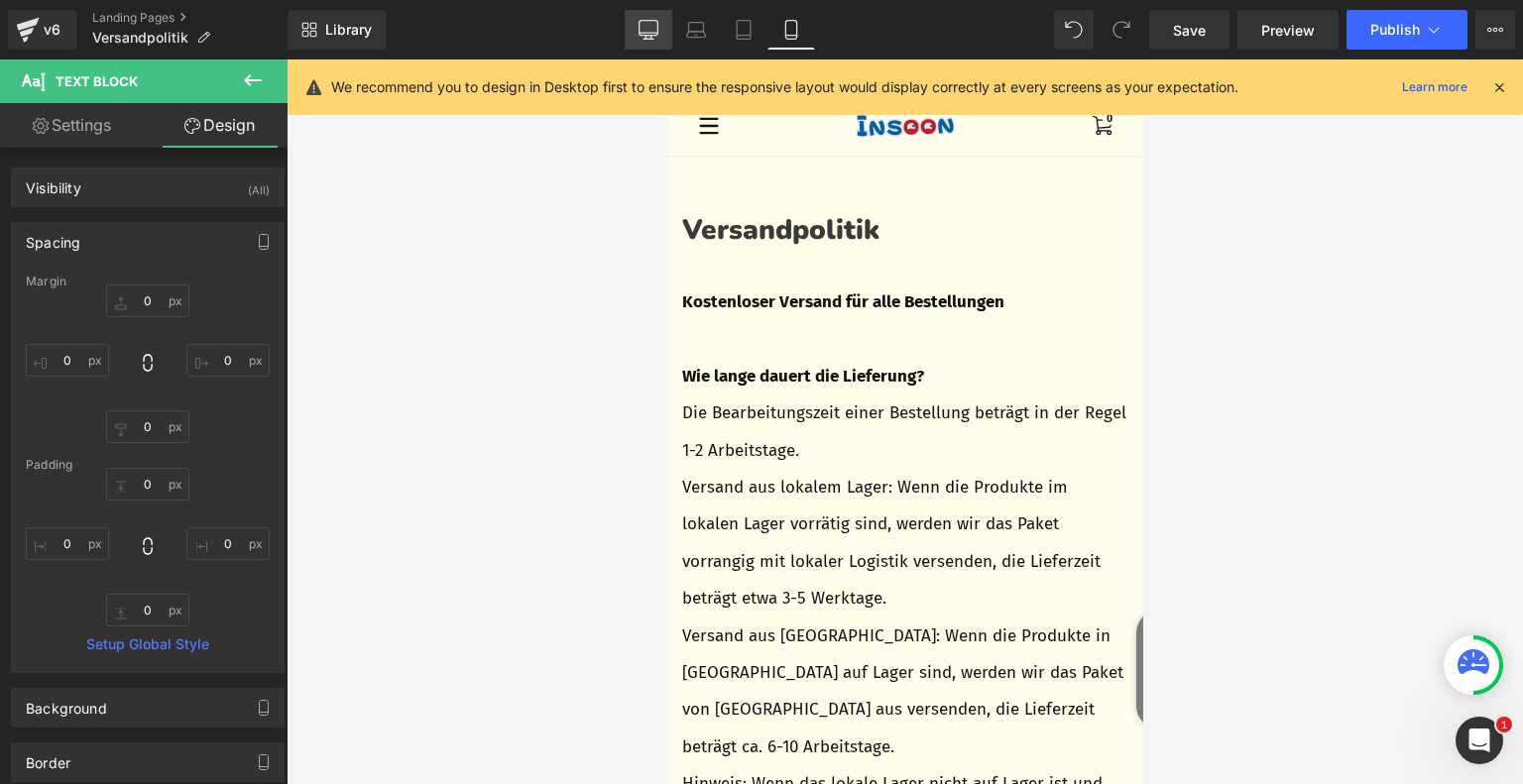click on "Desktop" at bounding box center (648, 30) 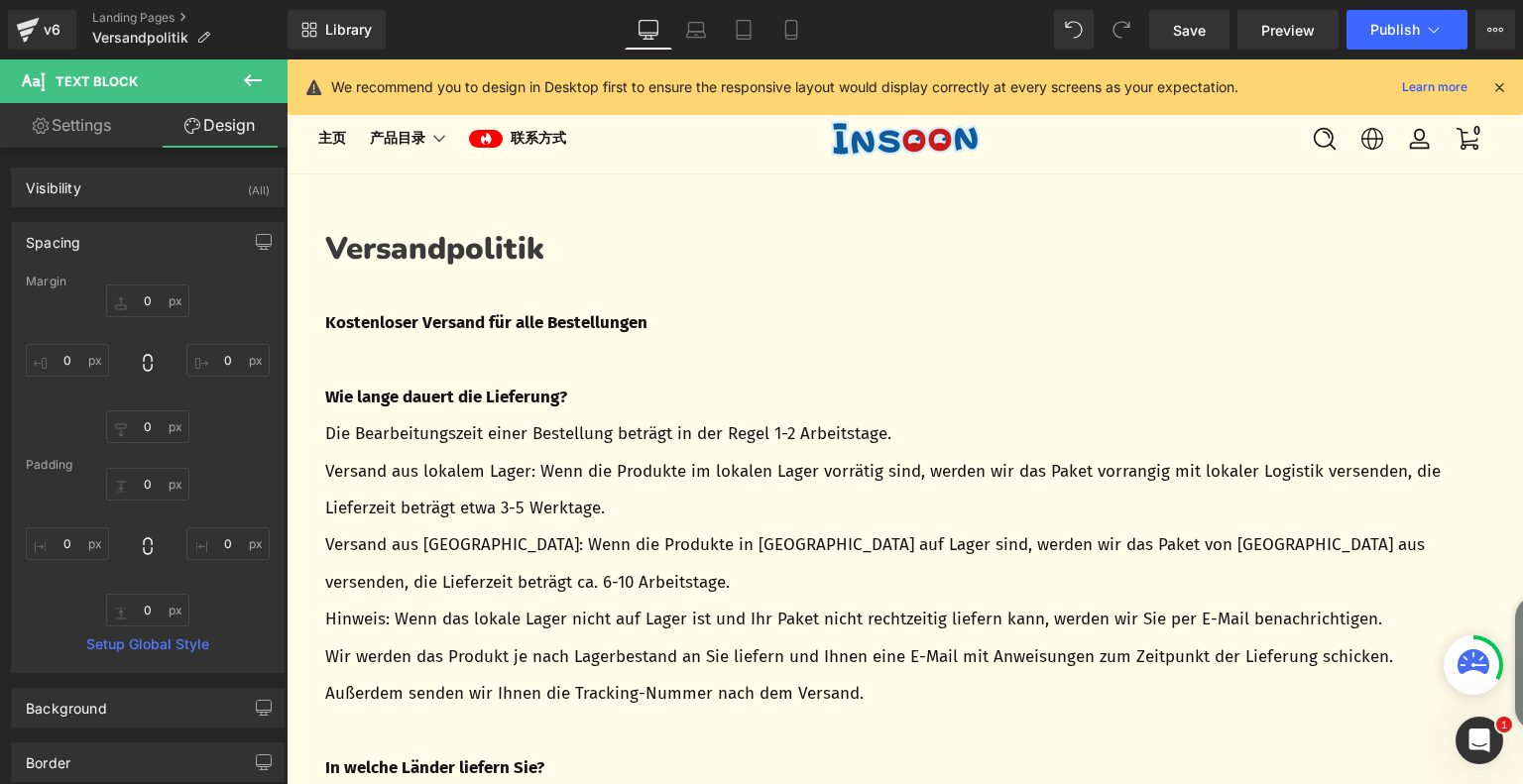 scroll, scrollTop: 20, scrollLeft: 0, axis: vertical 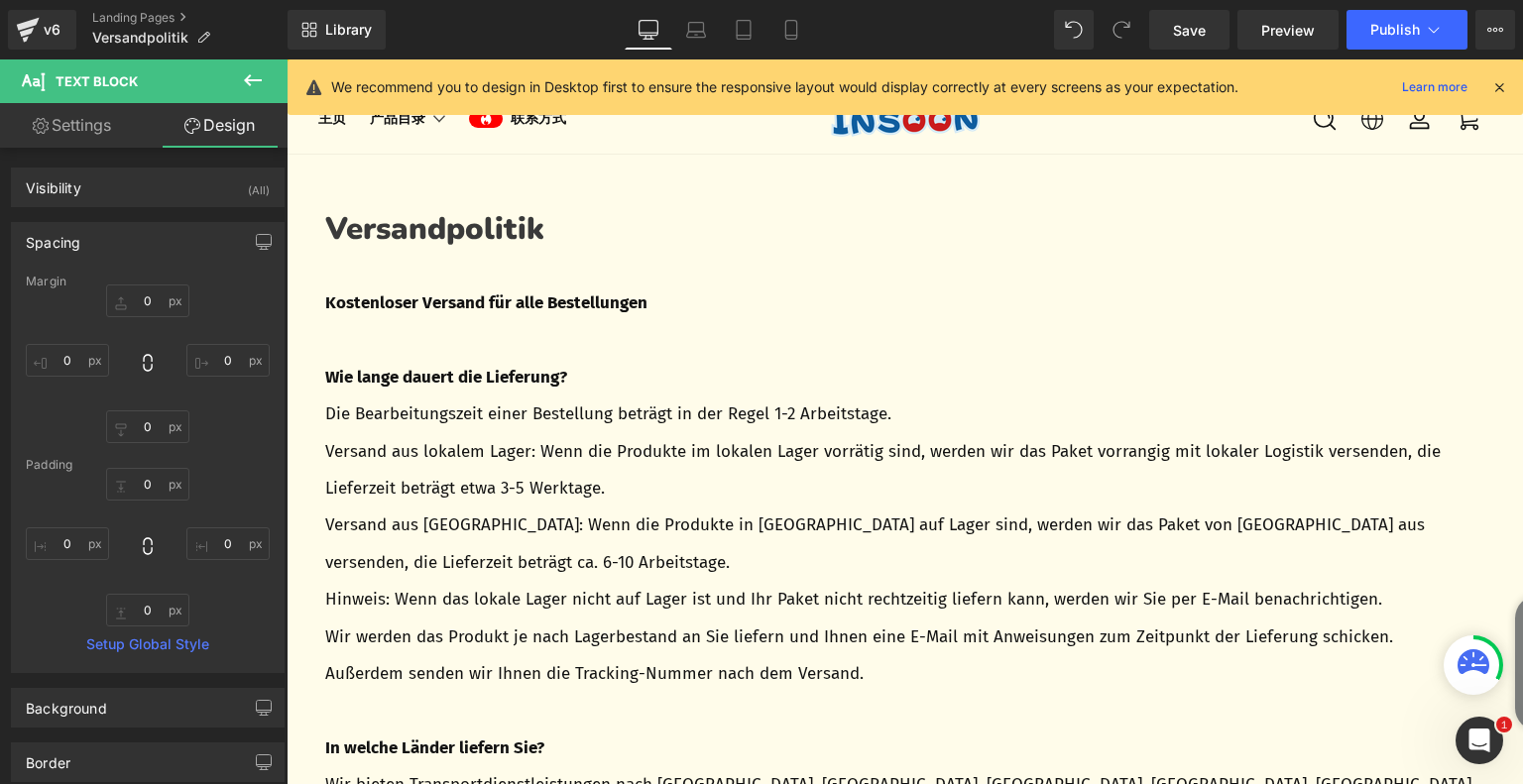 type on "0" 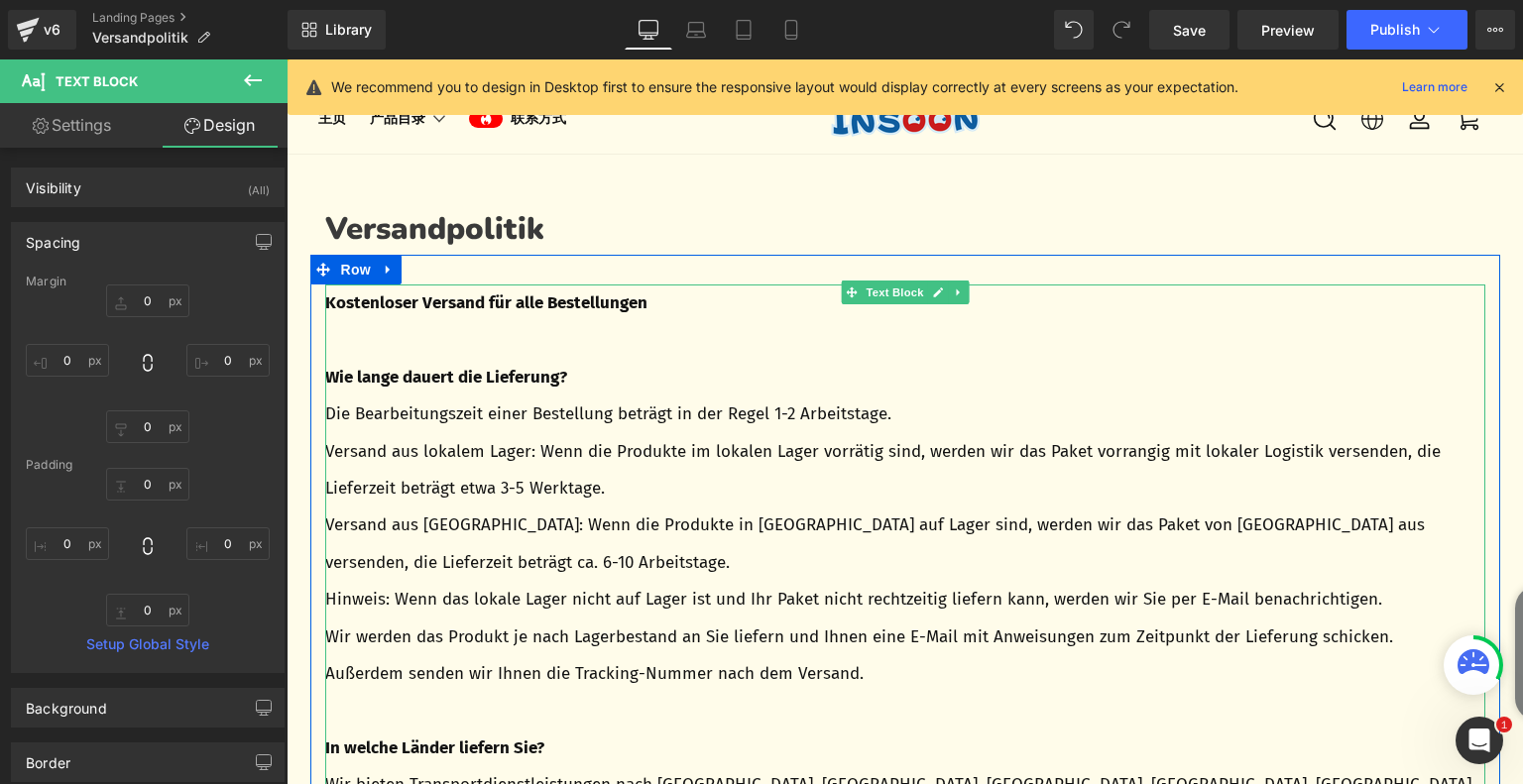 click on "Wie lange dauert die Lieferung?" at bounding box center [905, 377] 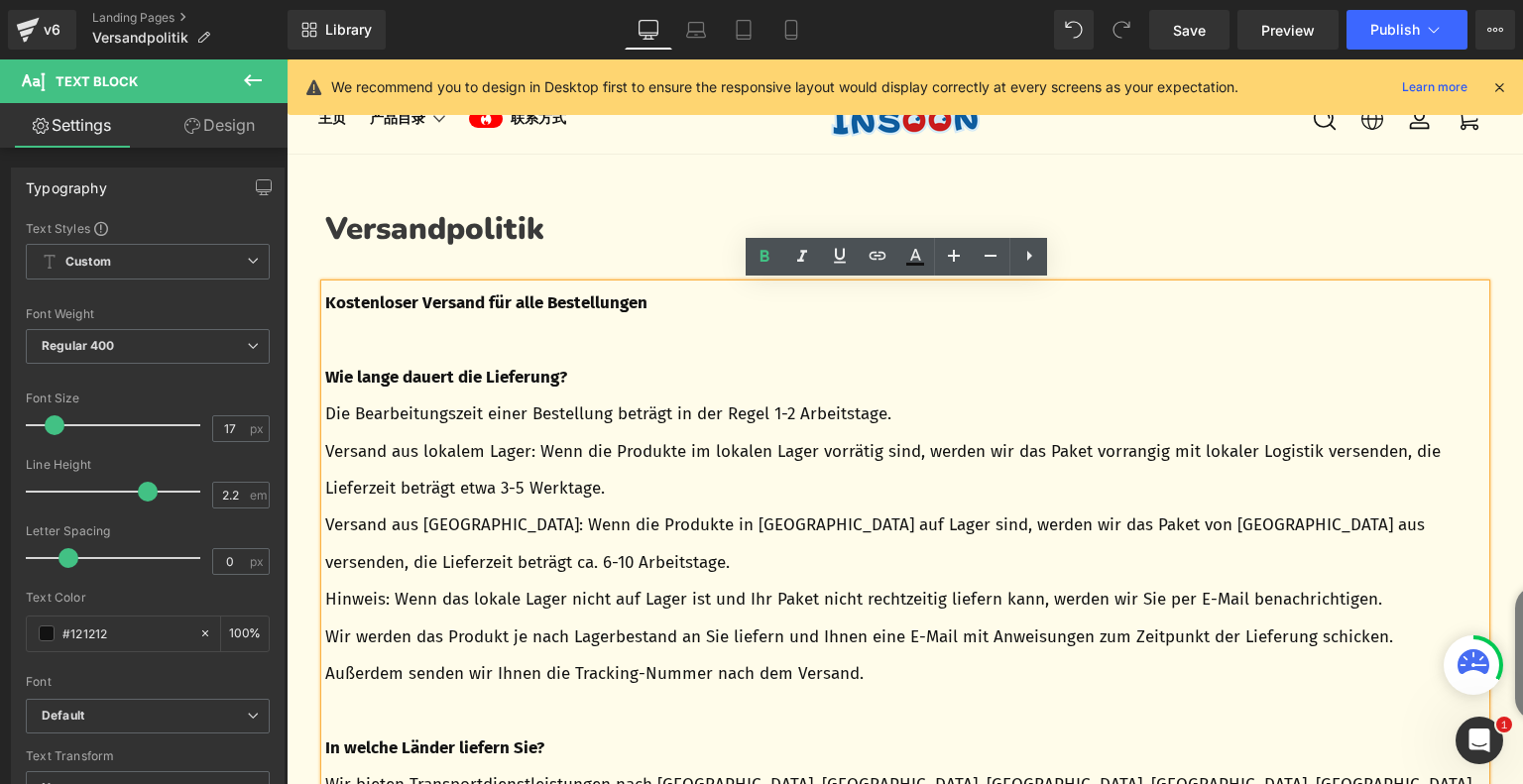 click on "Kostenloser Versand für alle Bestellungen  Wie lange dauert die Lieferung? Die Bearbeitungszeit einer Bestellung beträgt in der Regel 1-2 Arbeitstage. Versand aus lokalem Lager: Wenn die Produkte im lokalen Lager vorrätig sind, werden wir das Paket vorrangig mit lokaler Logistik versenden, die Lieferzeit beträgt etwa 3-5 Werktage. Versand aus [GEOGRAPHIC_DATA]: Wenn die Produkte in [GEOGRAPHIC_DATA] auf Lager sind, werden wir das Paket von [GEOGRAPHIC_DATA] aus versenden, die Lieferzeit beträgt ca. 6-10 Arbeitstage. Hinweis: Wenn das lokale Lager nicht auf Lager ist und Ihr Paket nicht rechtzeitig liefern kann, werden wir Sie per E-Mail benachrichtigen. Wir werden das Produkt je nach Lagerbestand an Sie liefern und Ihnen eine E-Mail mit Anweisungen zum Zeitpunkt der Lieferung schicken. Außerdem senden wir Ihnen die Tracking-Nummer nach dem Versand.  In welche Länder liefern Sie? Wie wird meine Lieferung verschickt? Wir arbeiten mit verschiedenen Logistikunternehmen wie USPS, DHL, UPS, Yanwen, etc. zusammen. Text Block         Row" at bounding box center [905, 867] 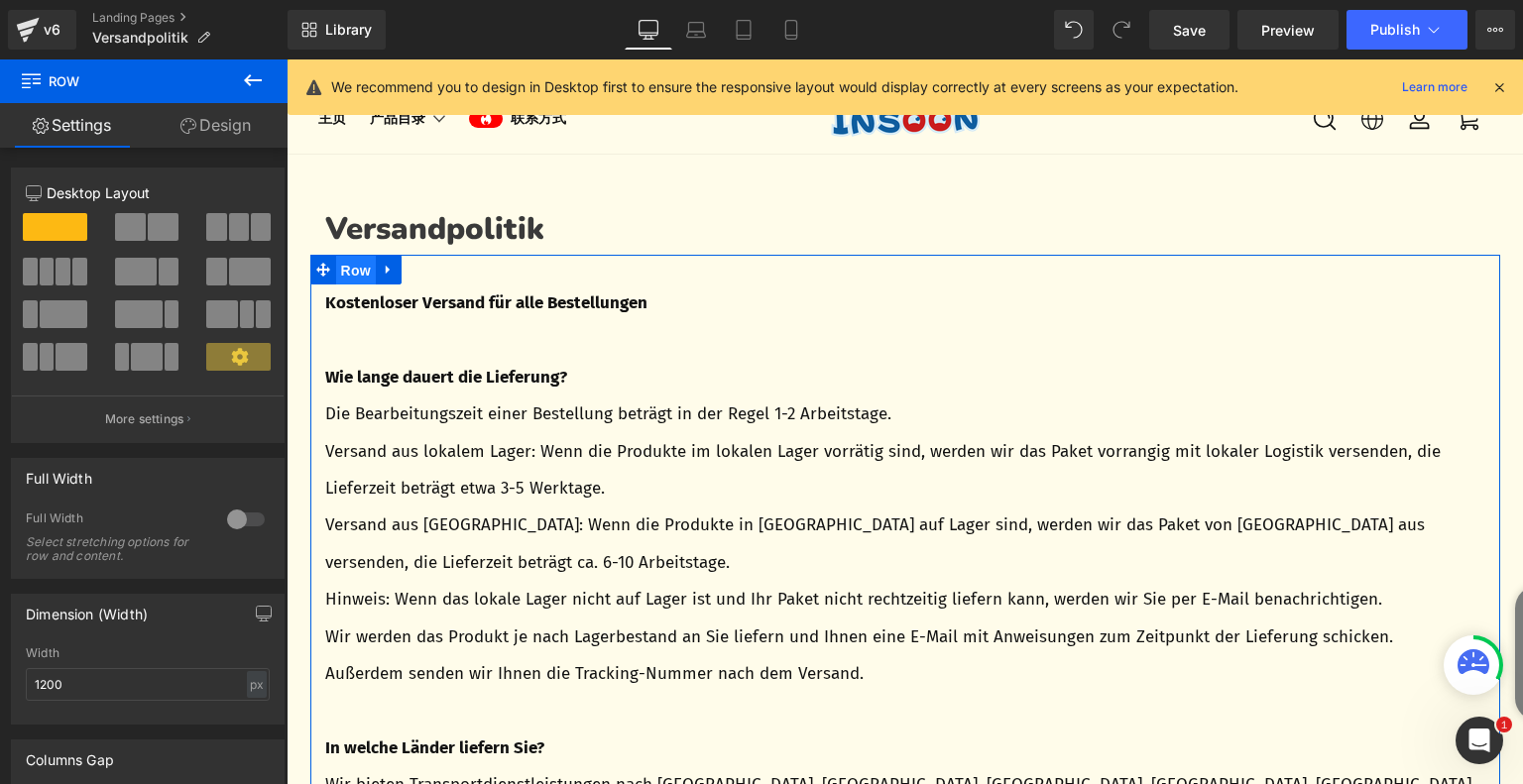 click on "Row" at bounding box center [356, 271] 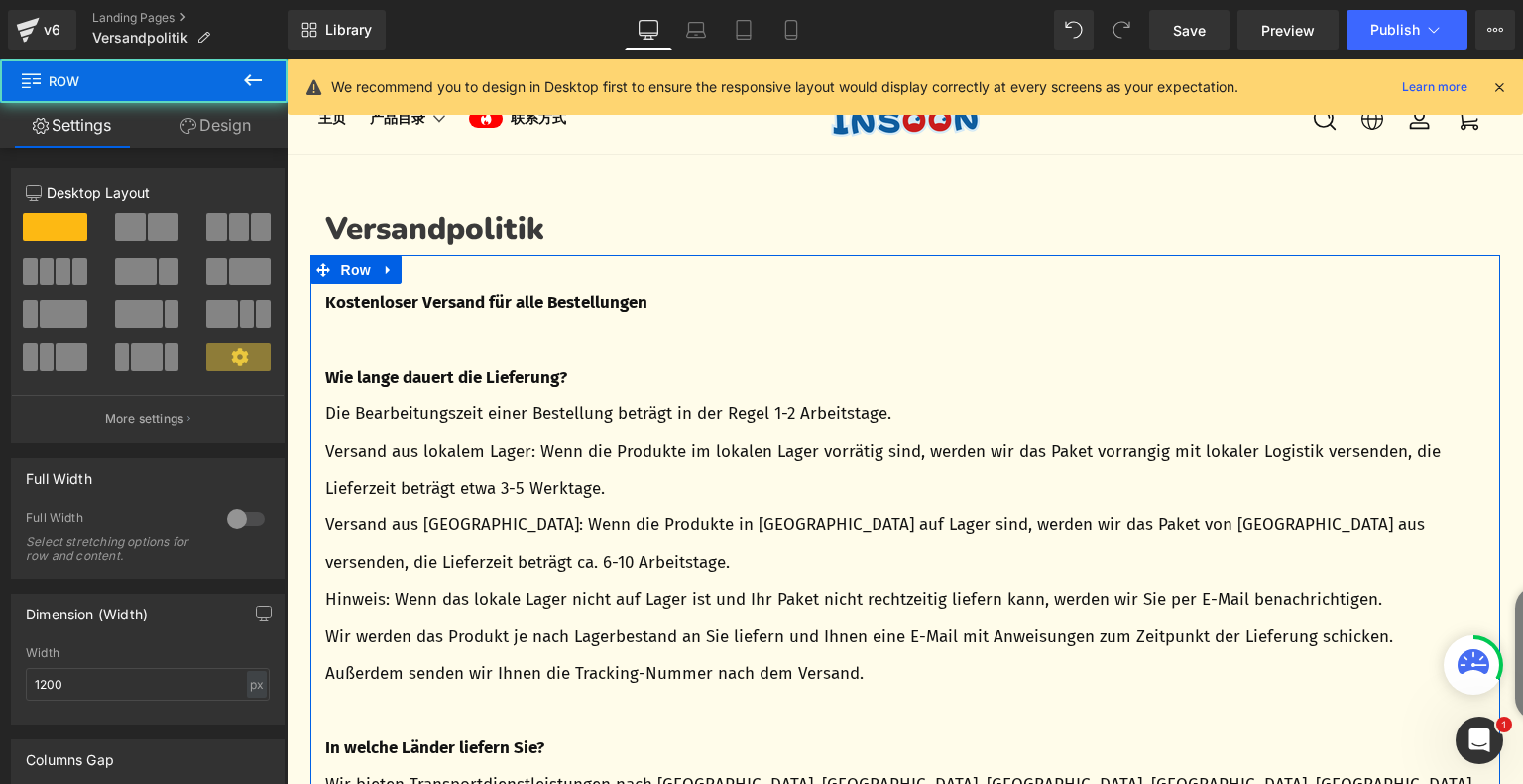 click on "Design" at bounding box center [215, 125] 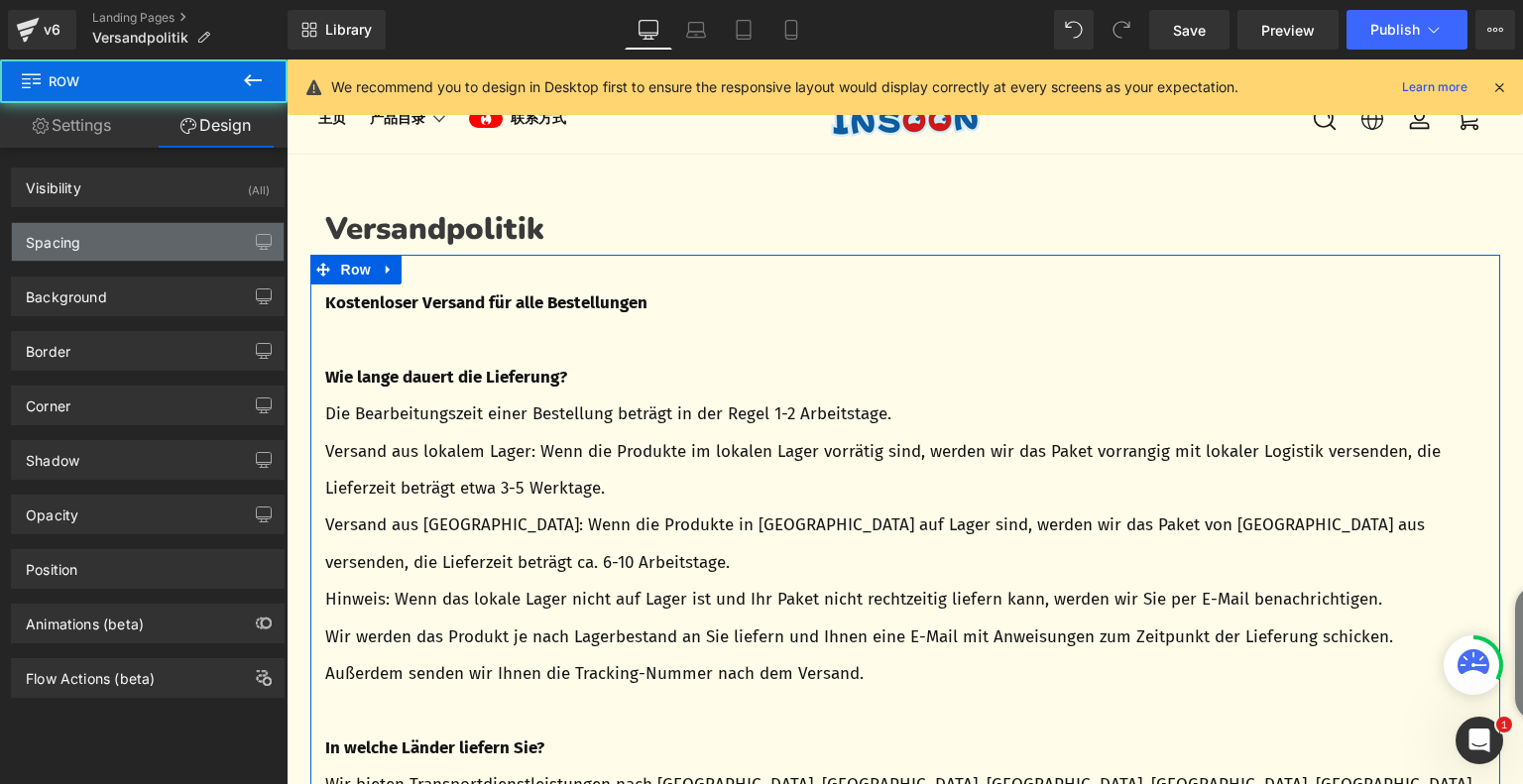 click on "Spacing" at bounding box center (148, 242) 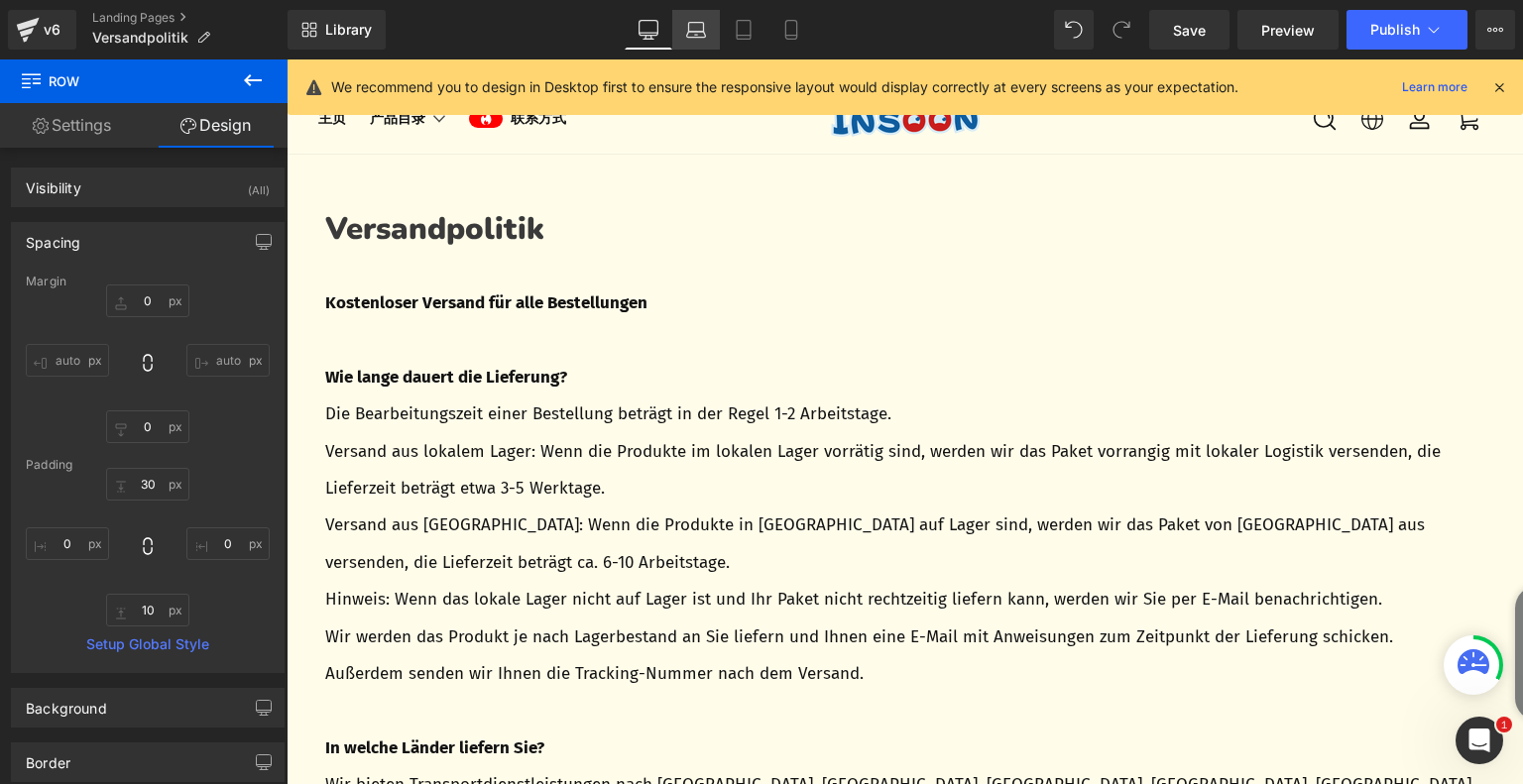 click 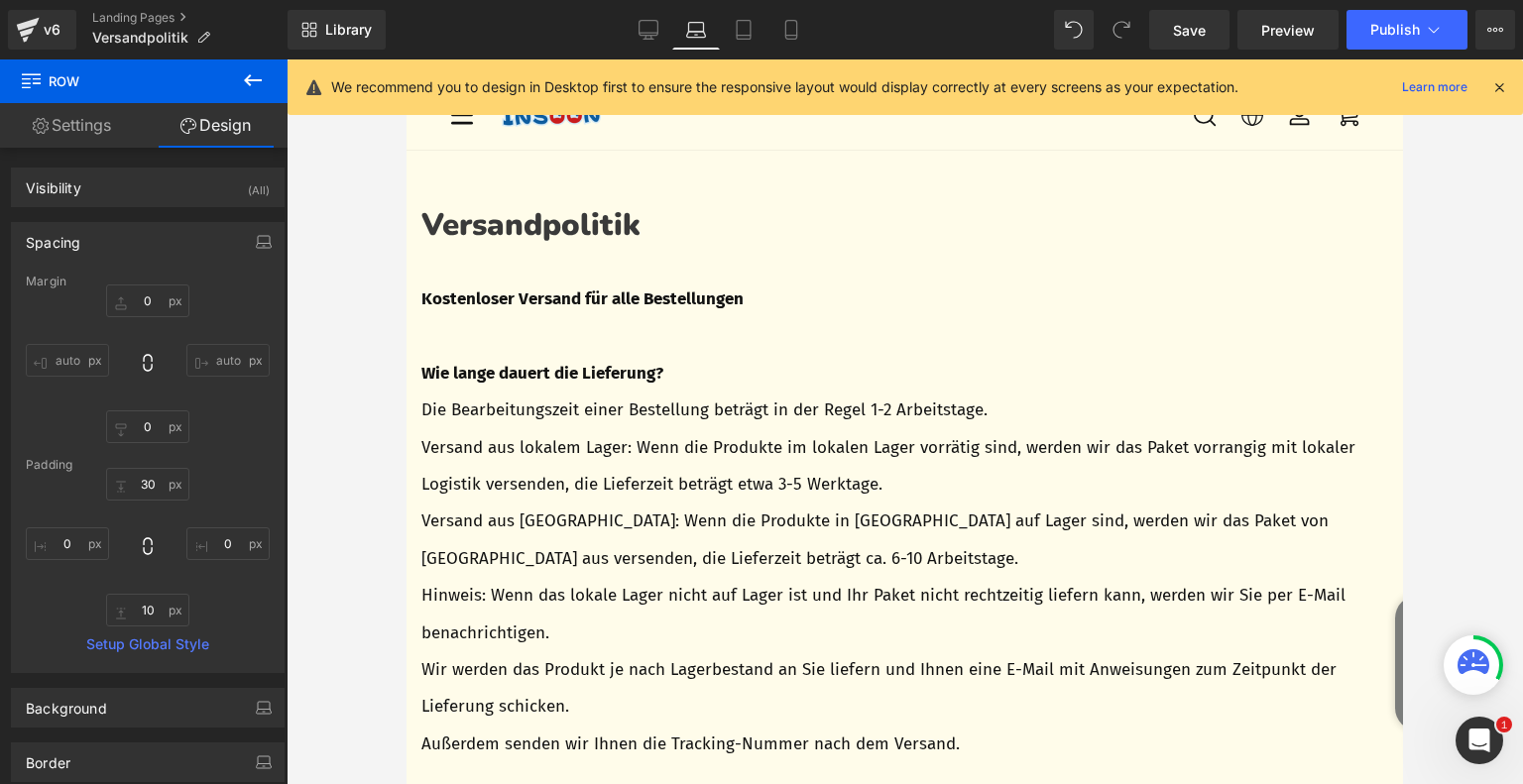 type on "0" 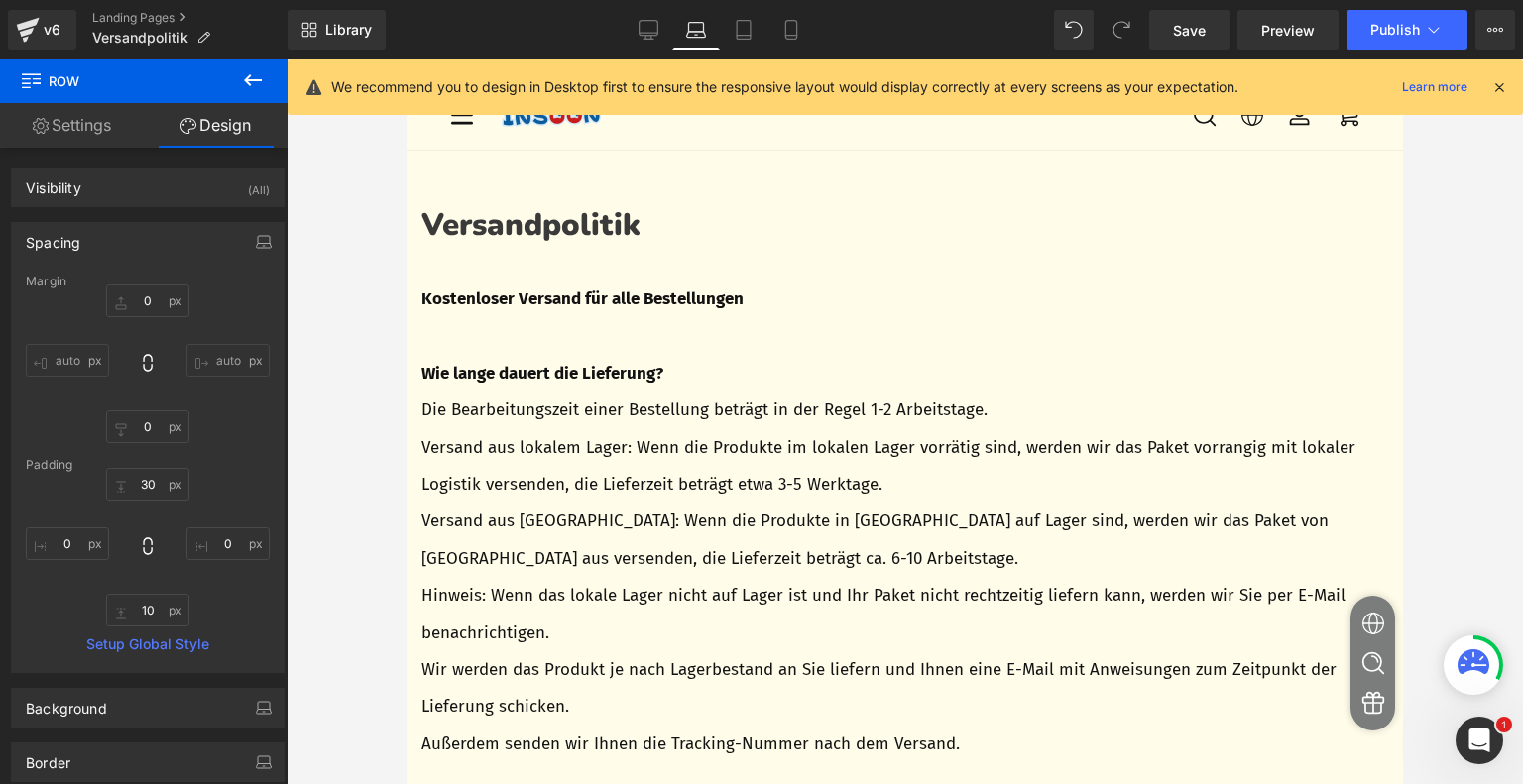 scroll, scrollTop: 16, scrollLeft: 0, axis: vertical 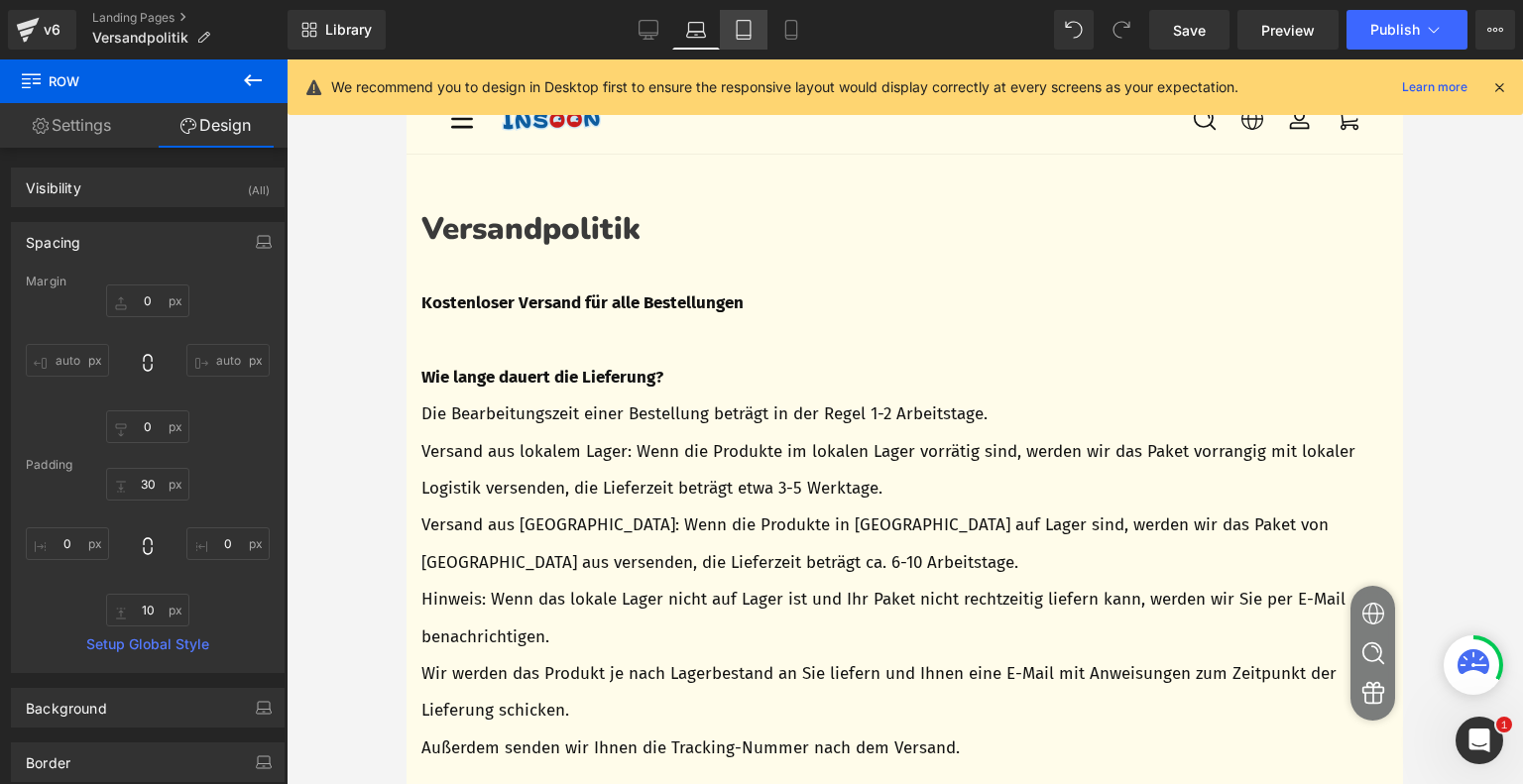 click on "Tablet" at bounding box center [744, 30] 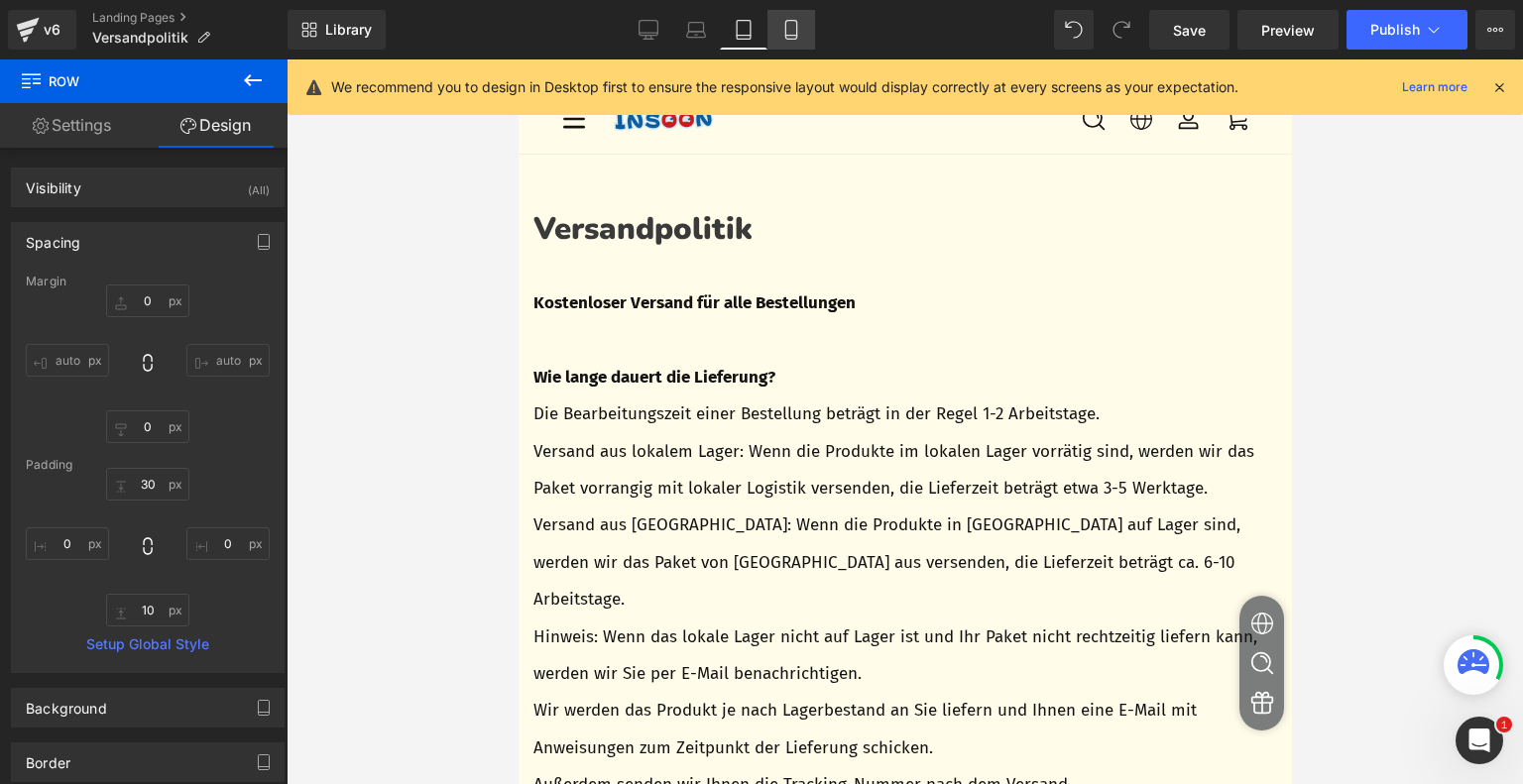 type on "0" 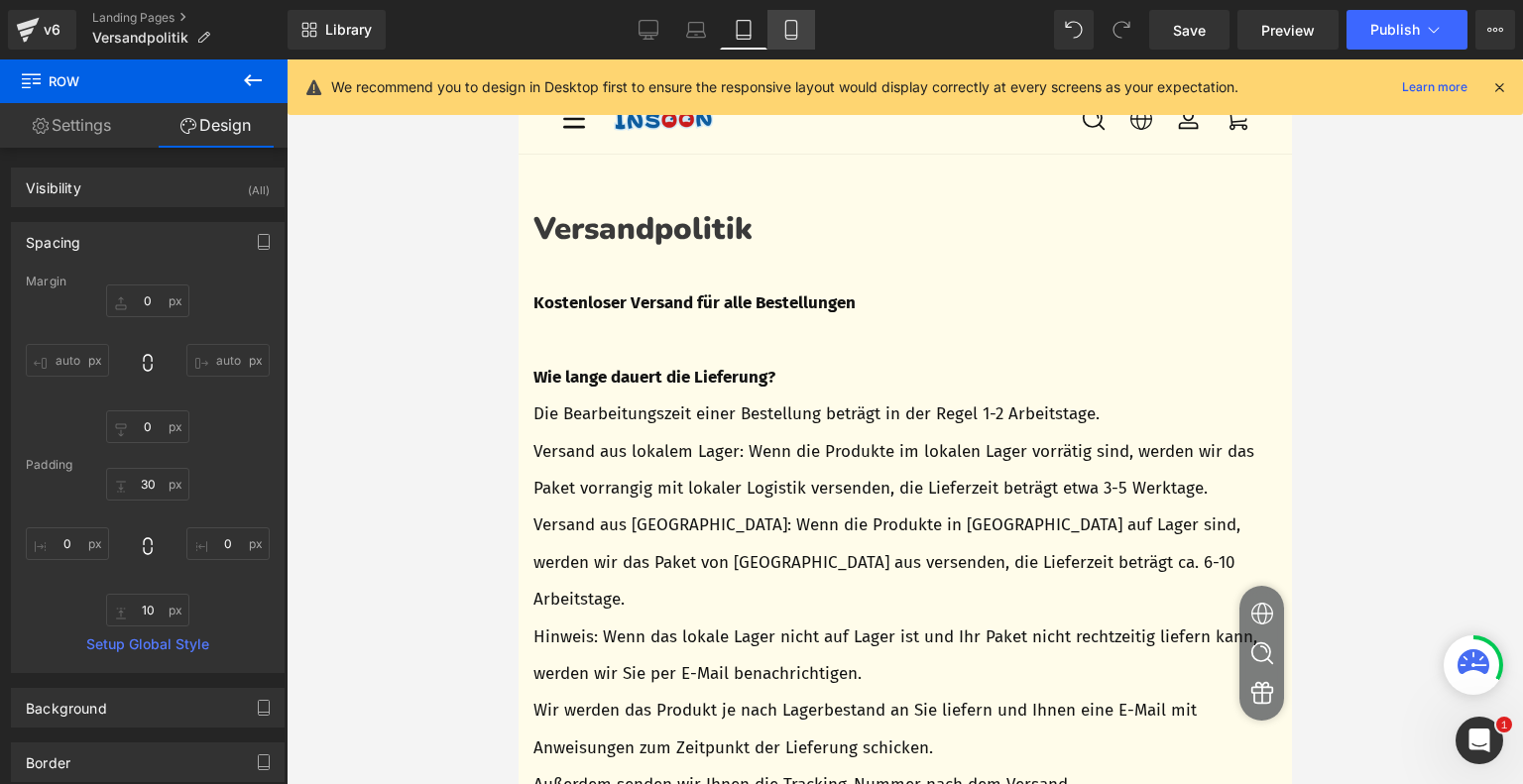 click 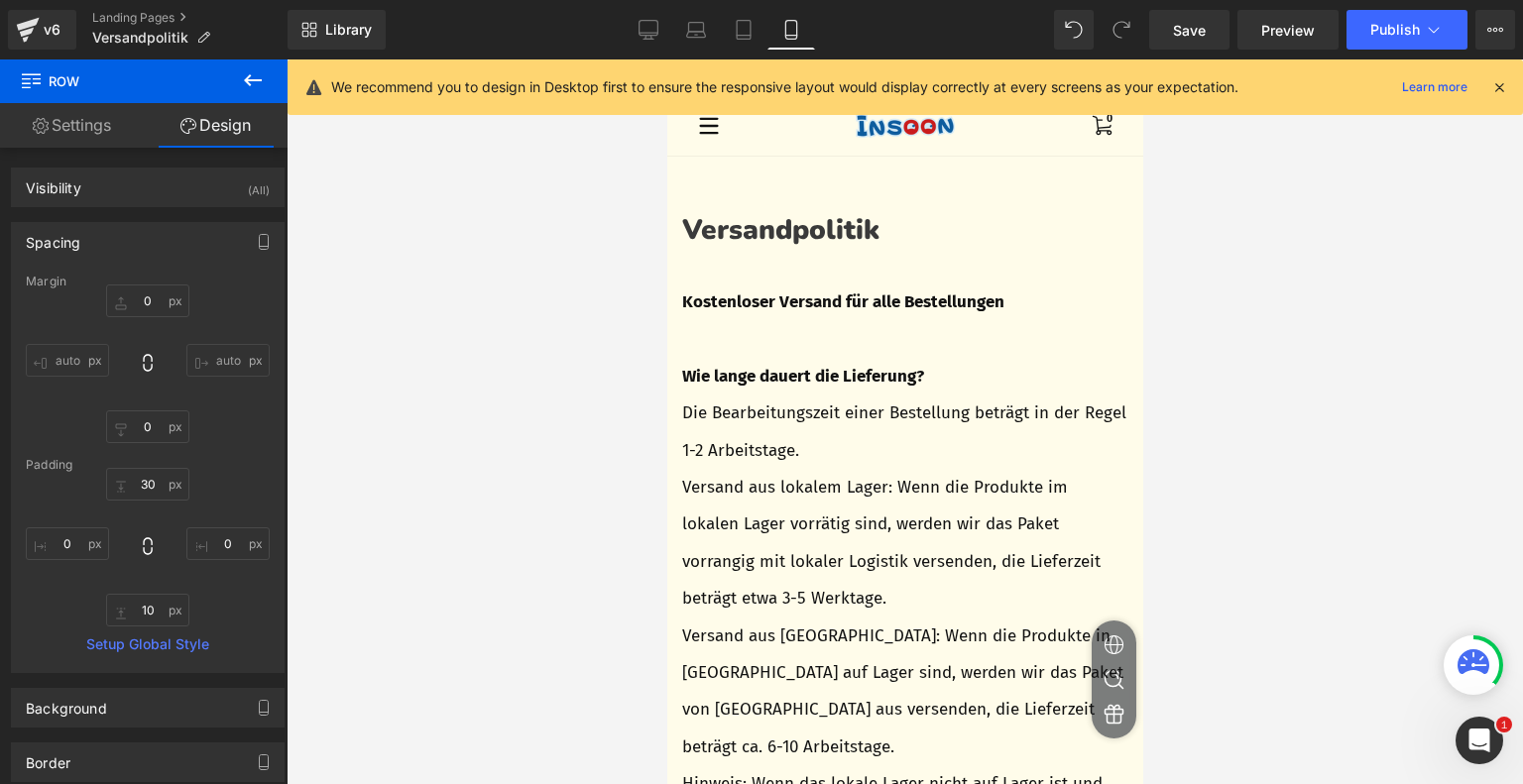 type on "0" 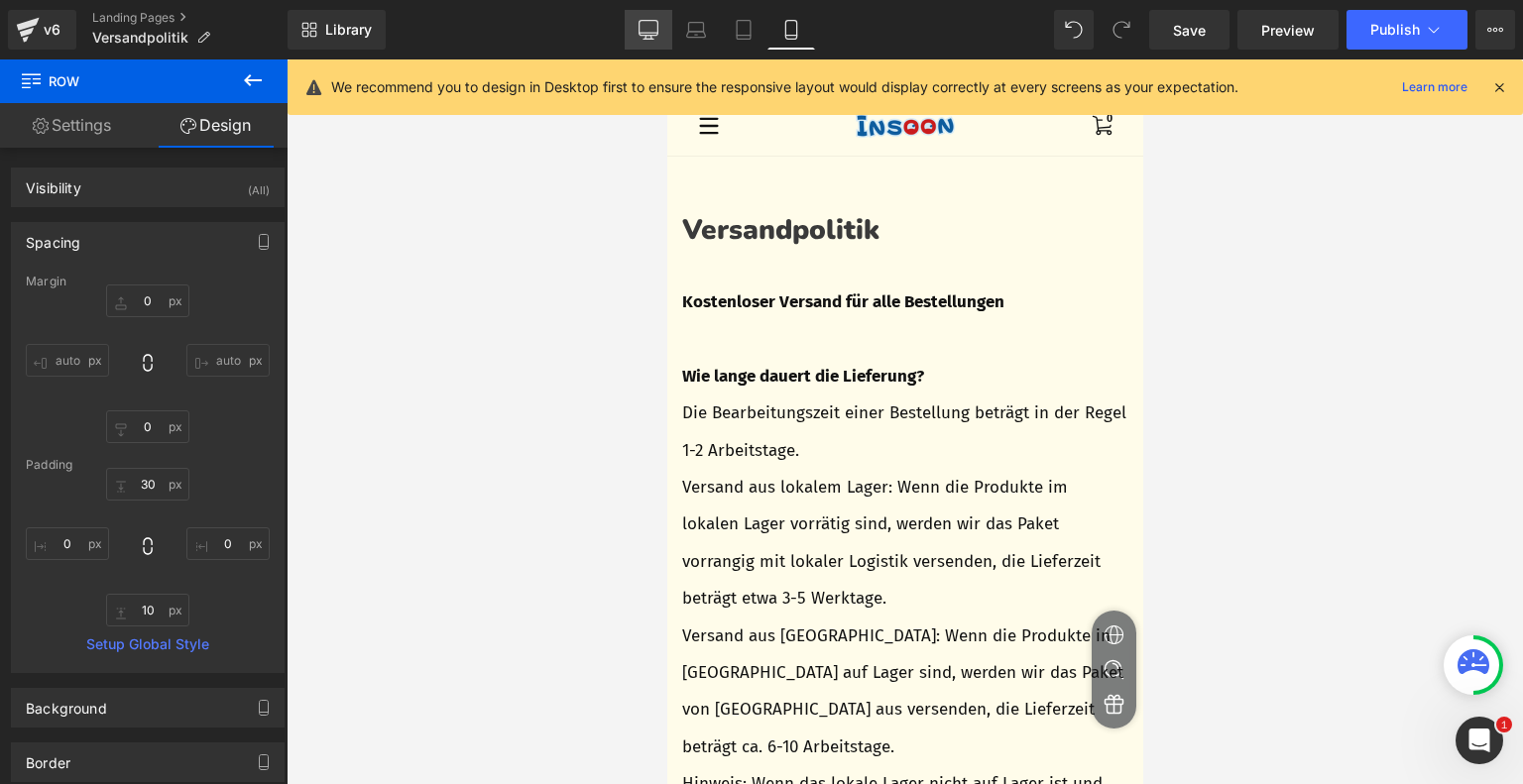 click on "Desktop" at bounding box center (648, 30) 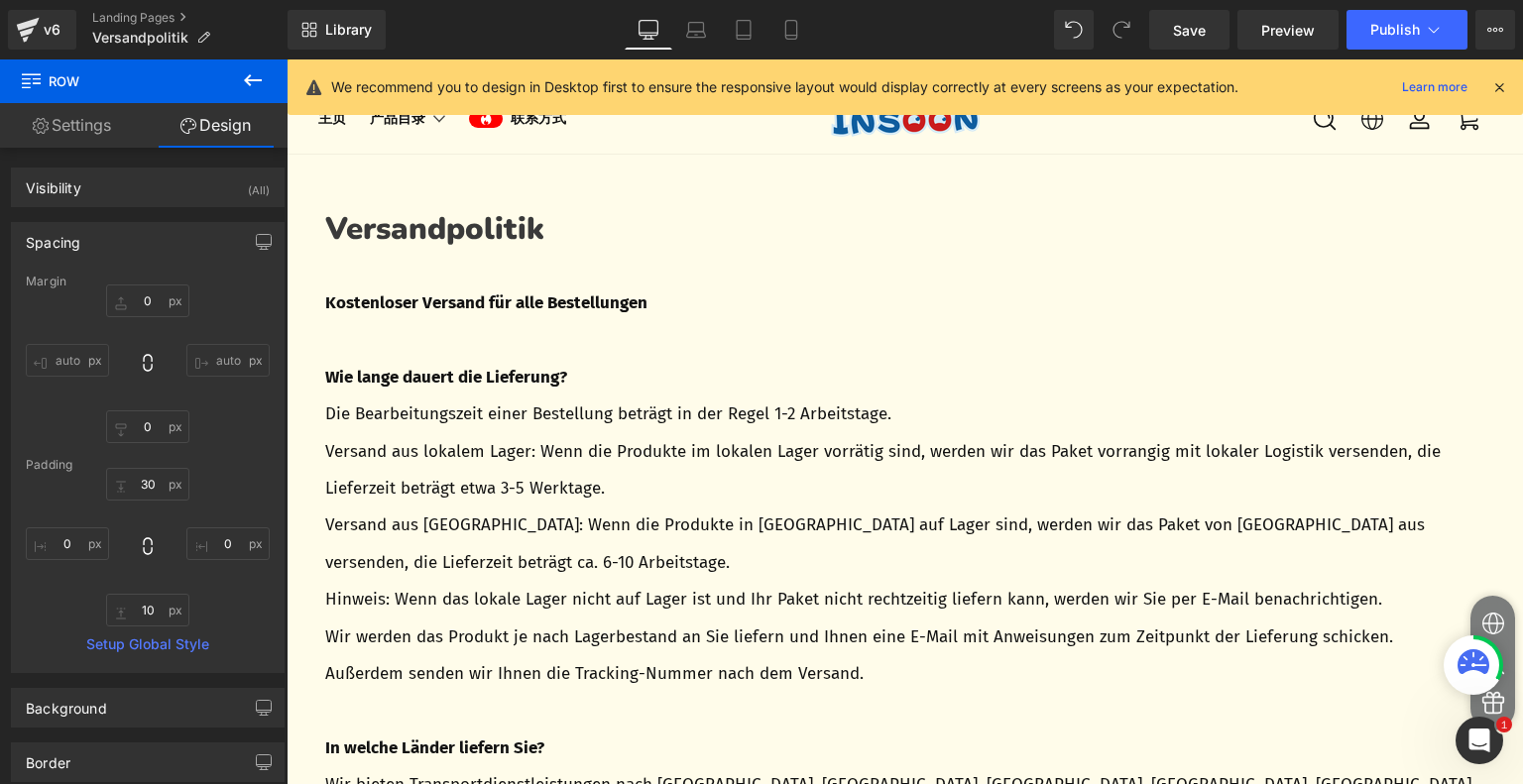type on "0" 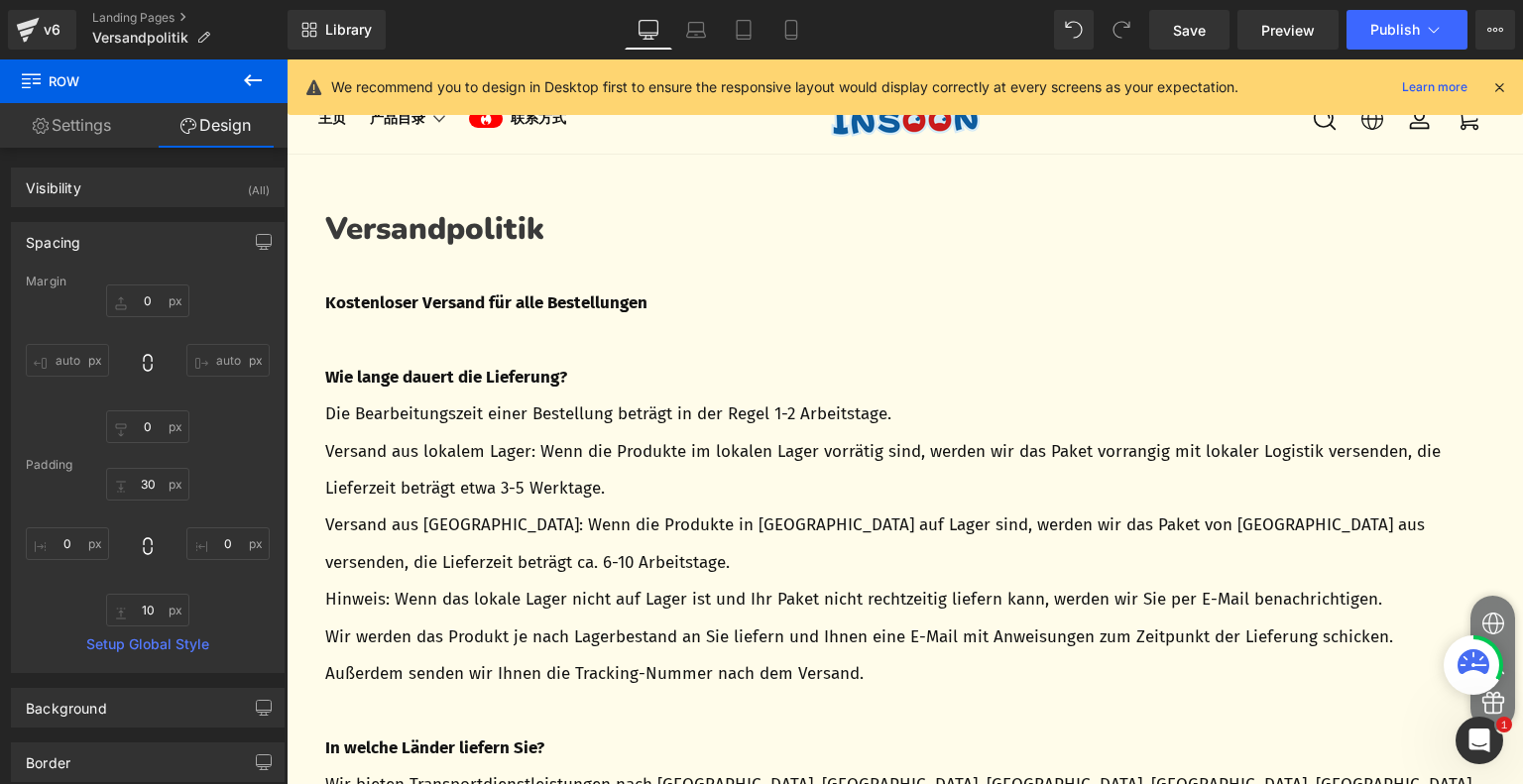 type on "0" 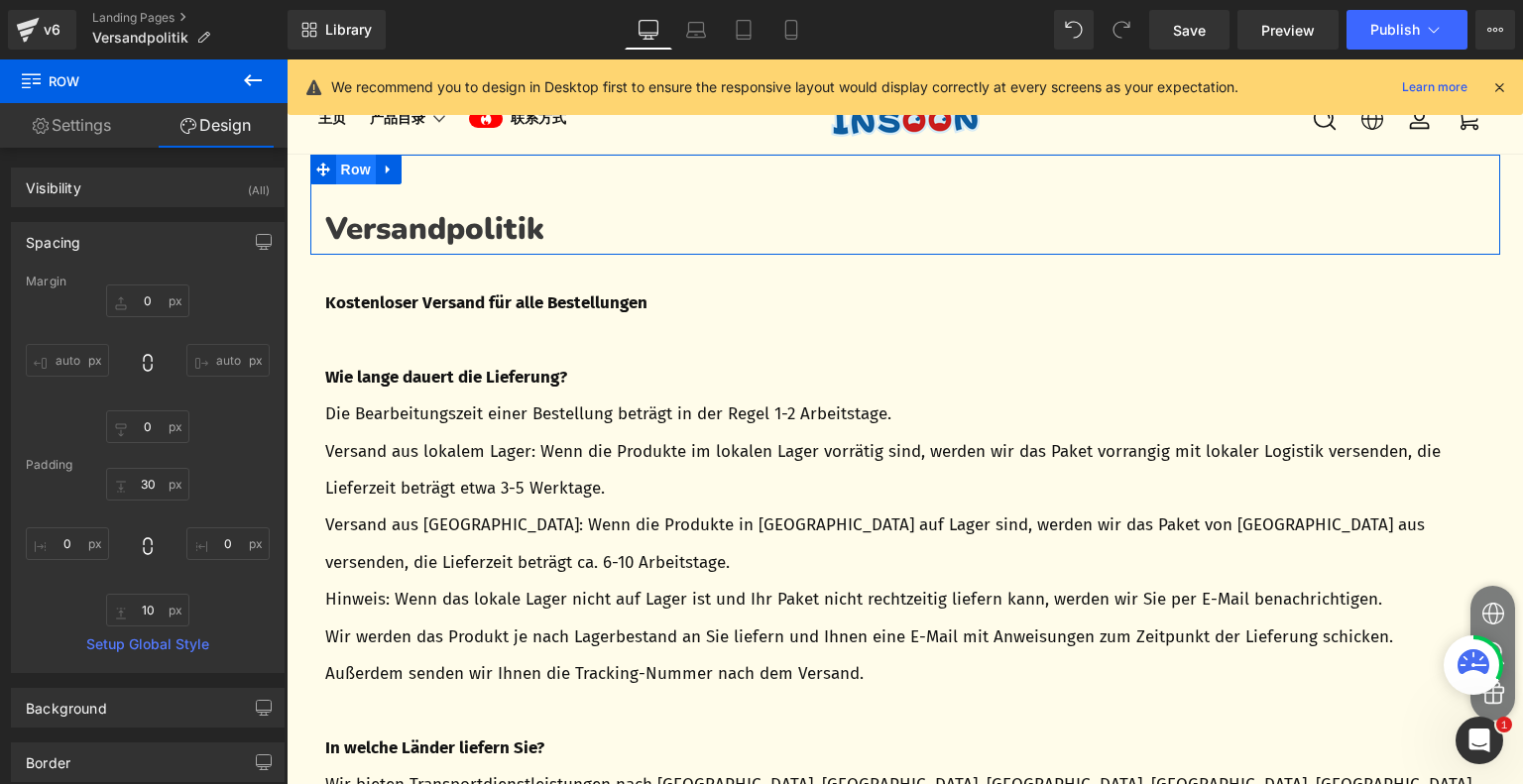 click on "Row" at bounding box center [356, 169] 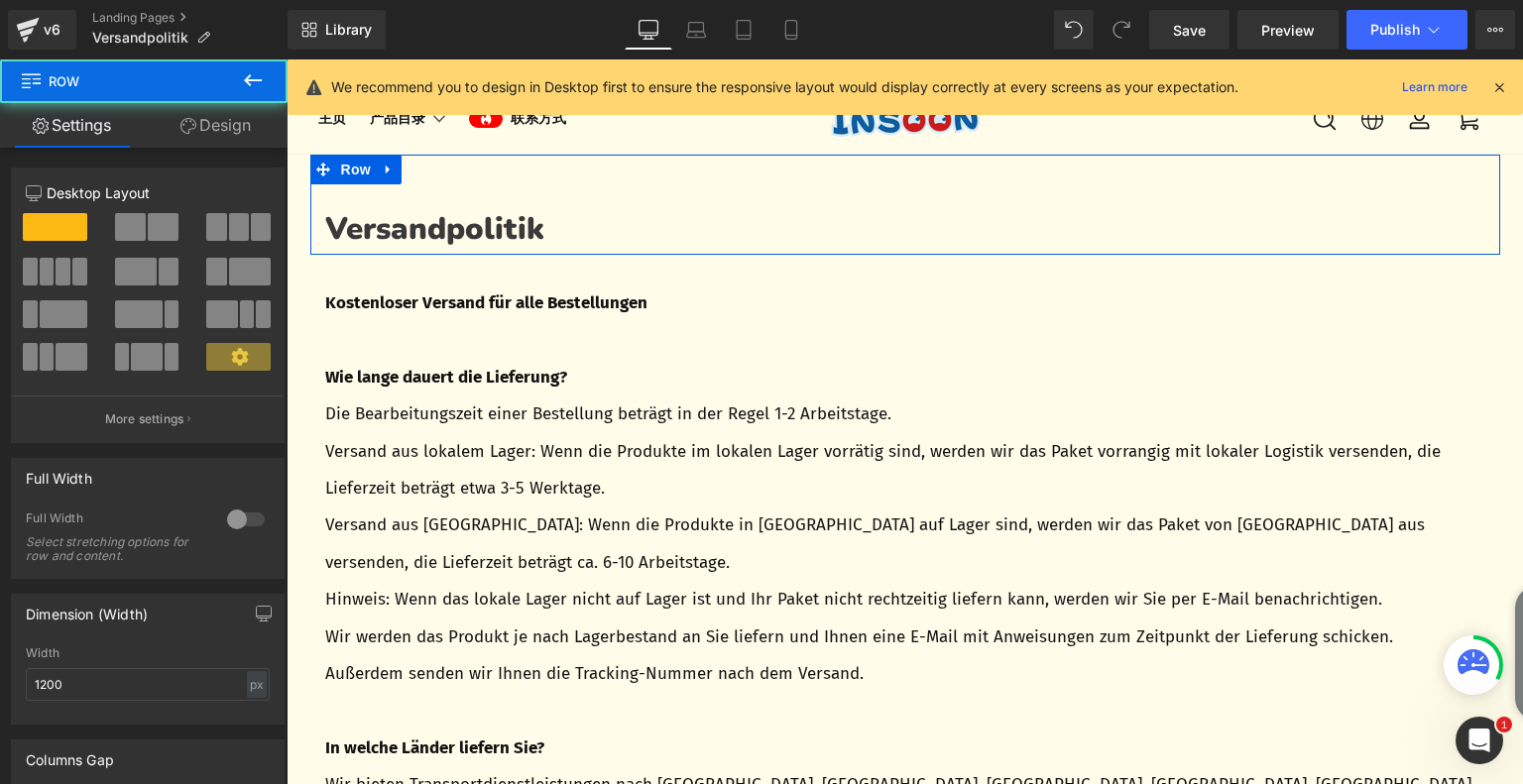 click on "Design" at bounding box center (215, 125) 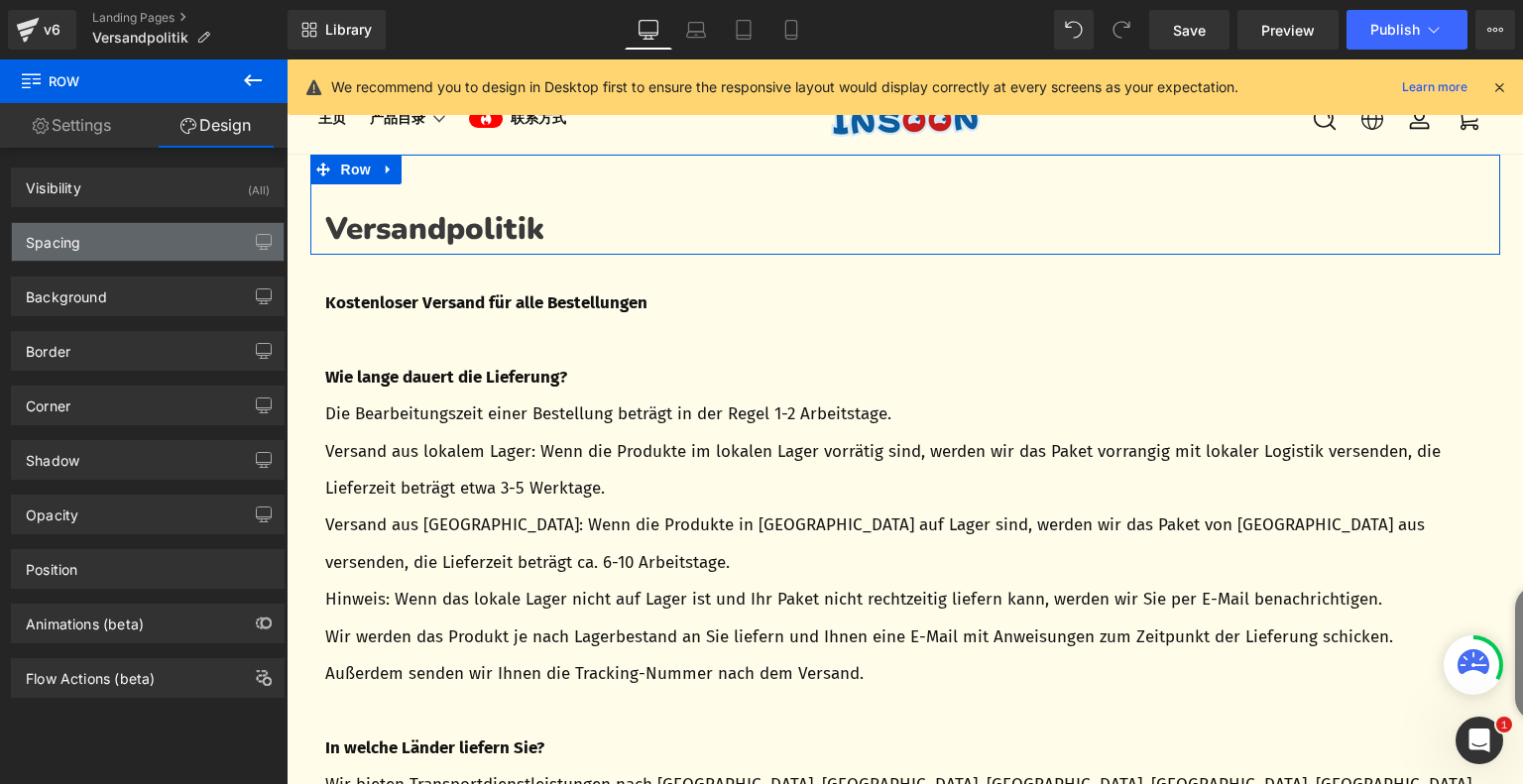 click on "Spacing" at bounding box center (148, 242) 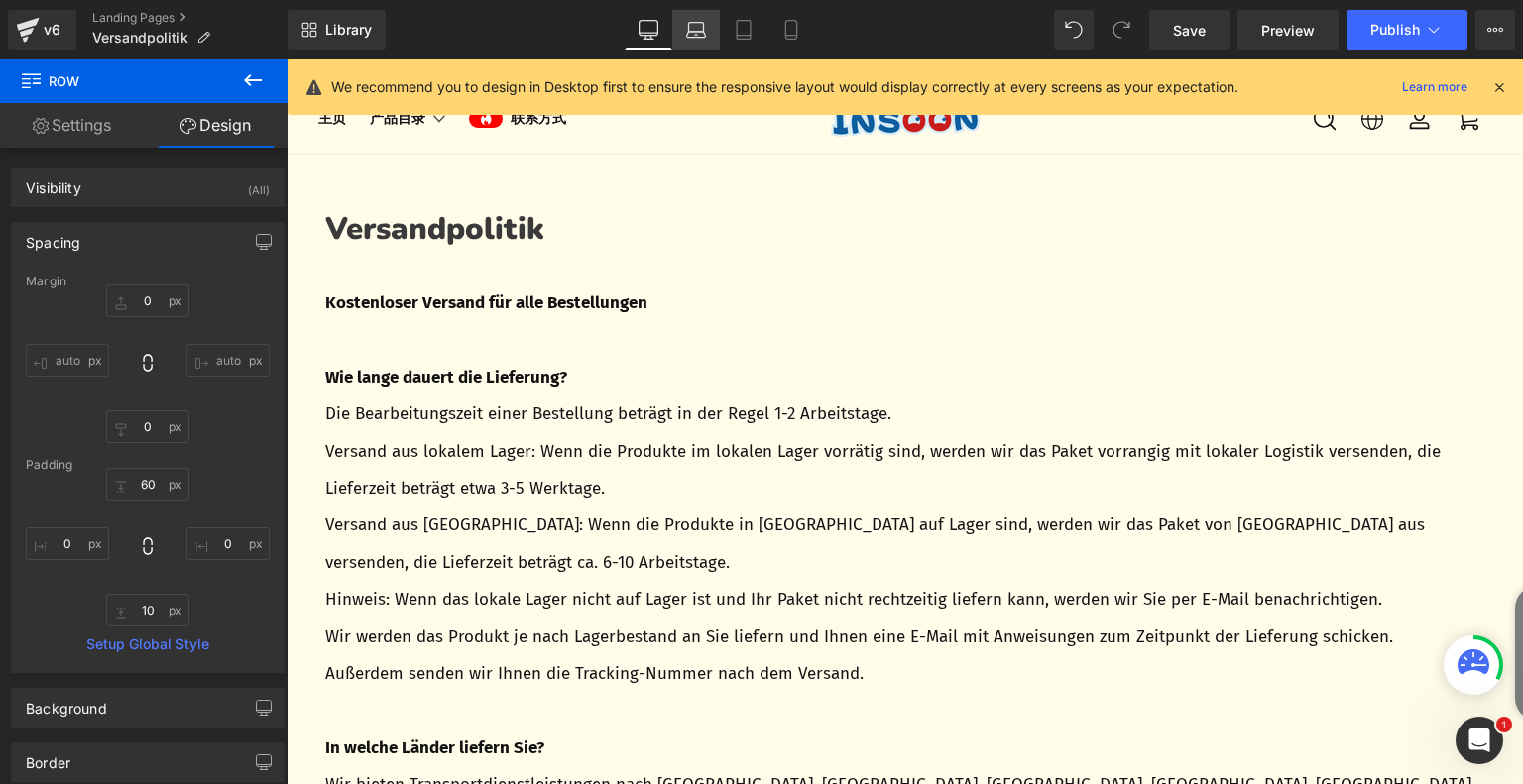 click 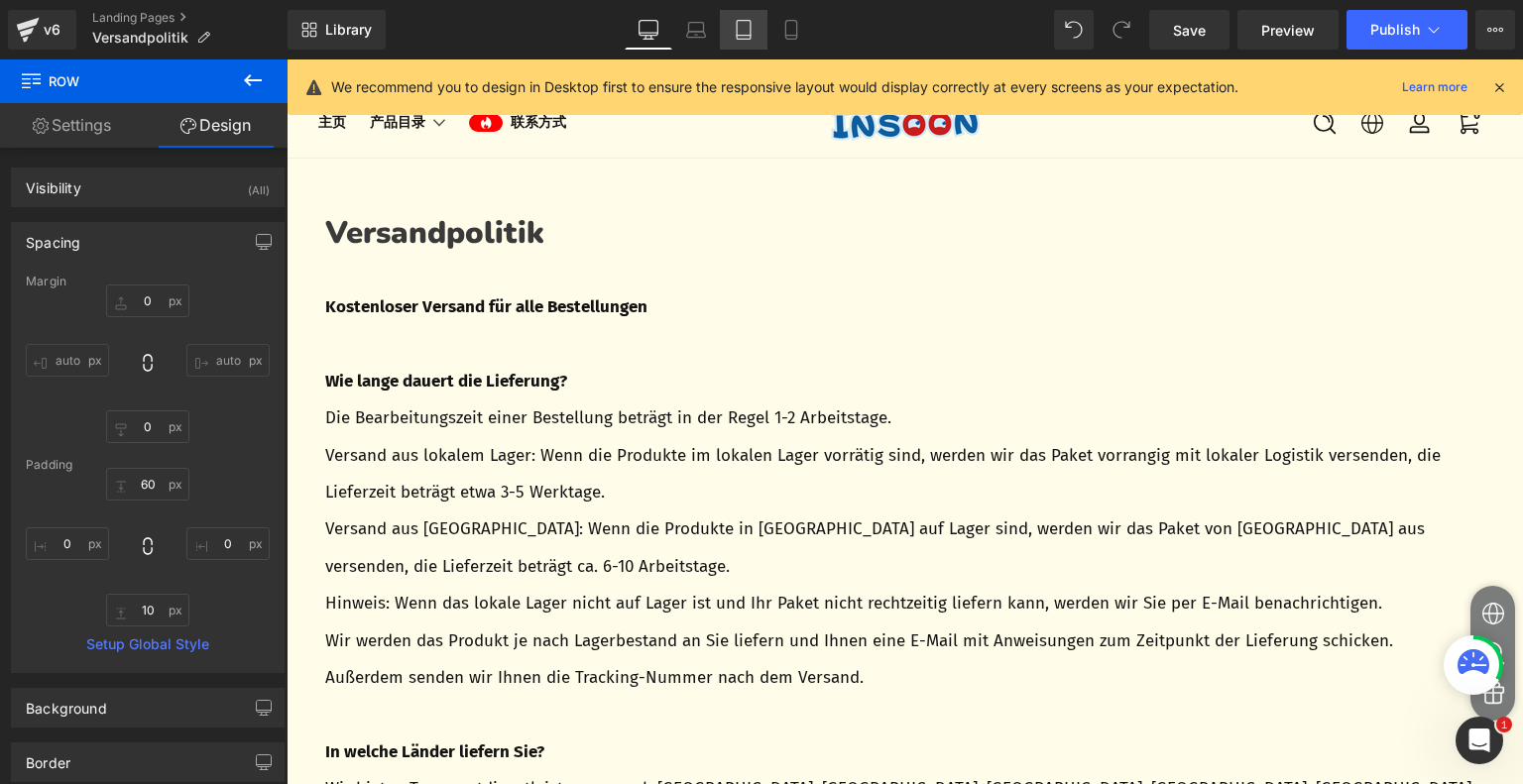 type on "0" 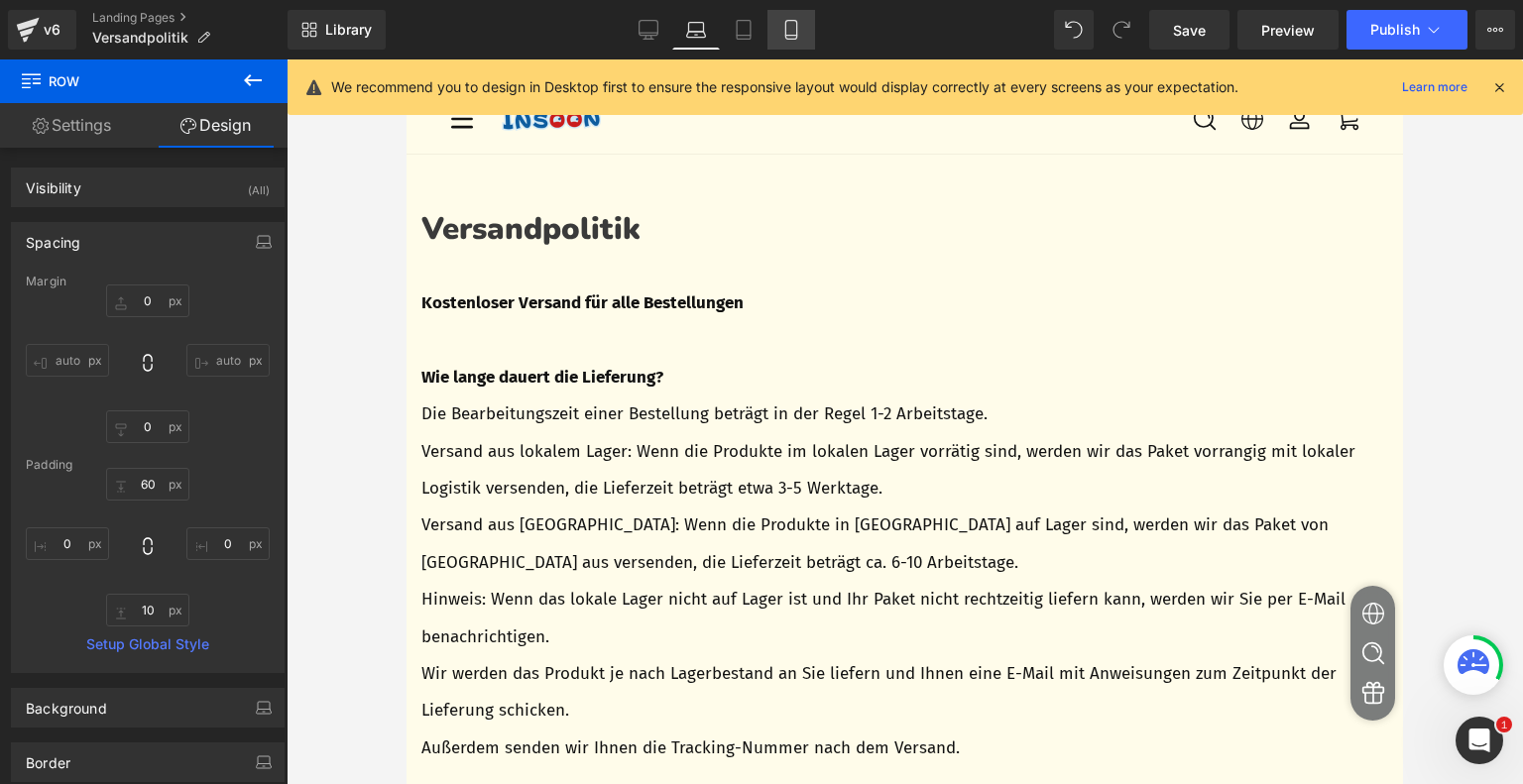 click on "Mobile" at bounding box center [791, 30] 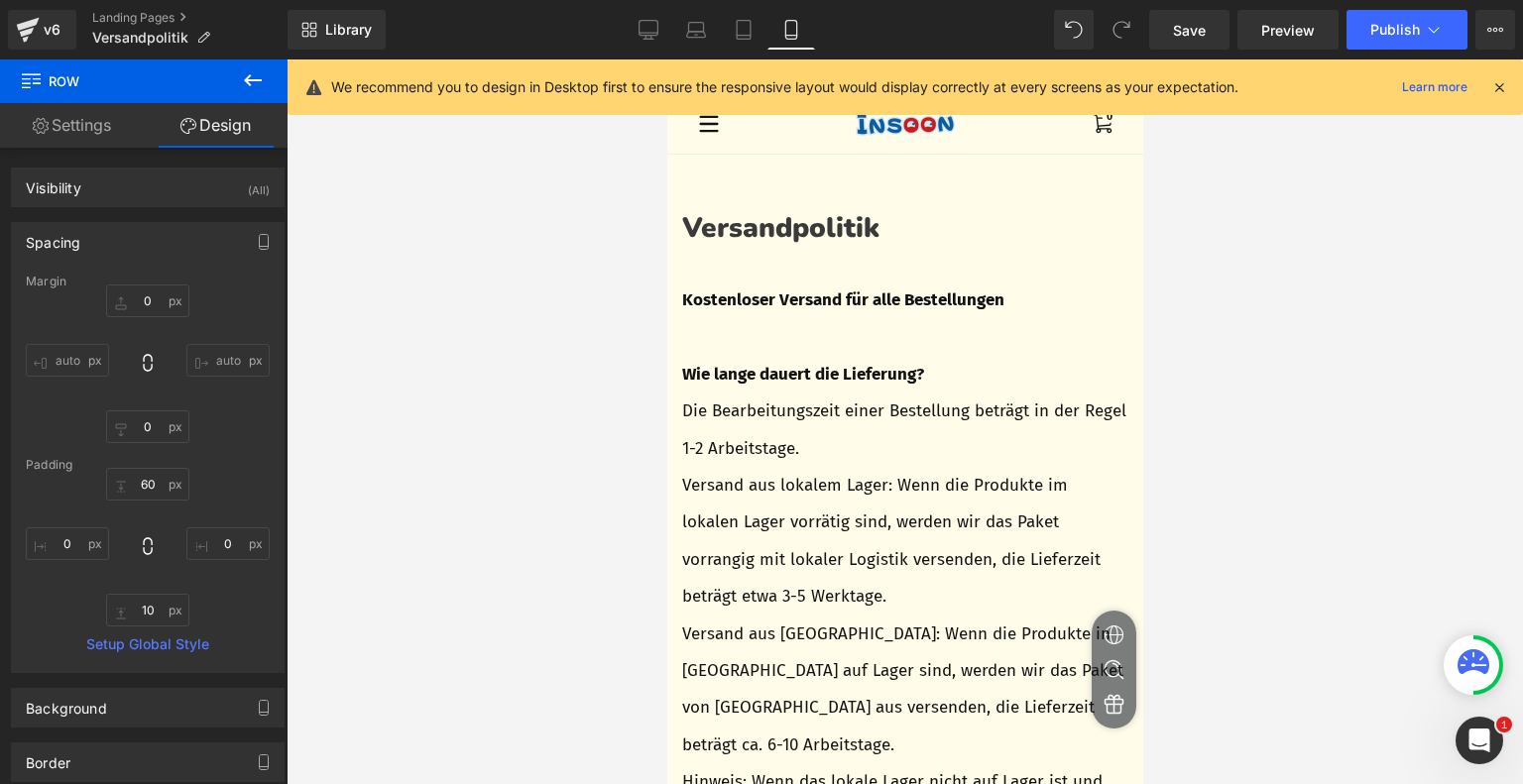 click on "Mobile" at bounding box center [791, 30] 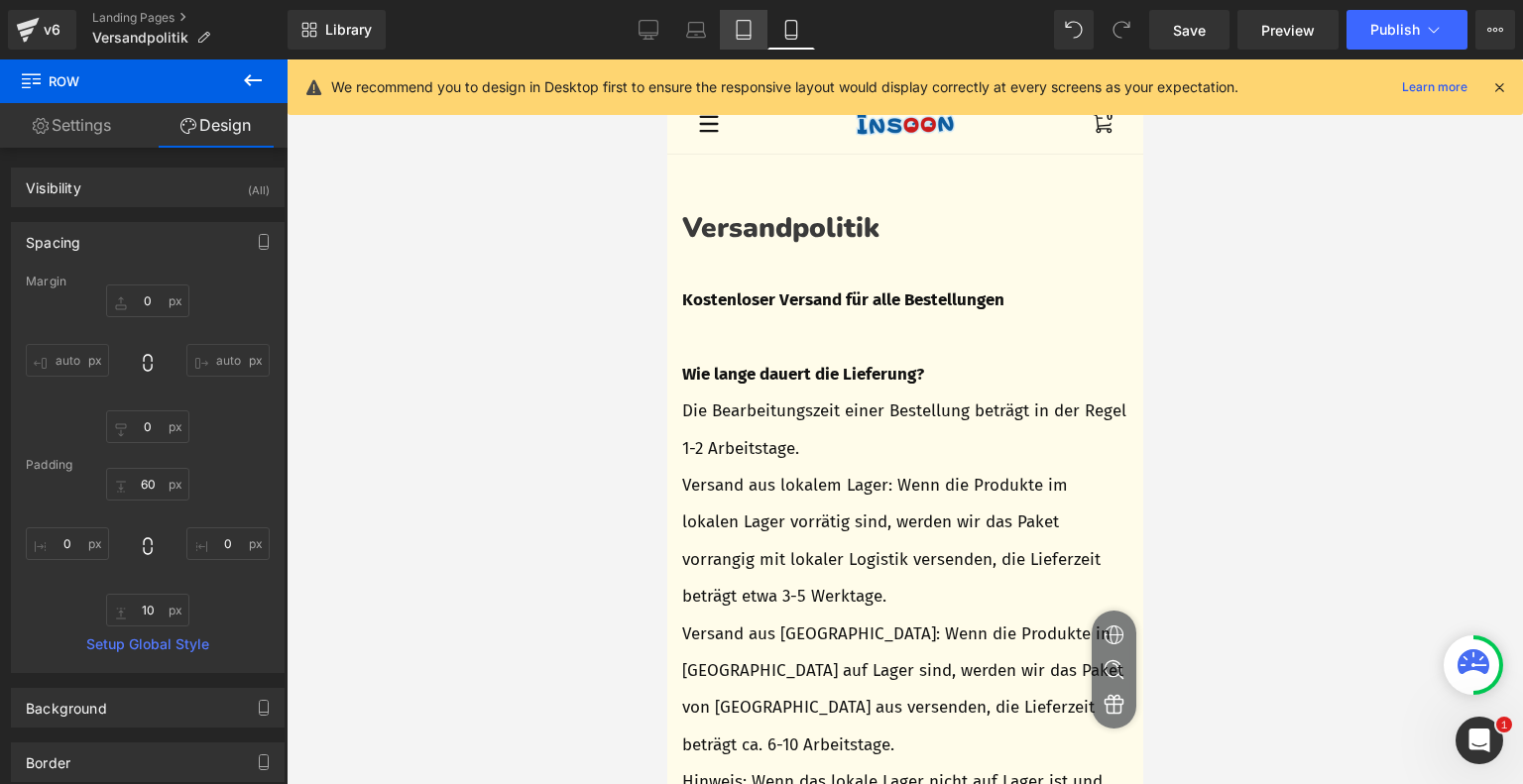 click on "Tablet" at bounding box center [744, 30] 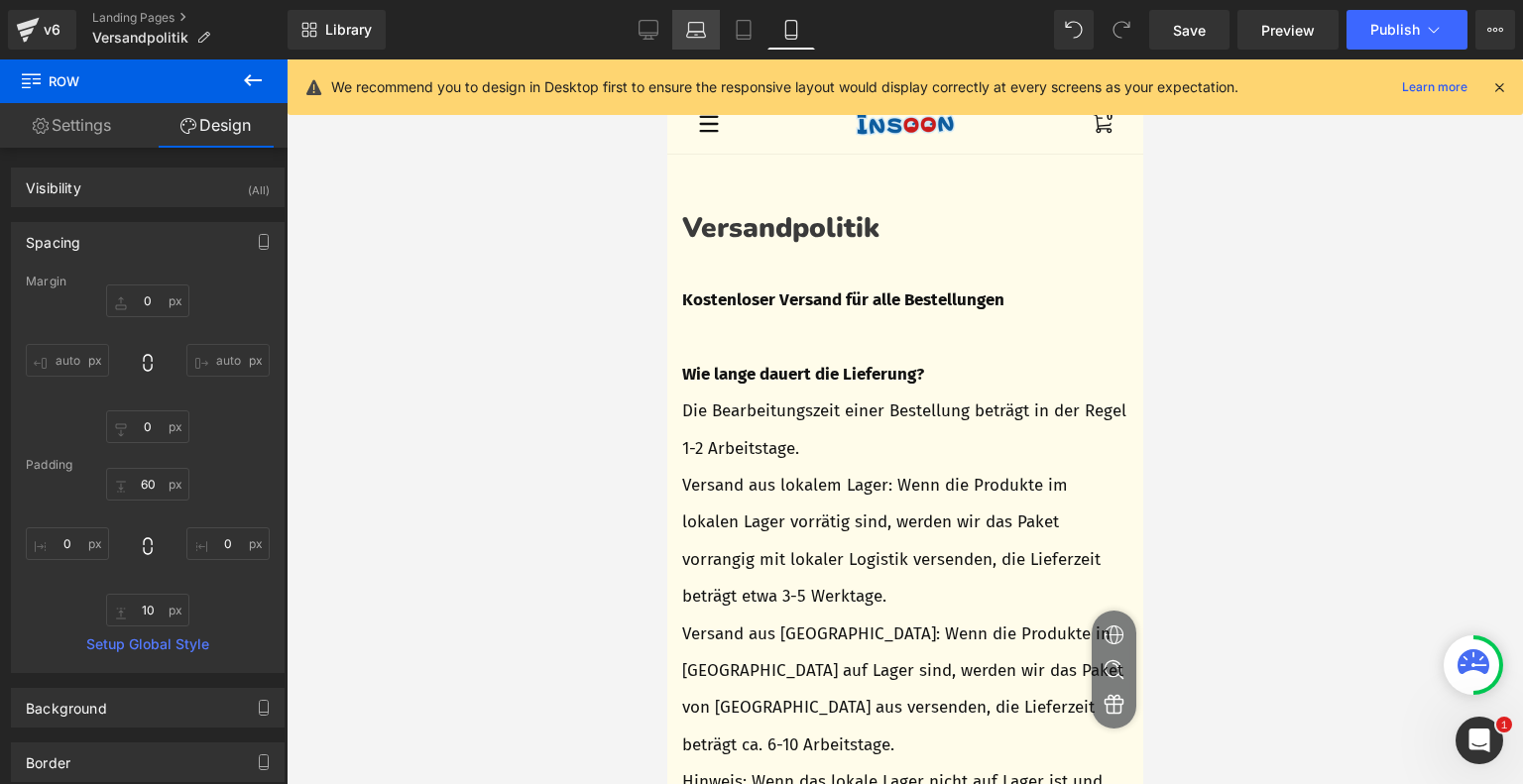 scroll, scrollTop: 16, scrollLeft: 0, axis: vertical 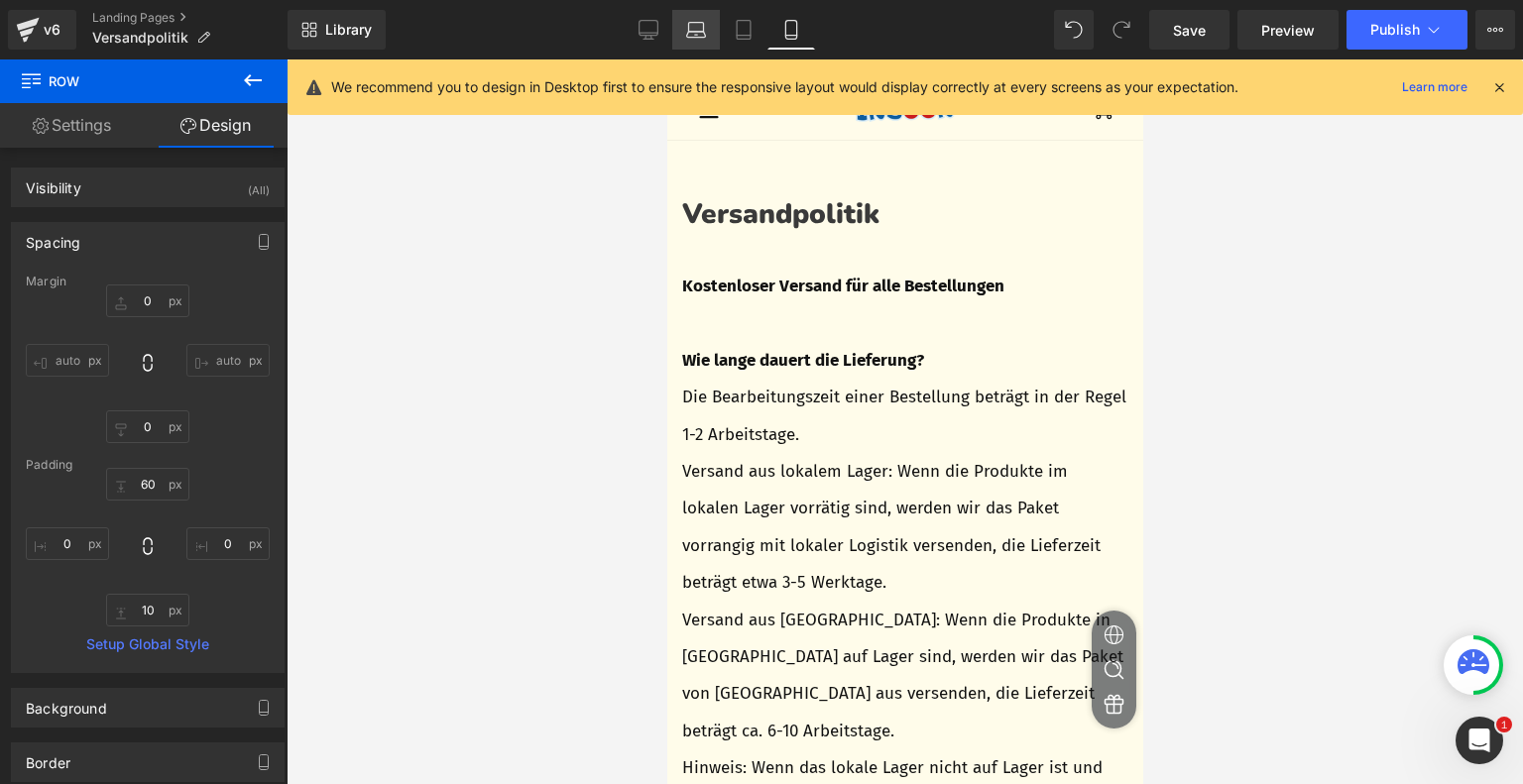 type on "0" 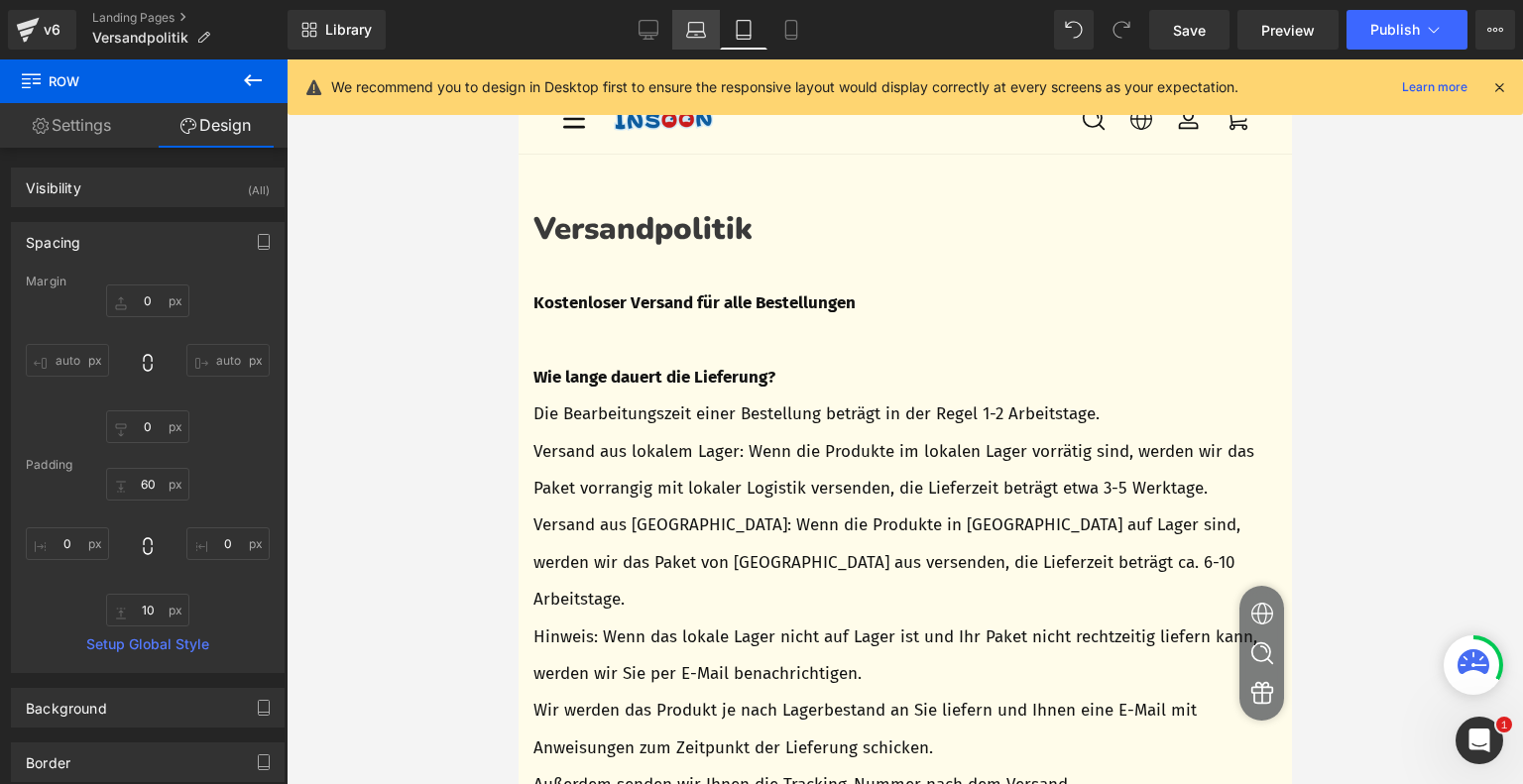 click 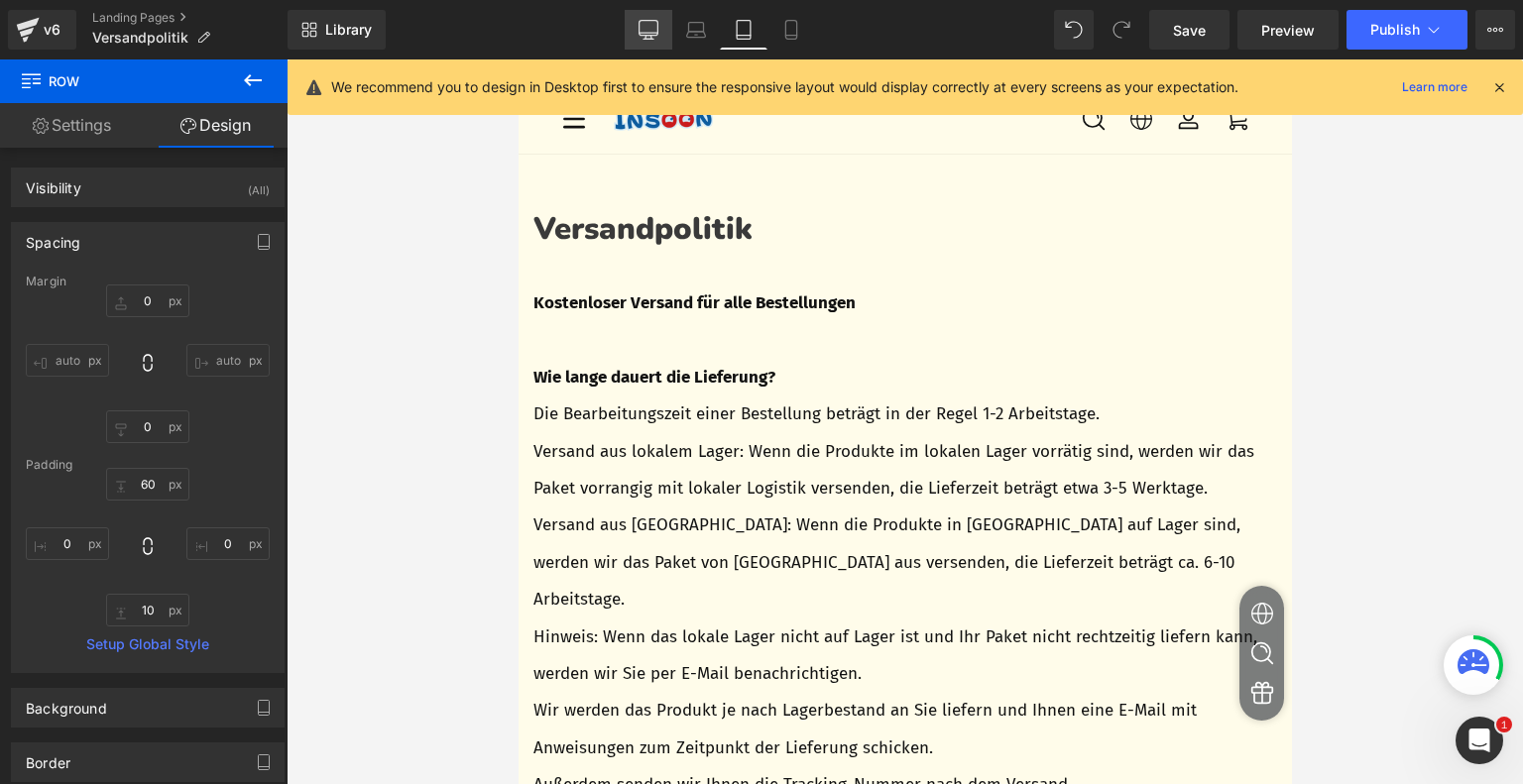 type on "0" 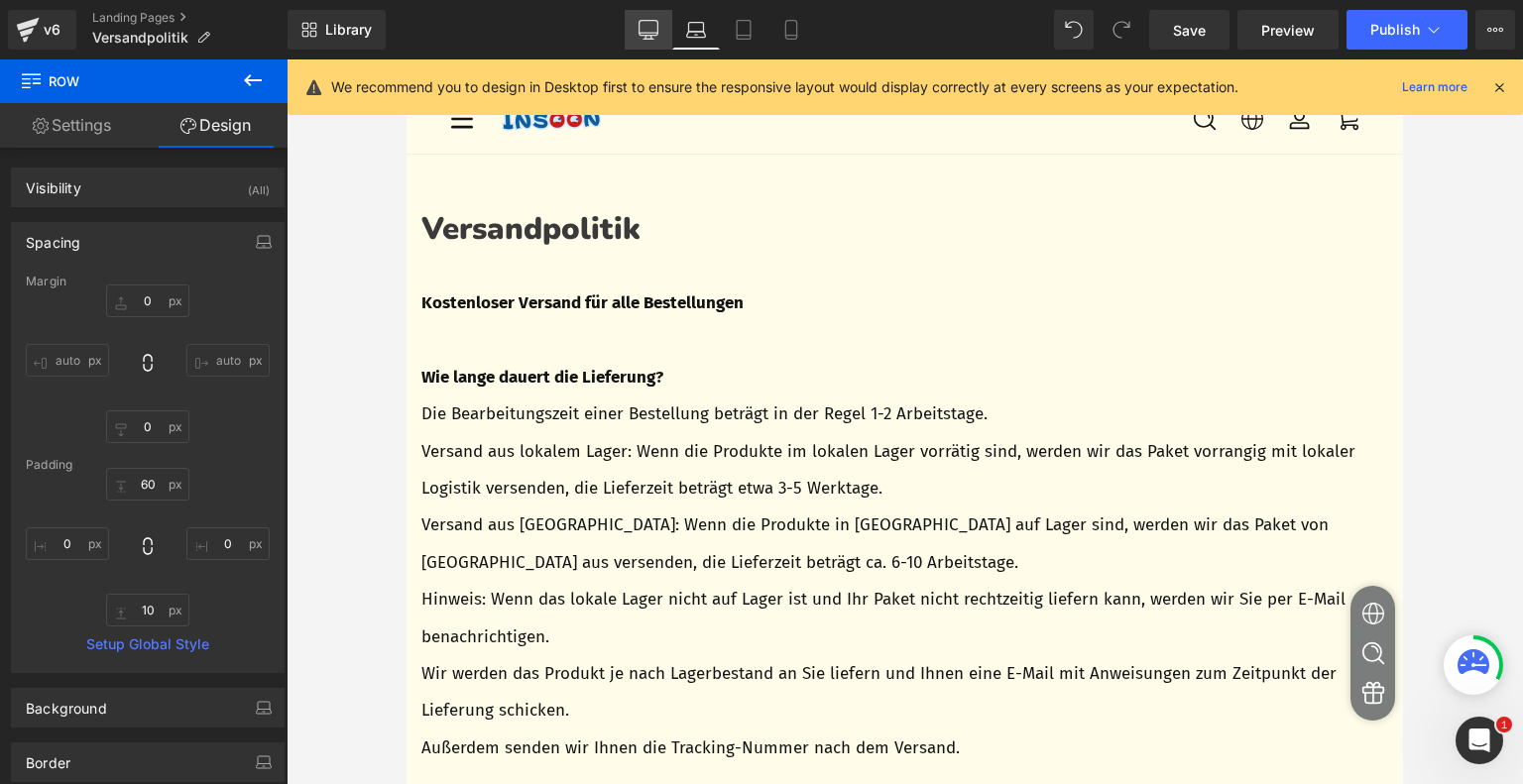 click on "Desktop" at bounding box center (648, 30) 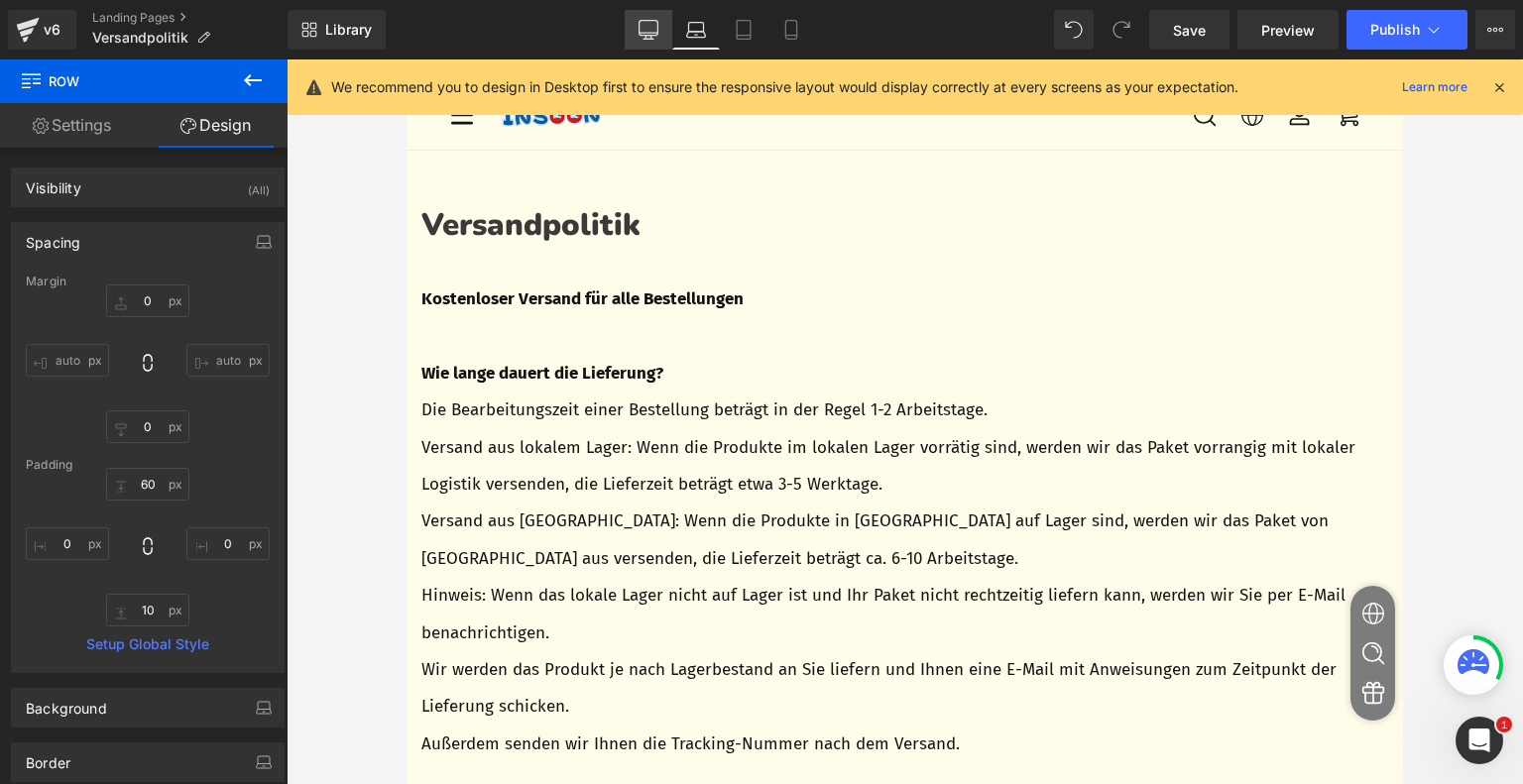 type on "0" 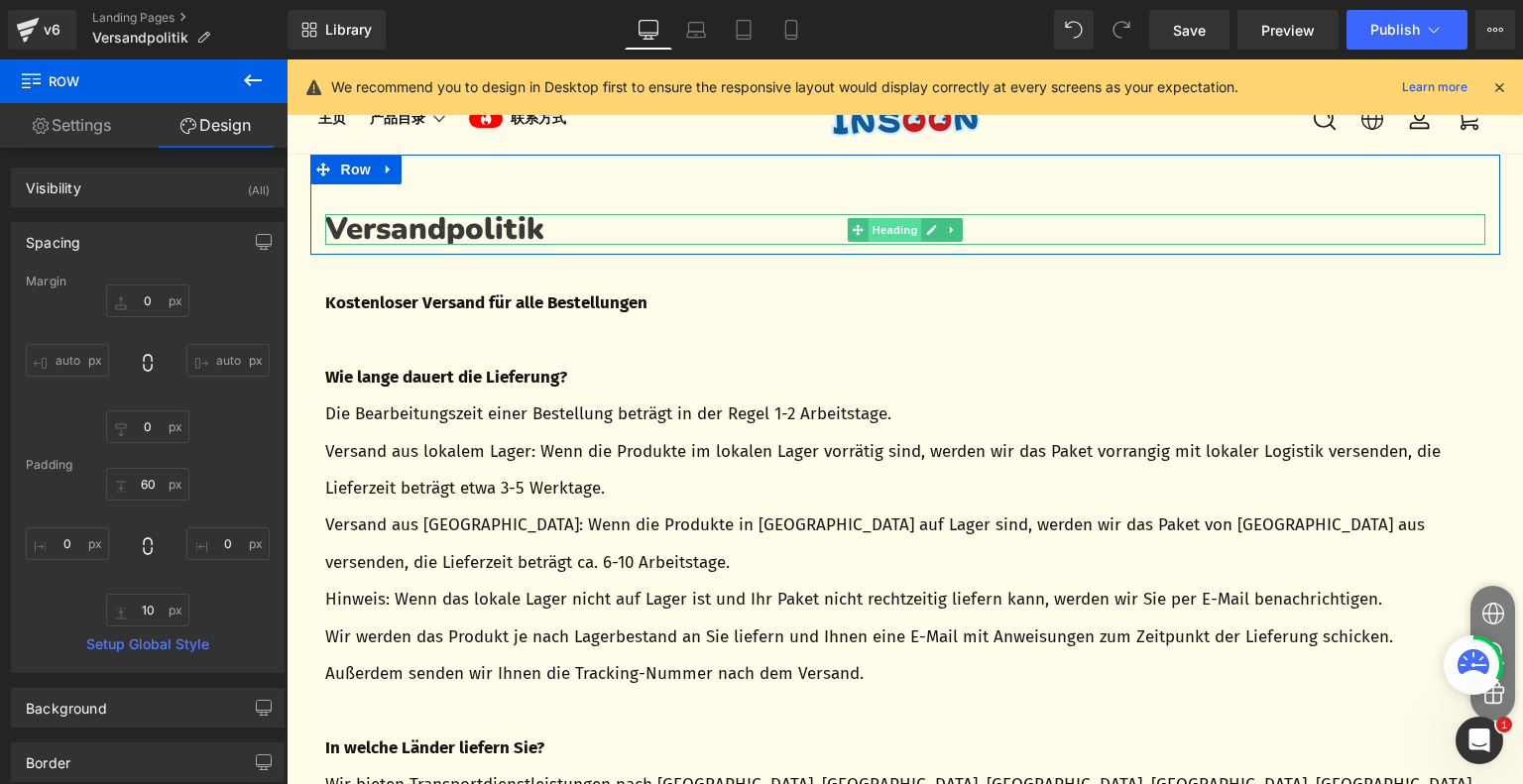 click on "Heading" at bounding box center (894, 230) 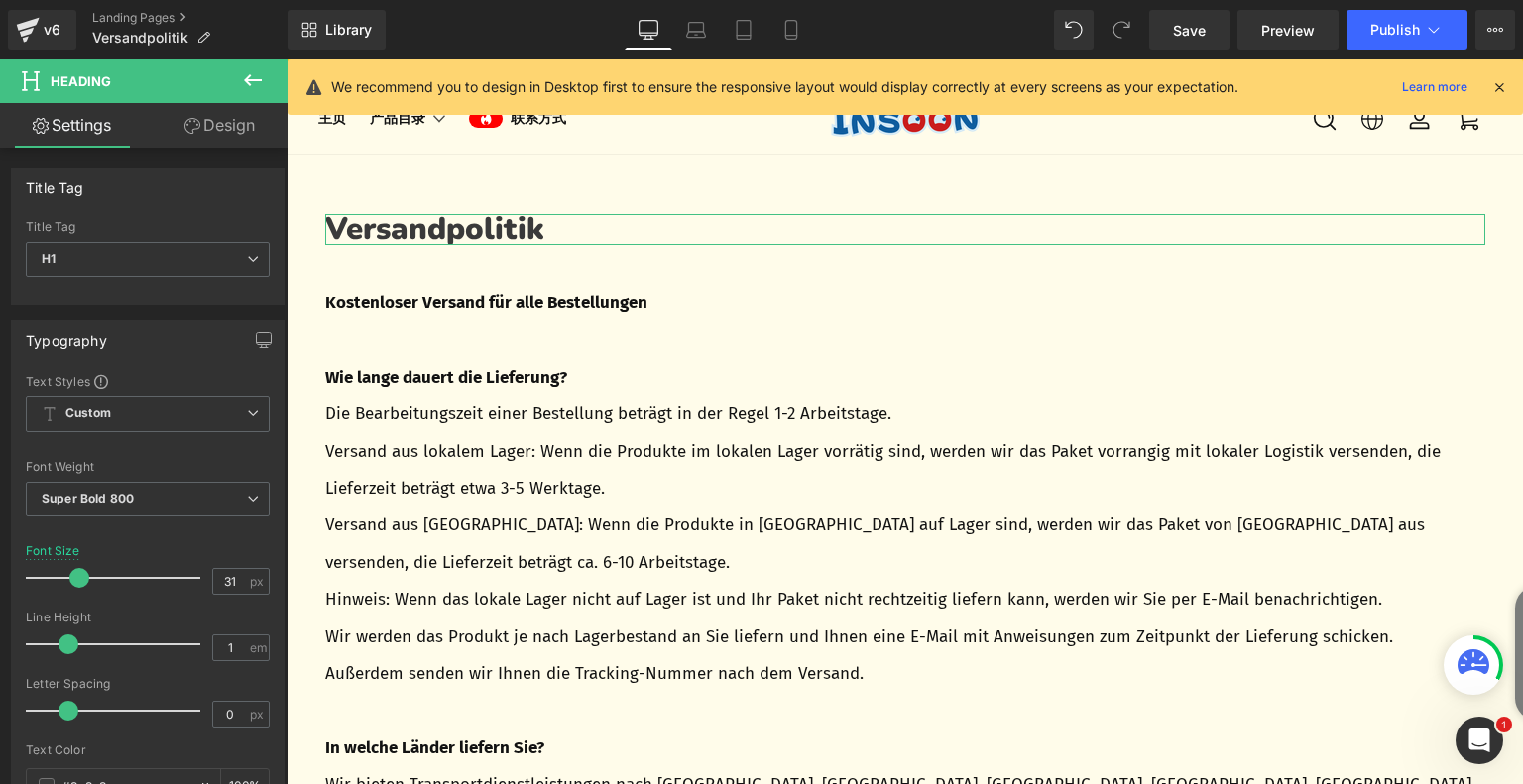 click on "Design" at bounding box center [219, 125] 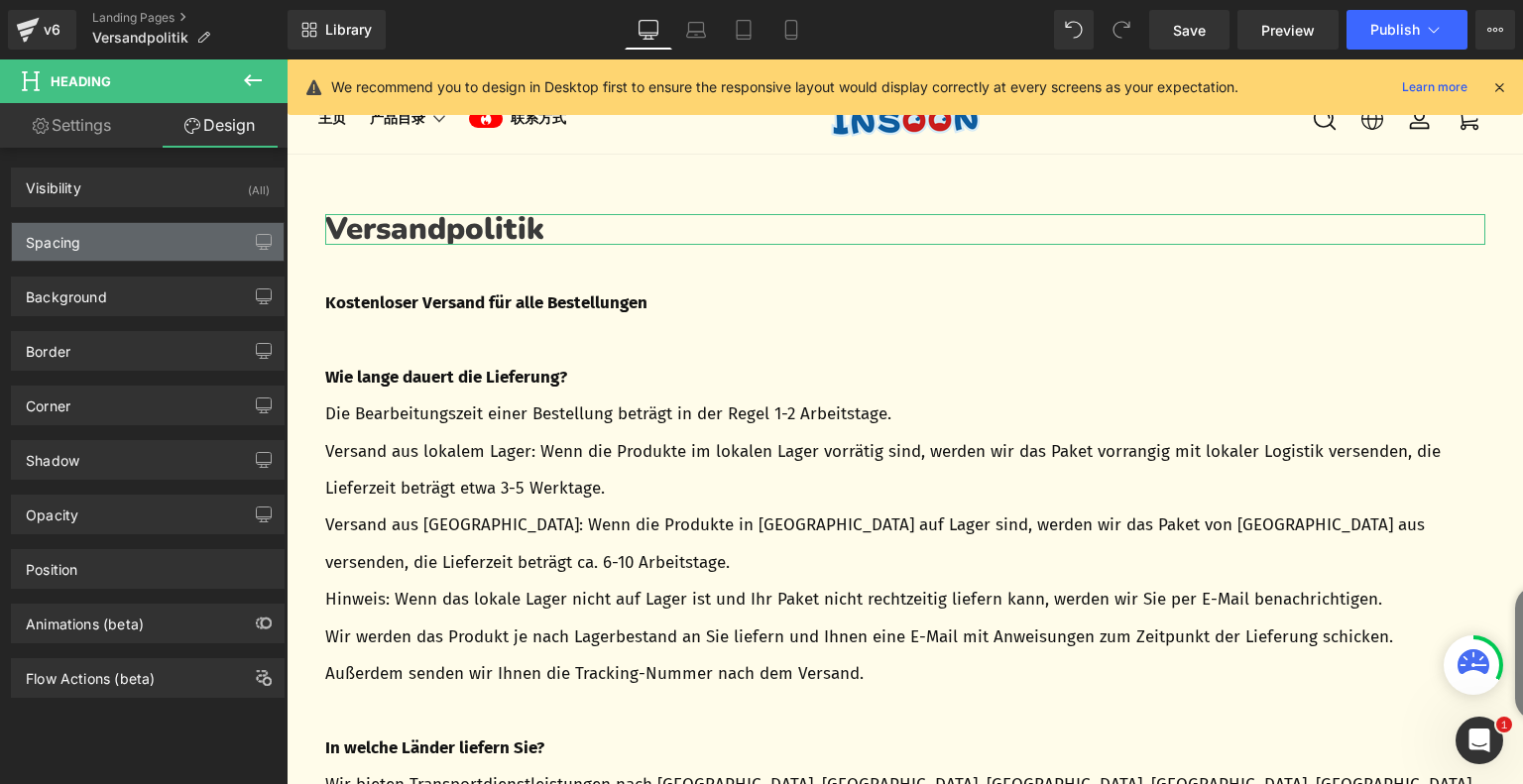 click on "Spacing" at bounding box center [148, 242] 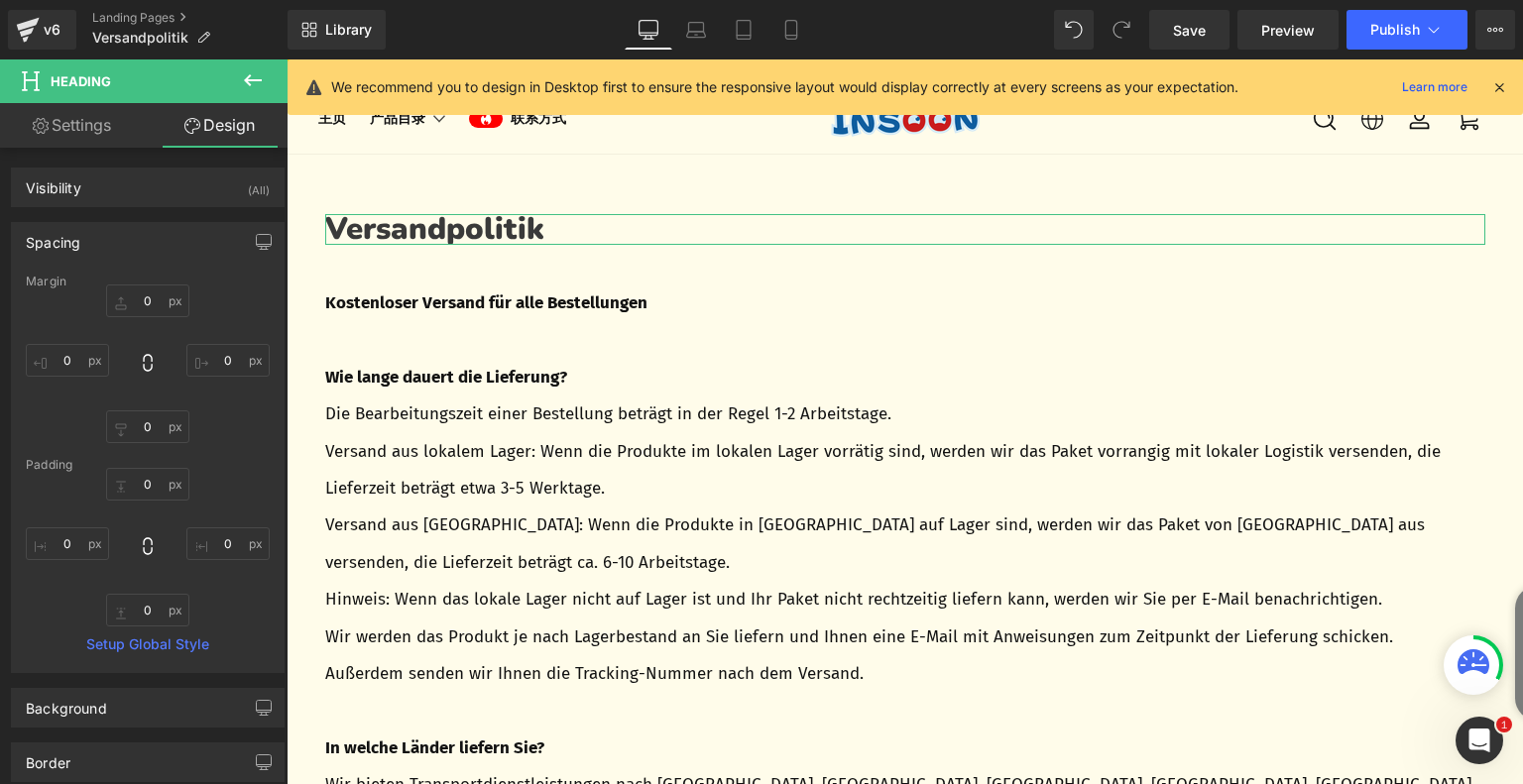 type on "0" 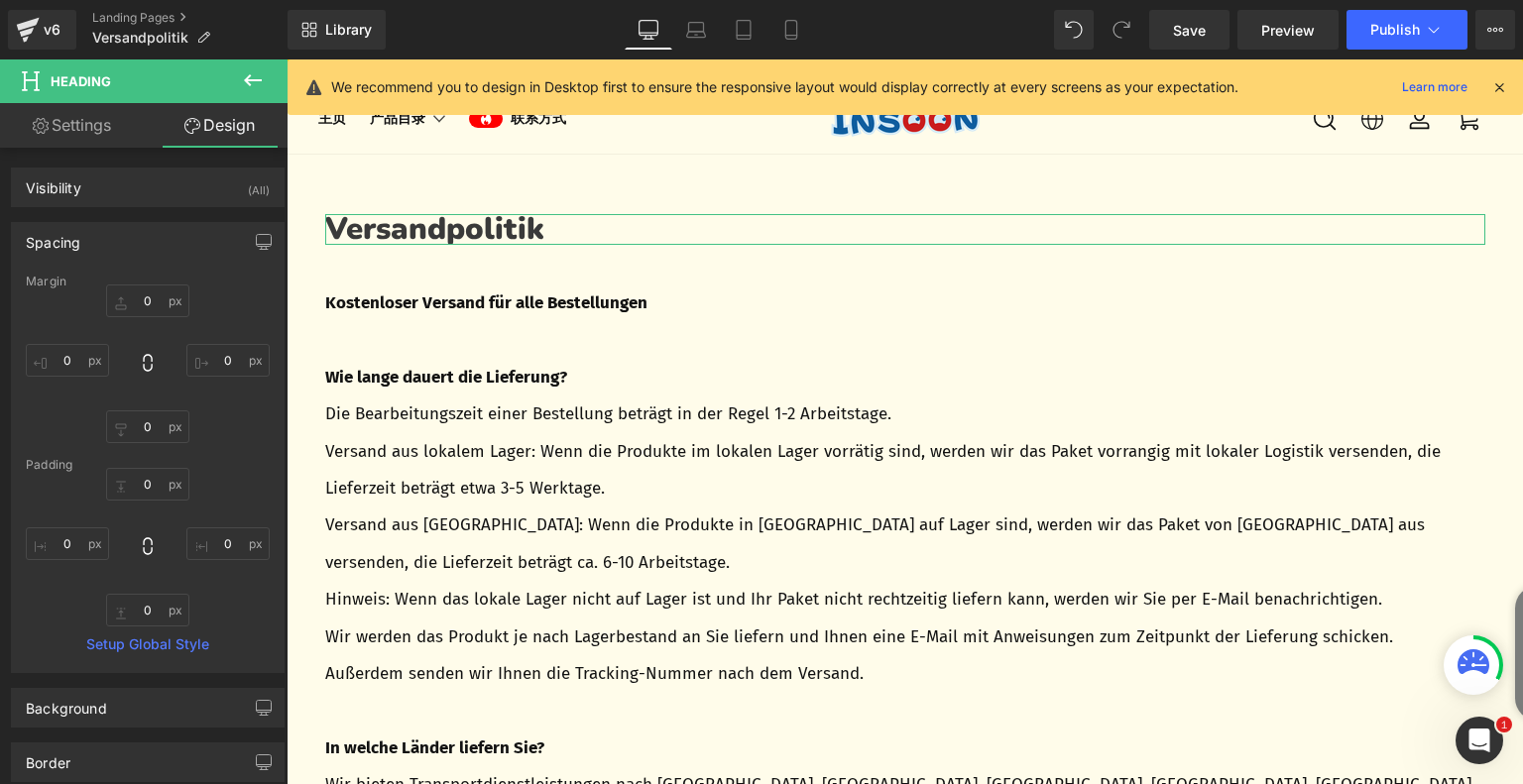 type on "0" 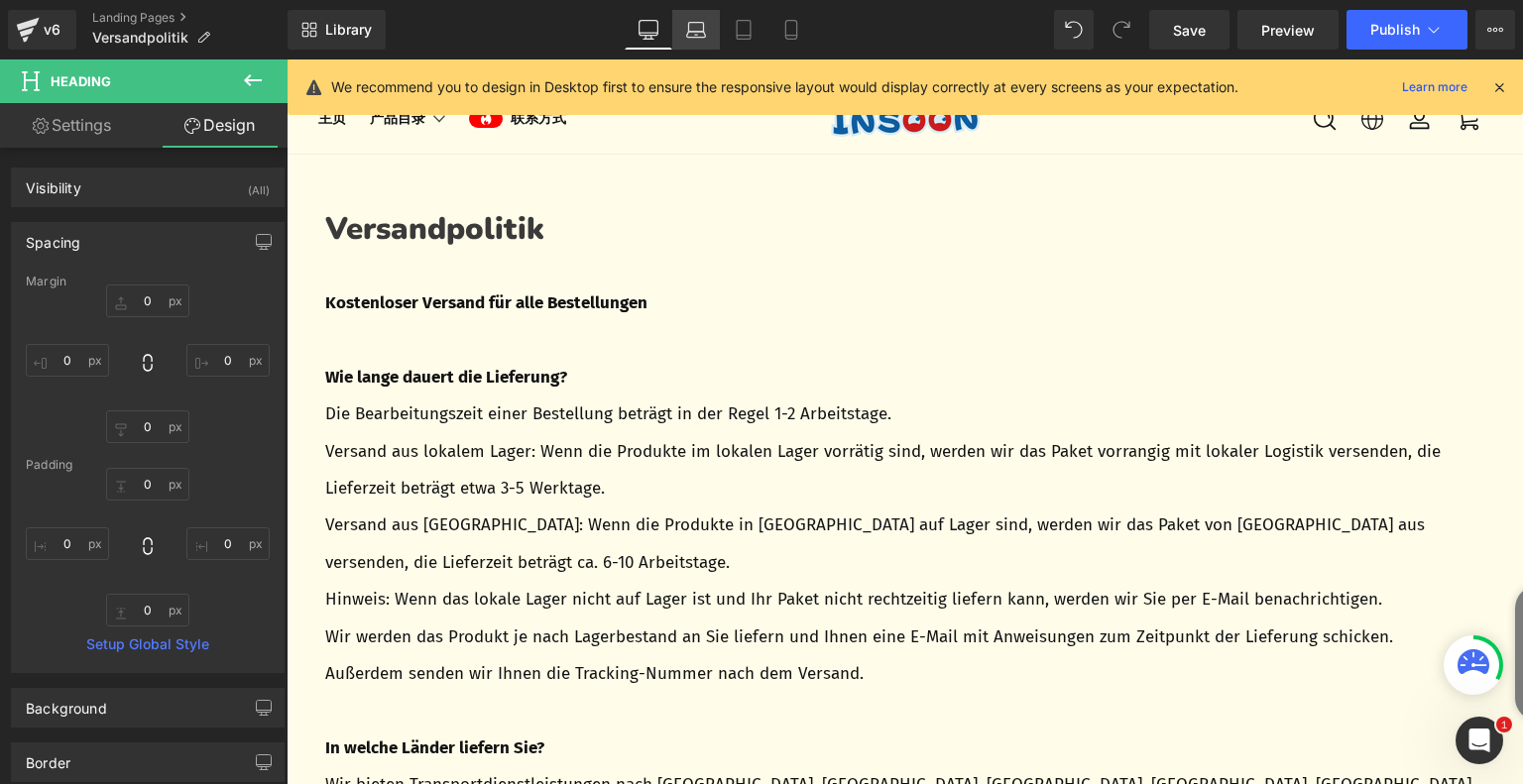 click 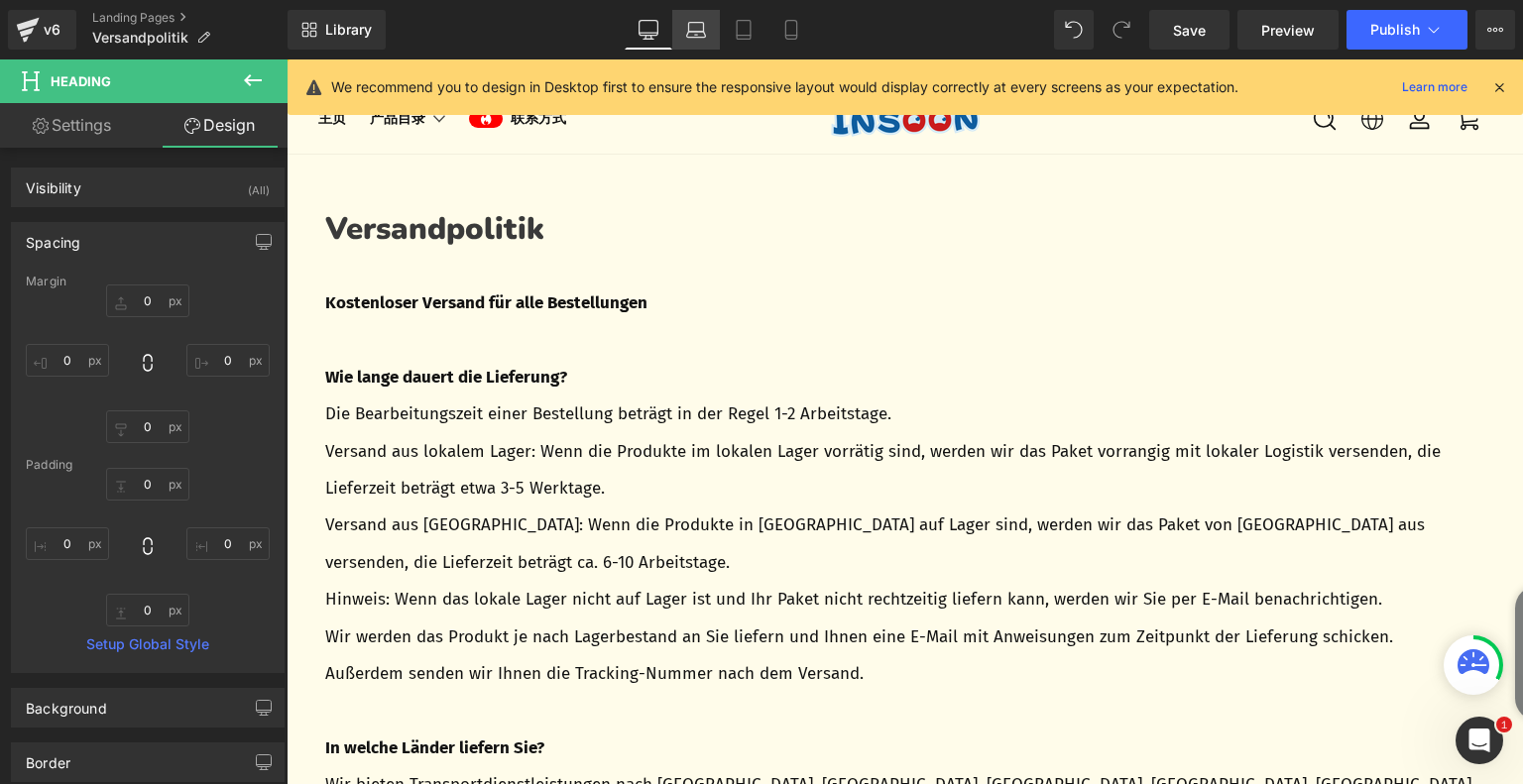 scroll, scrollTop: 16, scrollLeft: 0, axis: vertical 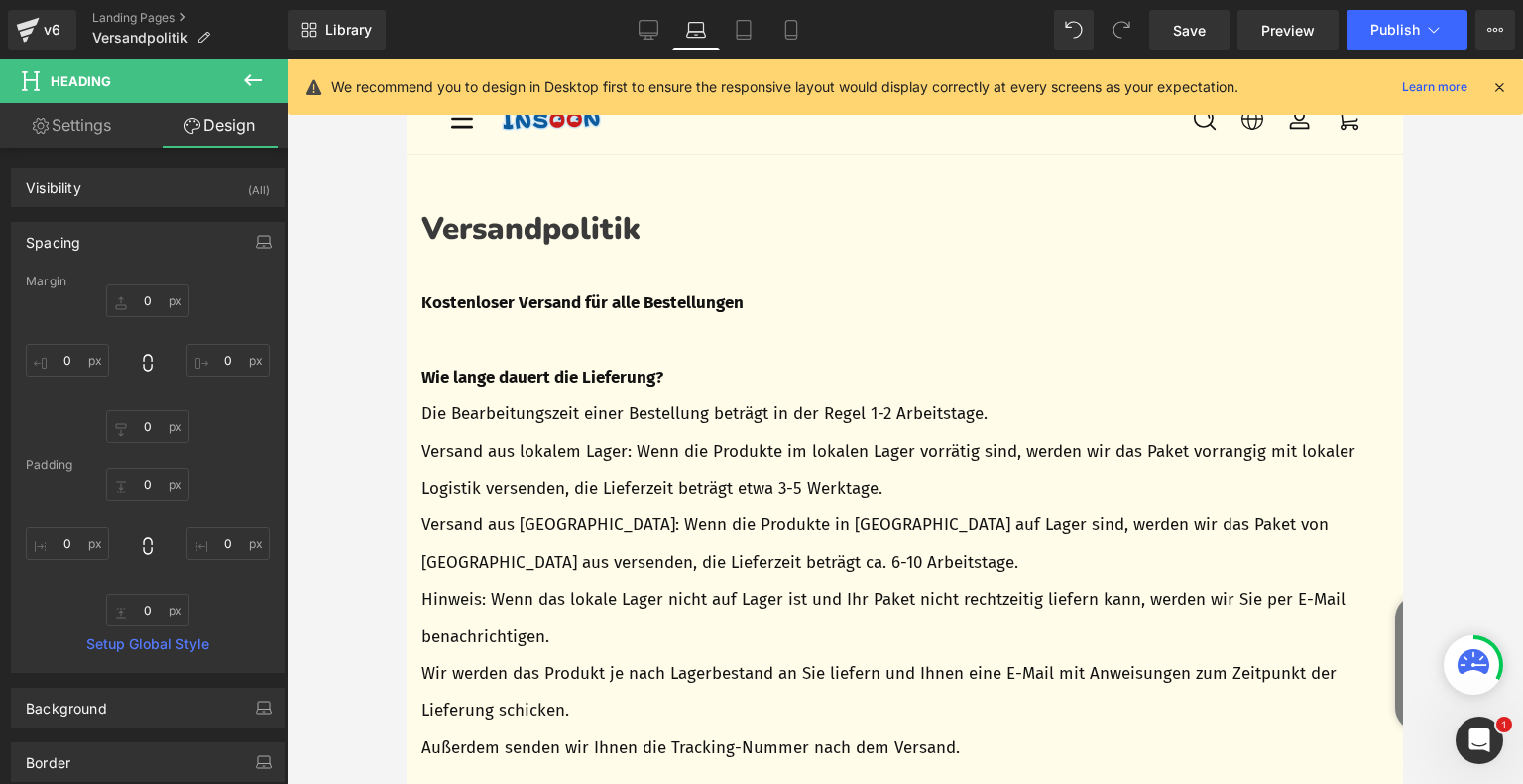 type on "0" 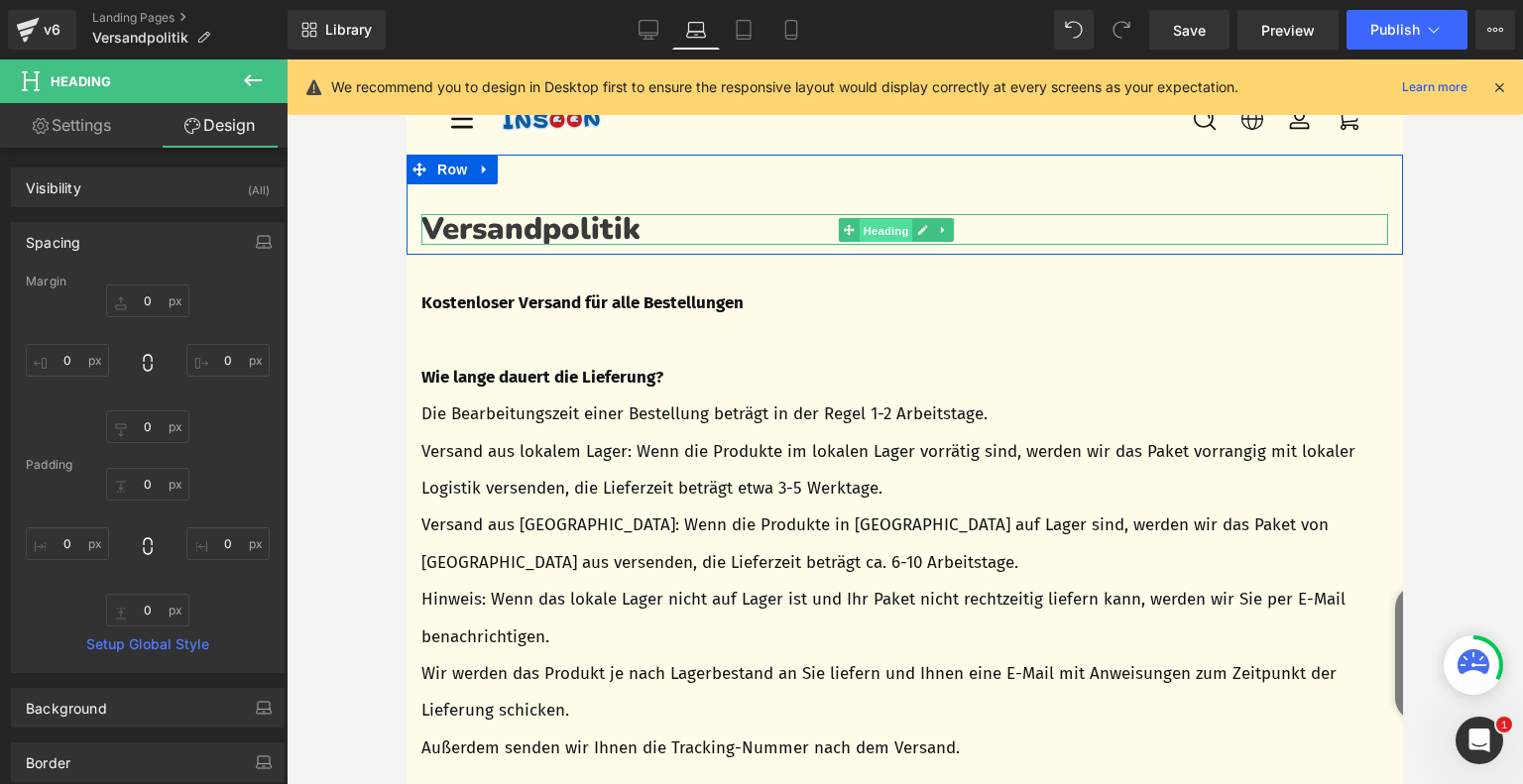 click on "Heading" at bounding box center [886, 230] 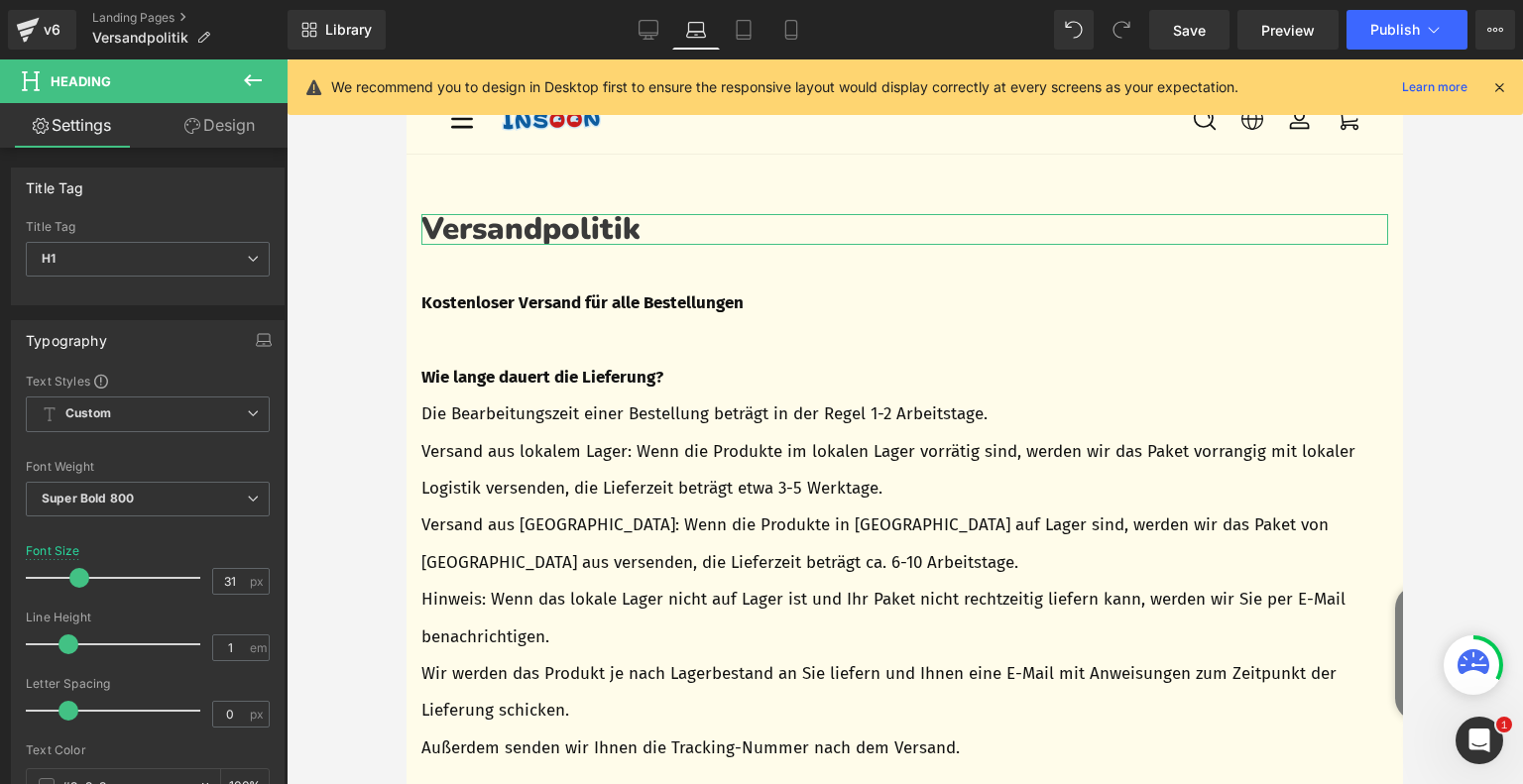 click on "Design" at bounding box center [219, 125] 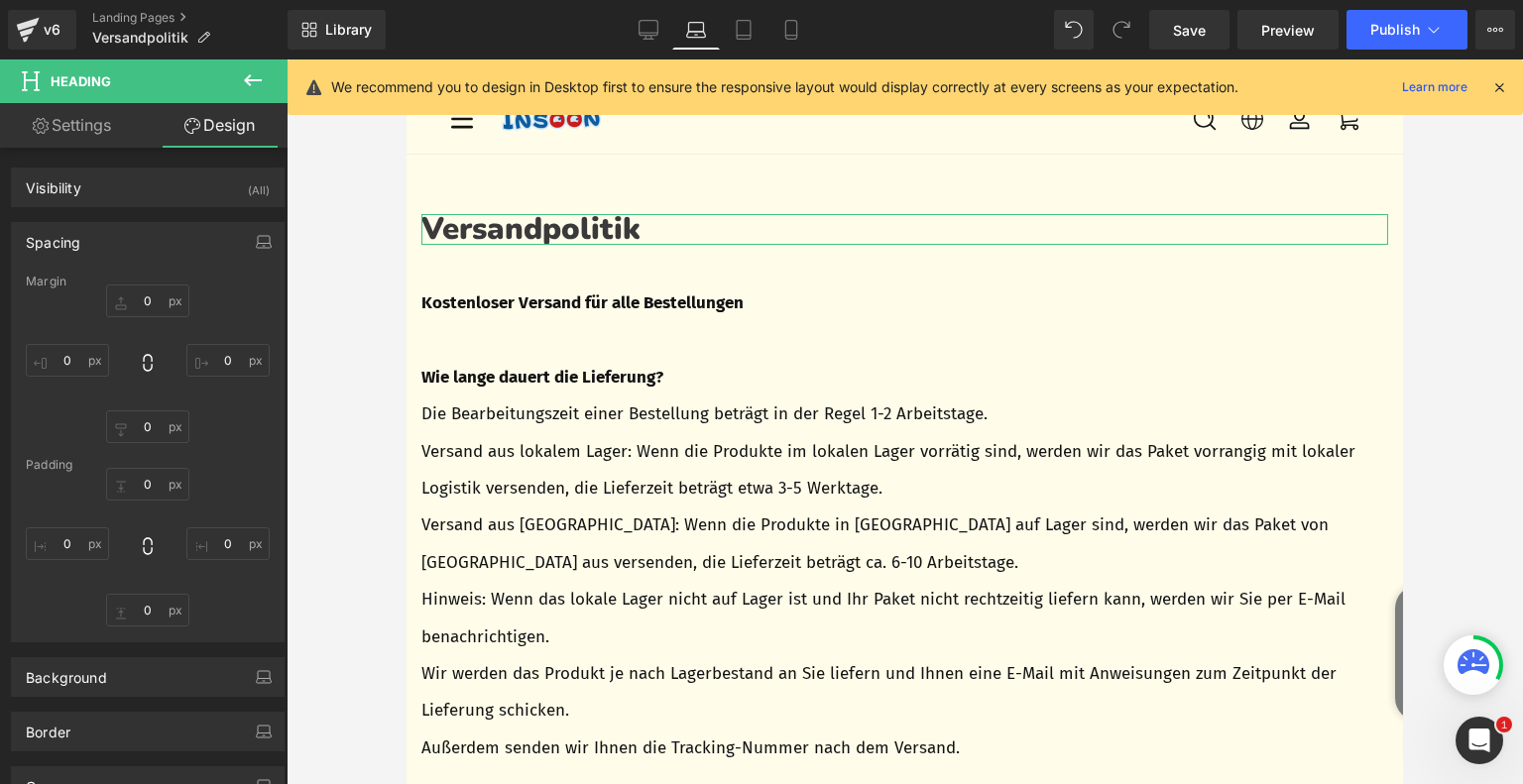type on "0" 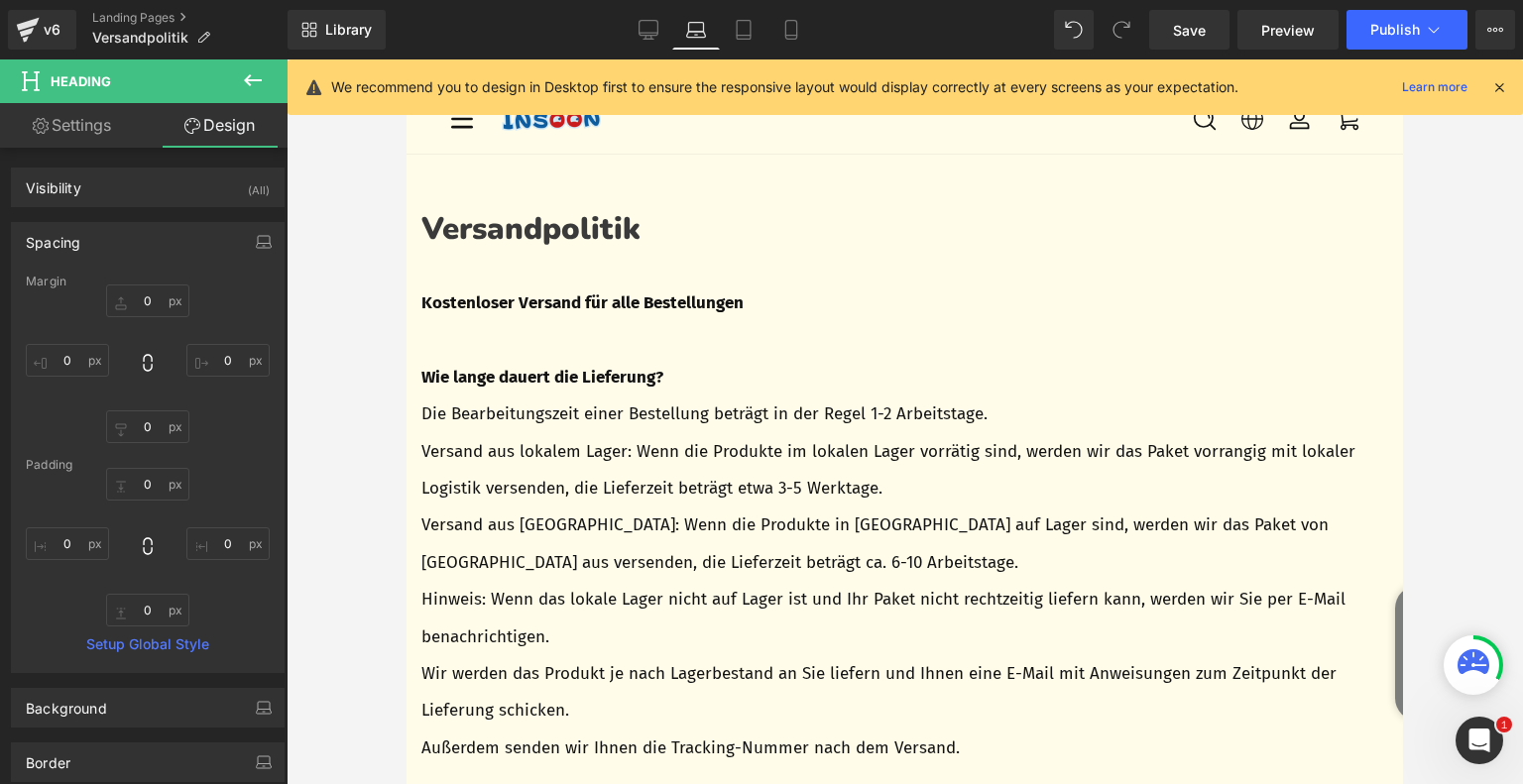 click on "Library Laptop Desktop Laptop Tablet Mobile Save Preview Publish Scheduled View Live Page View with current Template Save Template to Library Schedule Publish  Optimize  Publish Settings Shortcuts We recommend you to design in Desktop first to ensure the responsive layout would display correctly at every screens as your expectation. Learn more  Your page can’t be published   You've reached the maximum number of published pages on your plan  (0/0).  You need to upgrade your plan or unpublish all your pages to get 1 publish slot.   Unpublish pages   Upgrade plan" at bounding box center [905, 30] 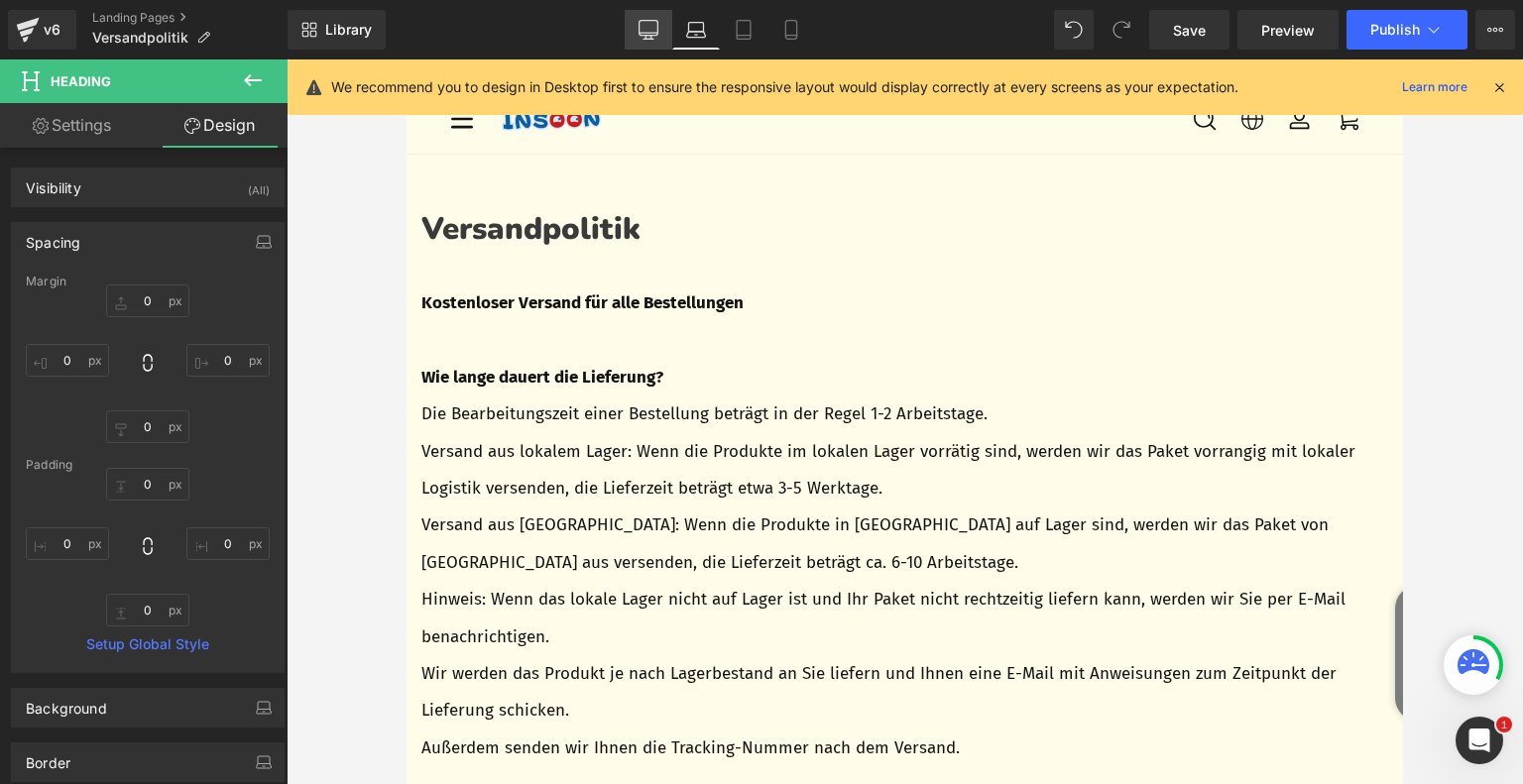 click 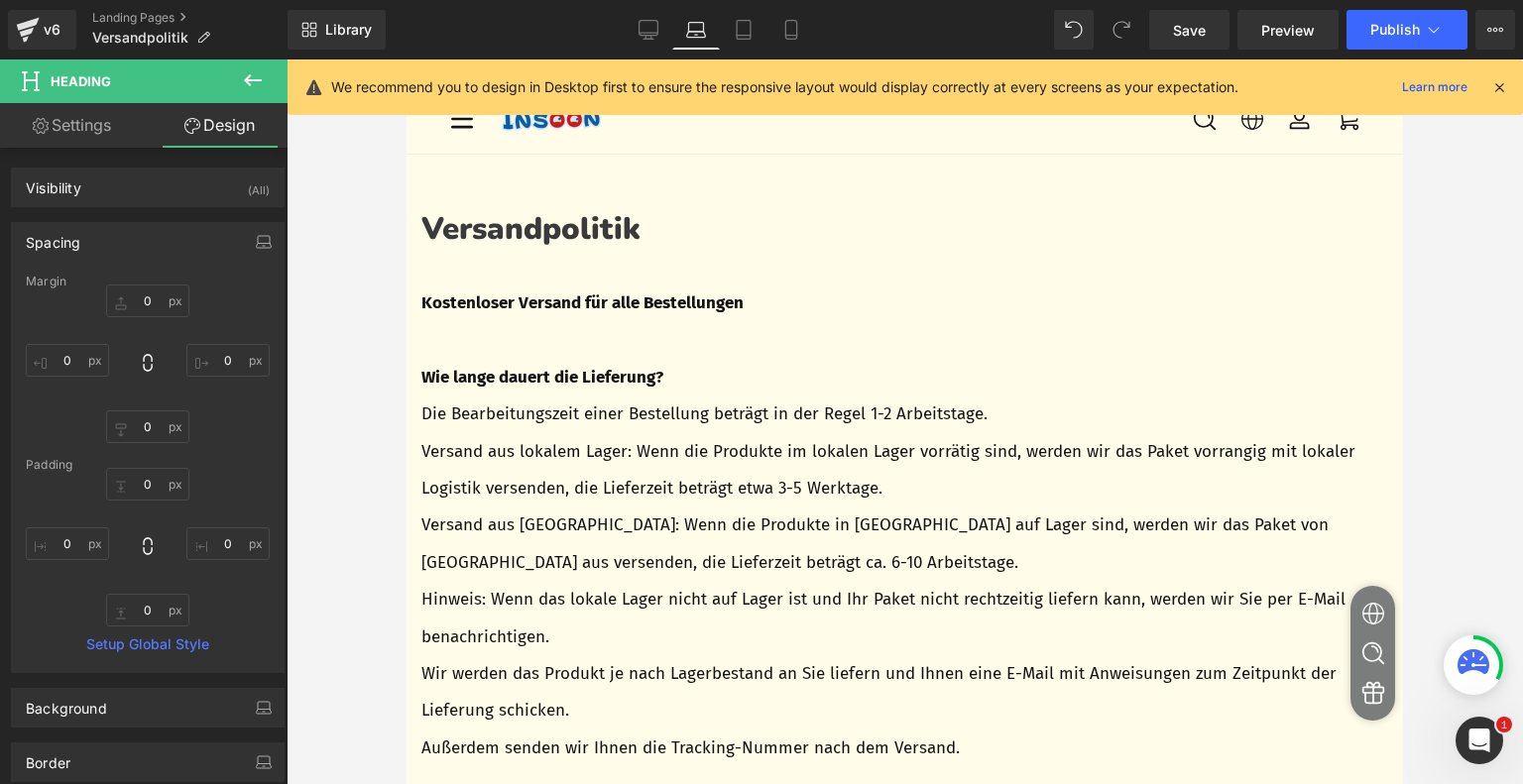 type on "0" 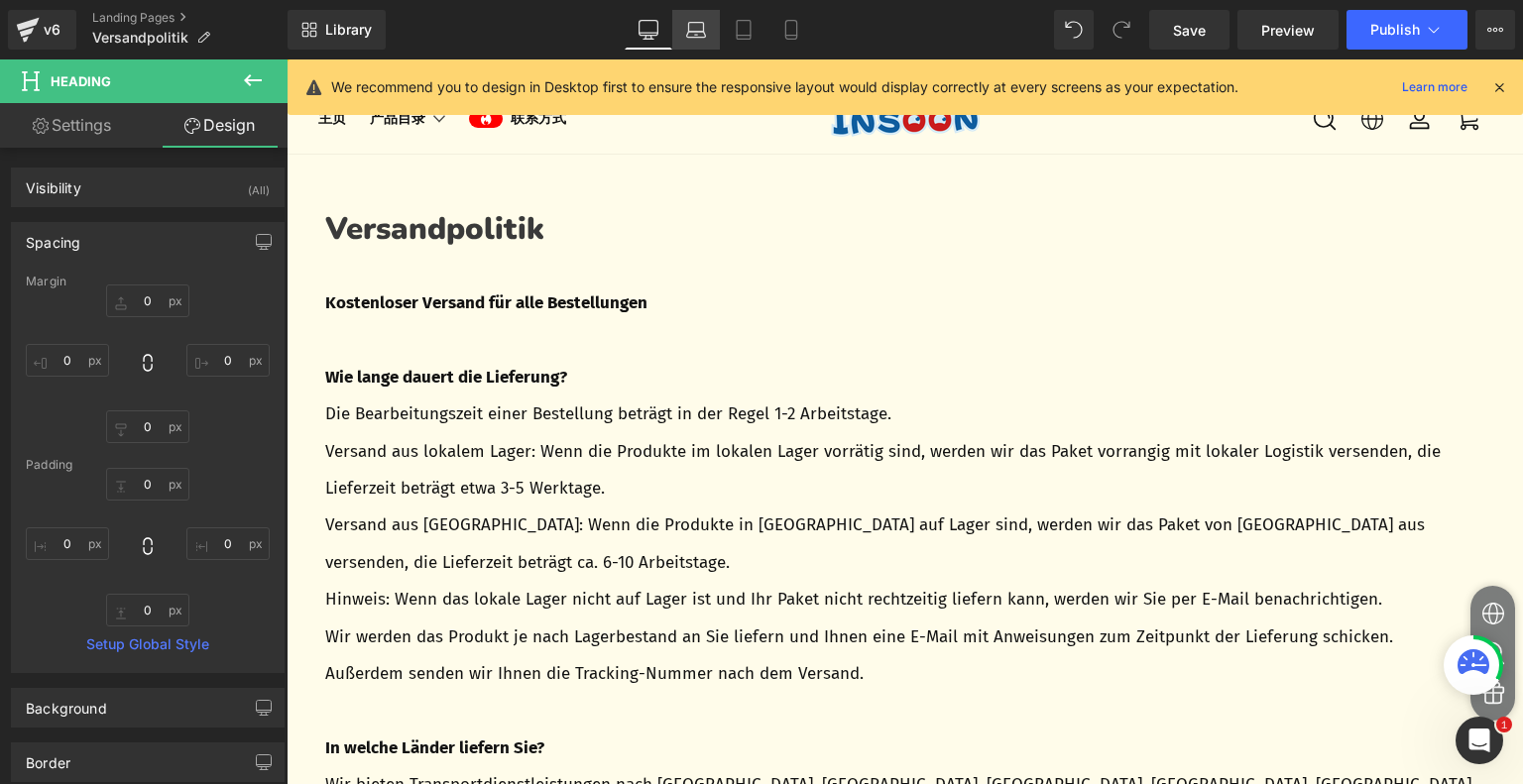 click 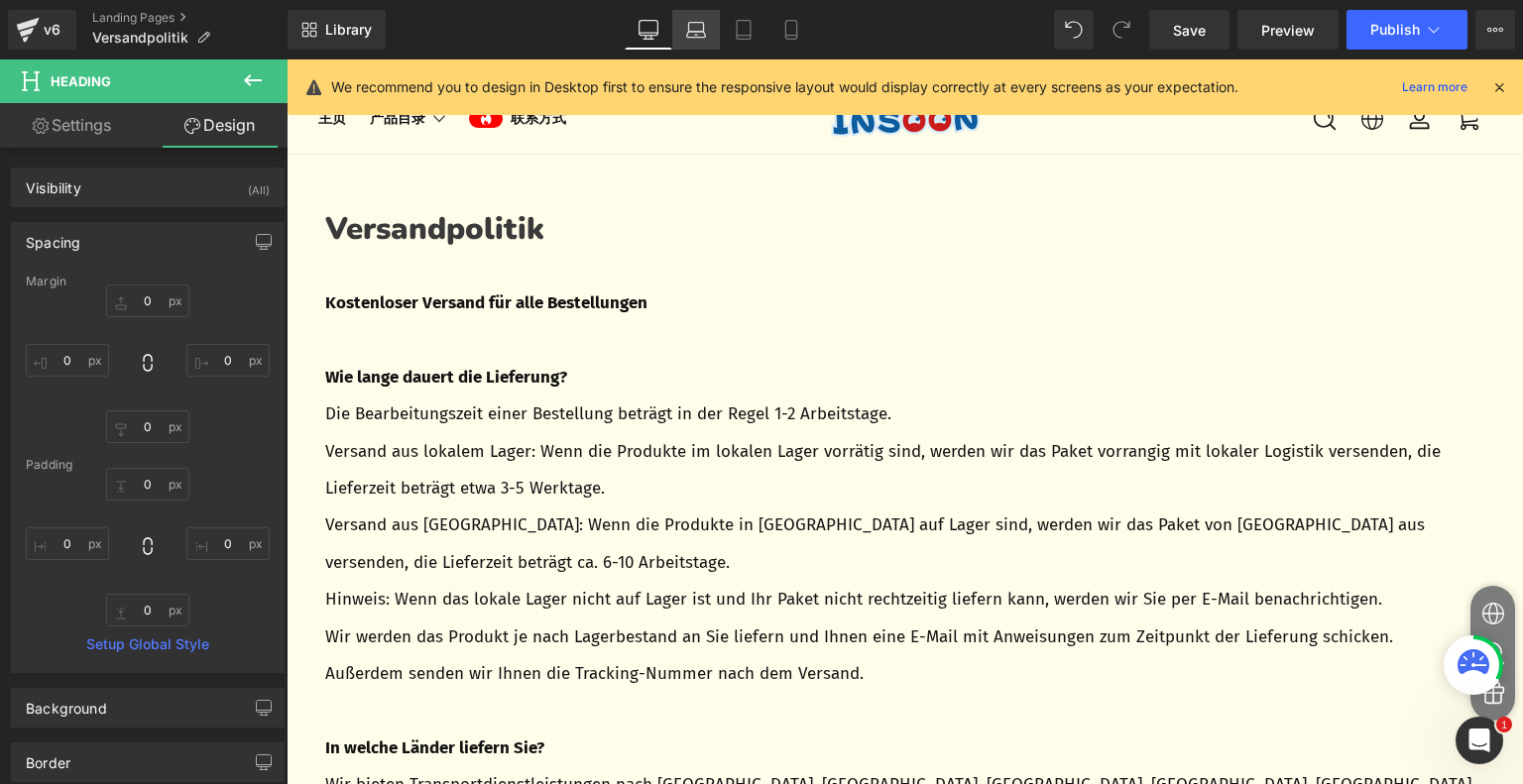 type on "0" 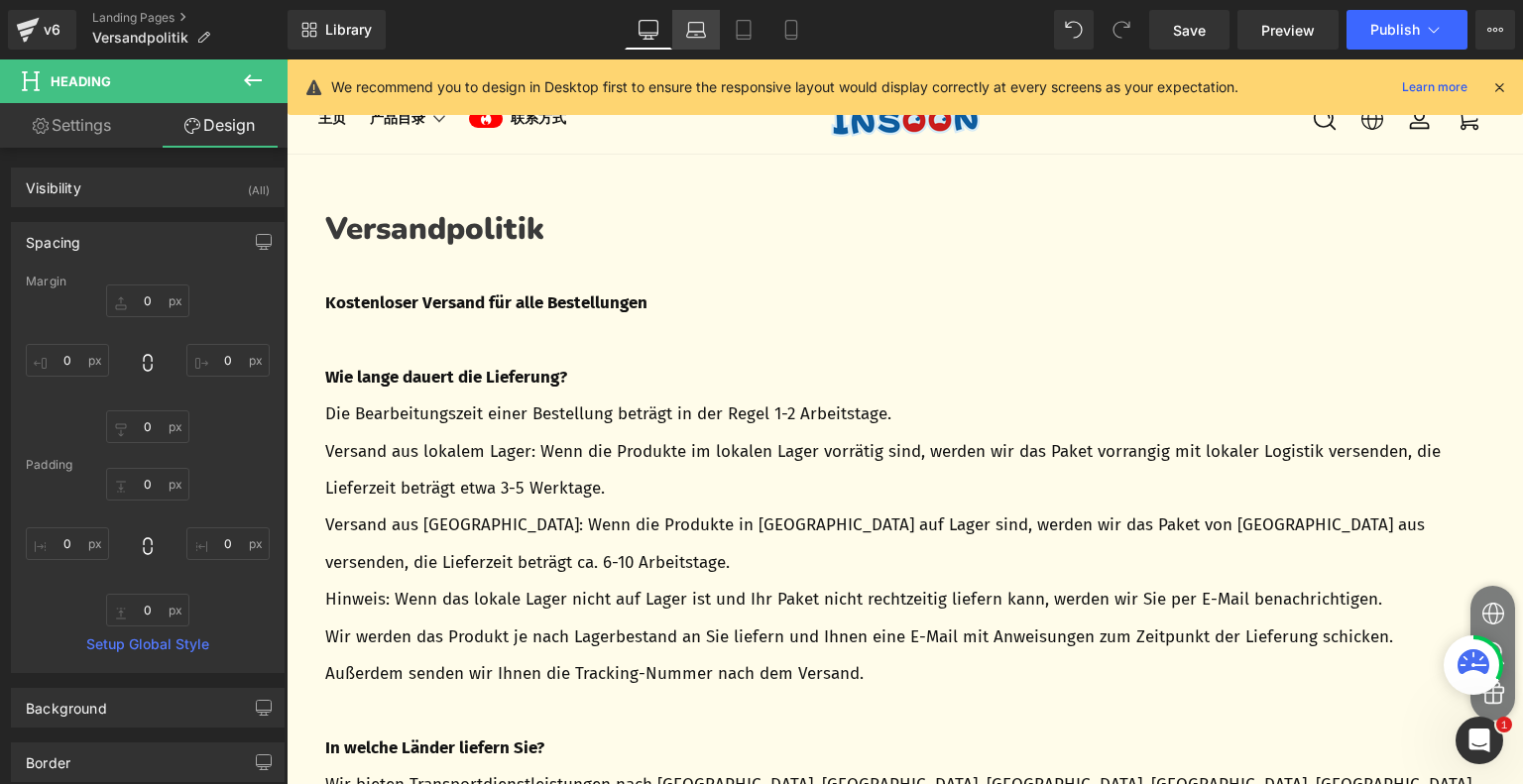 type on "0" 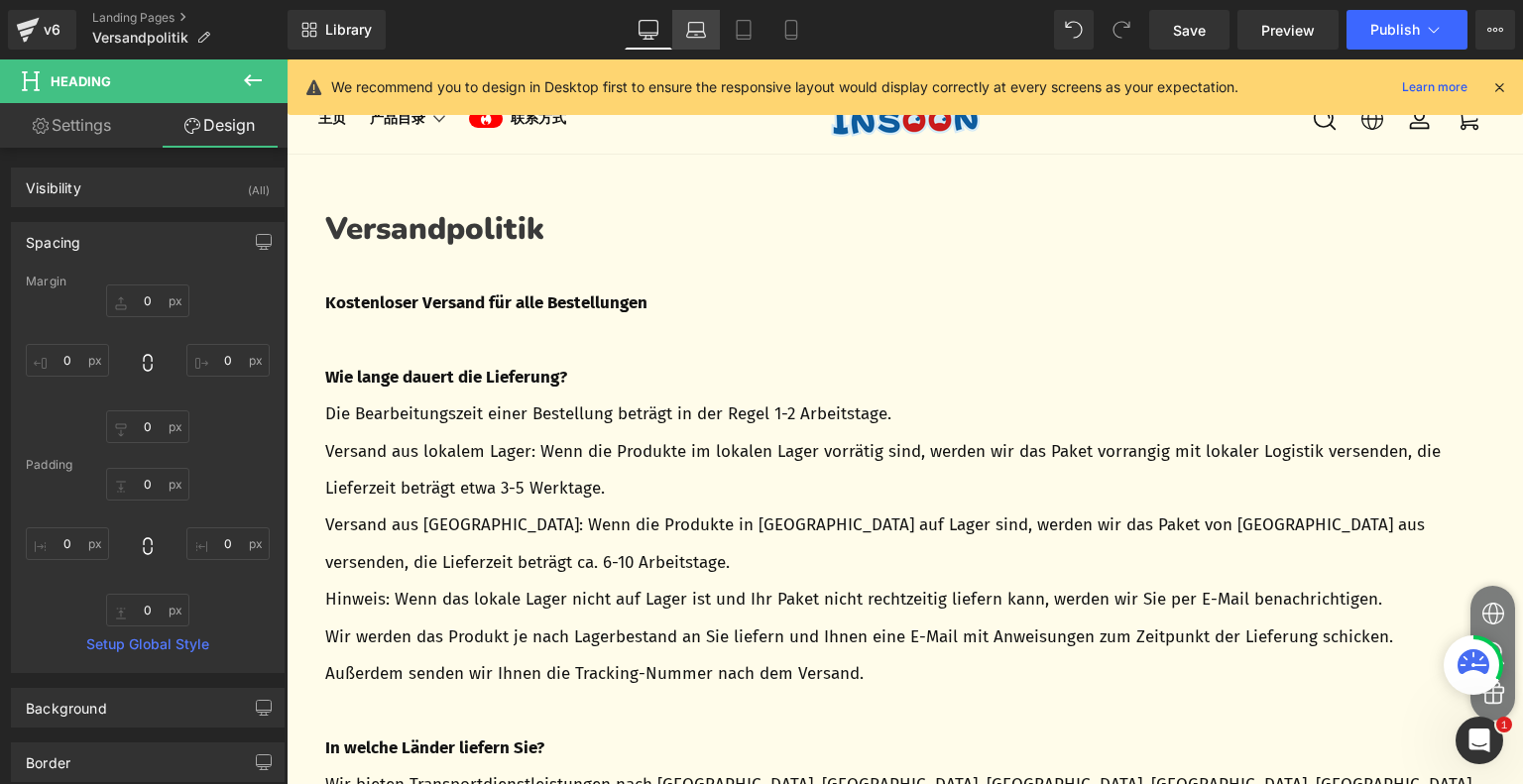 type on "0" 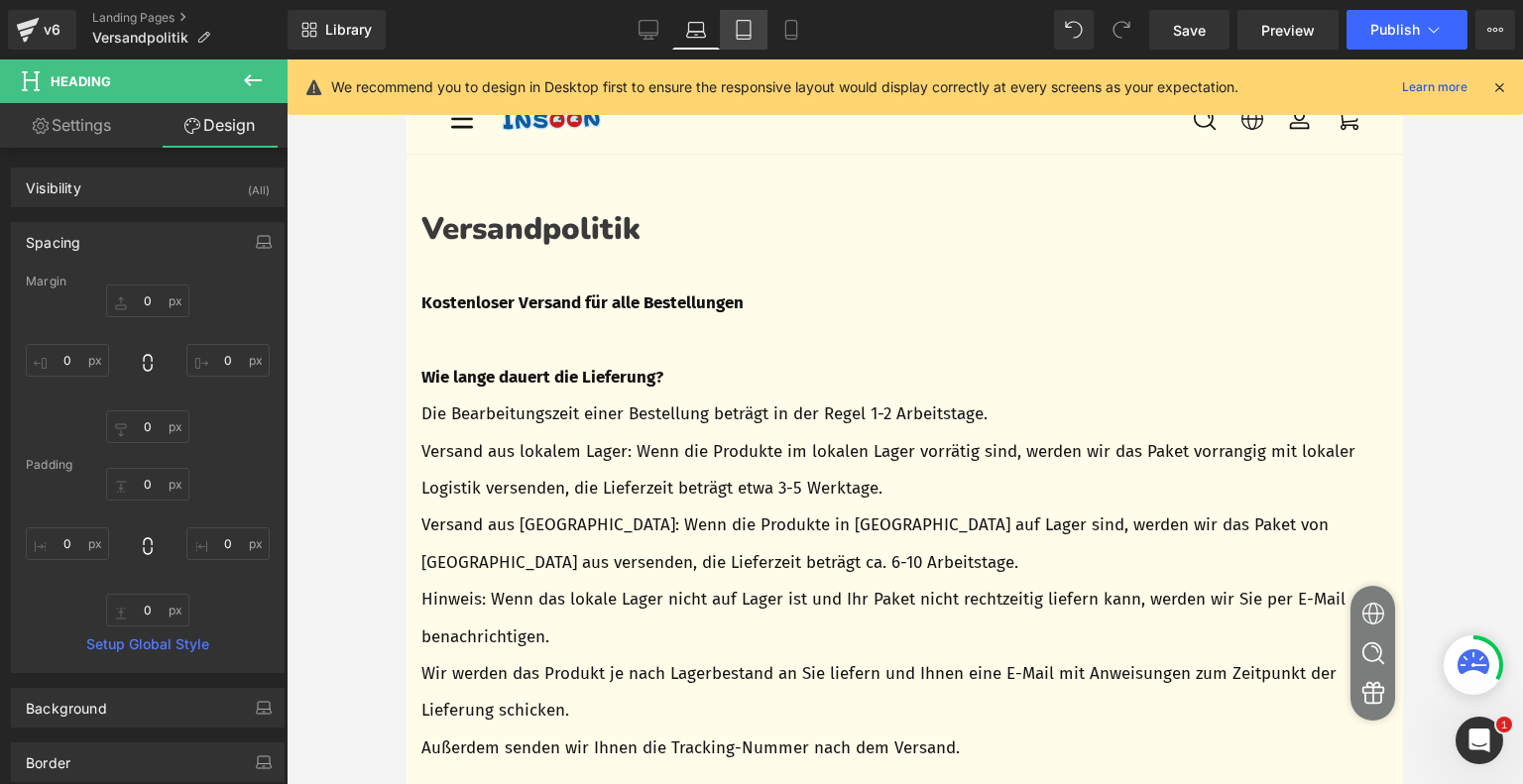 click on "Tablet" at bounding box center (744, 30) 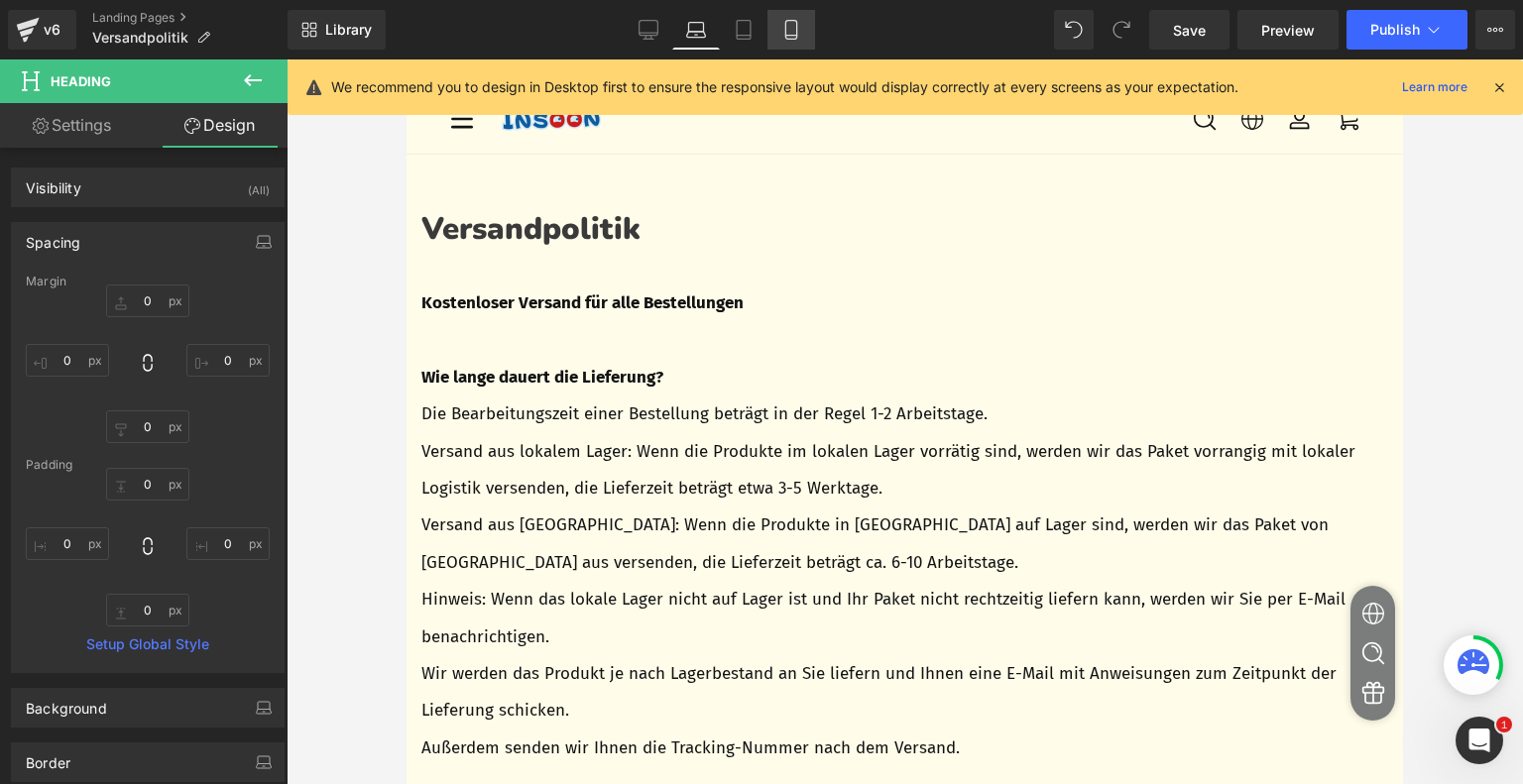 type on "0" 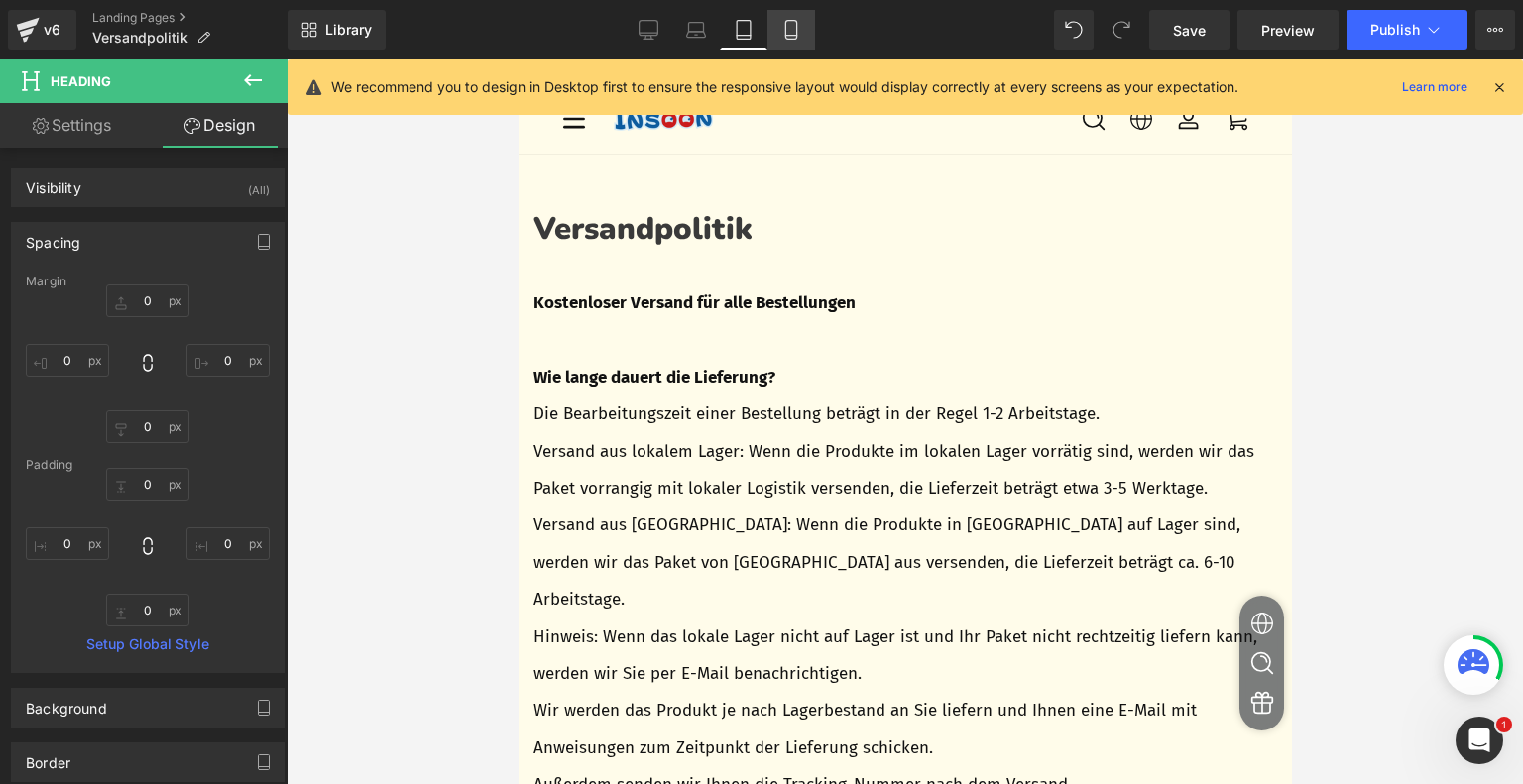 click 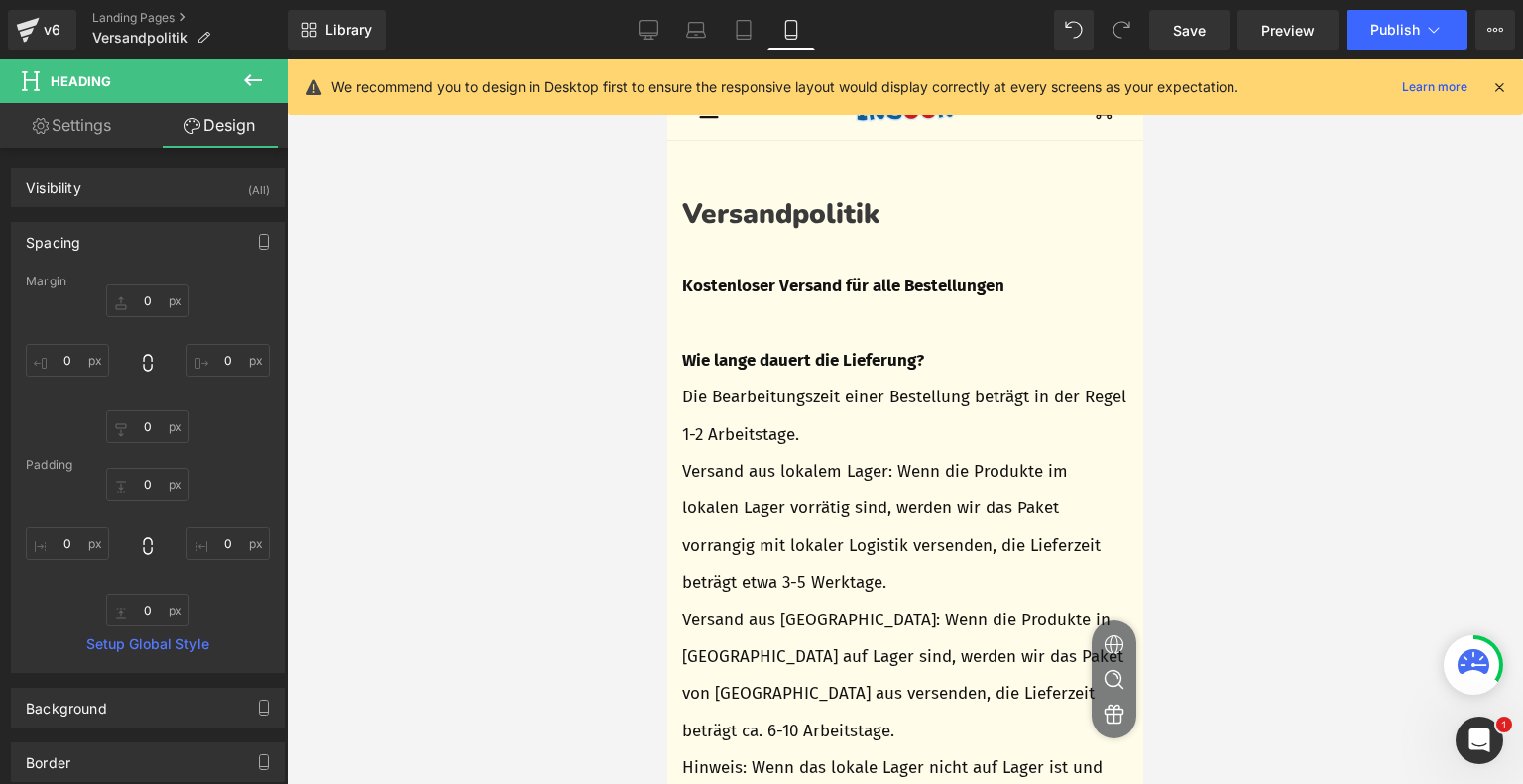 type on "0" 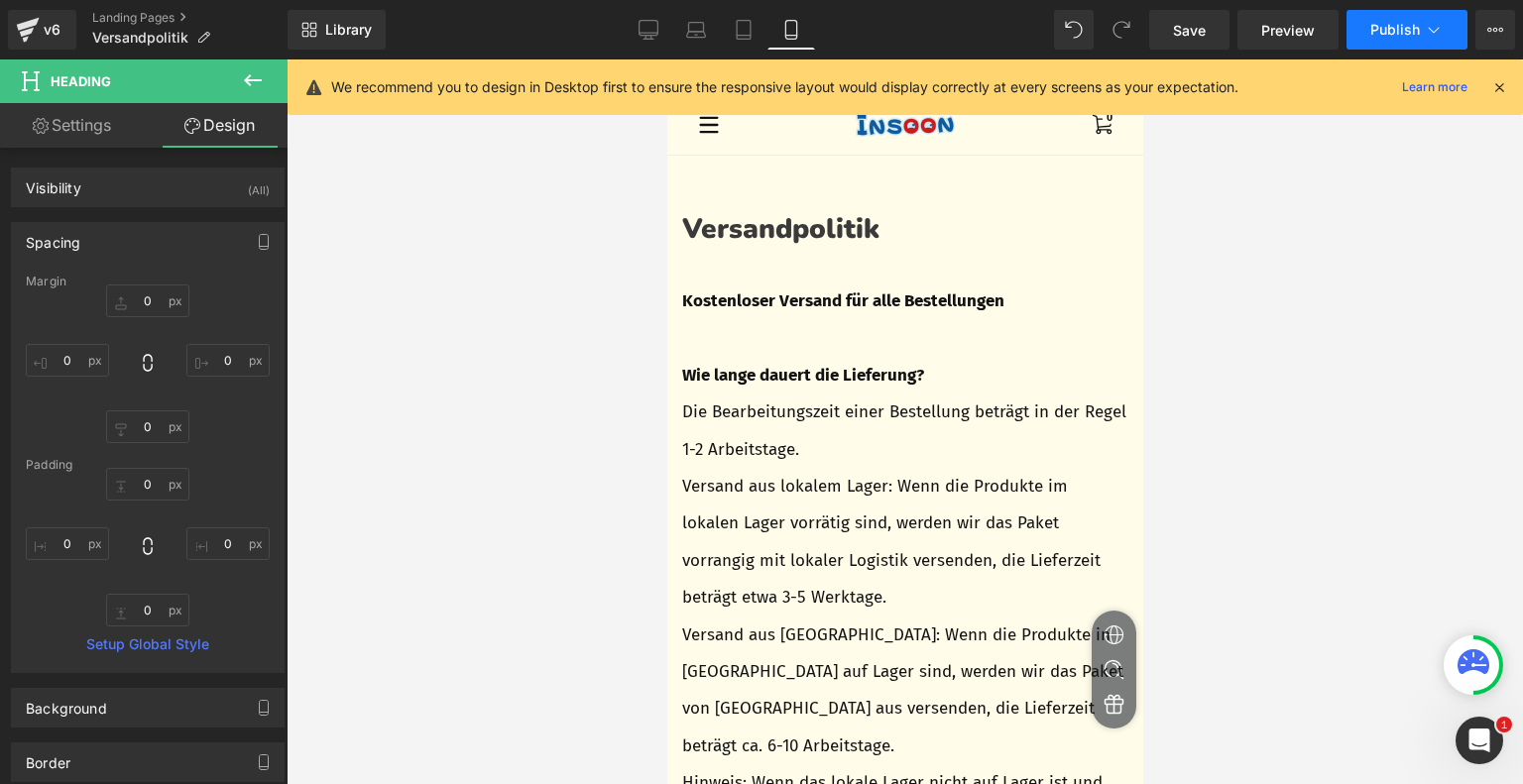 click 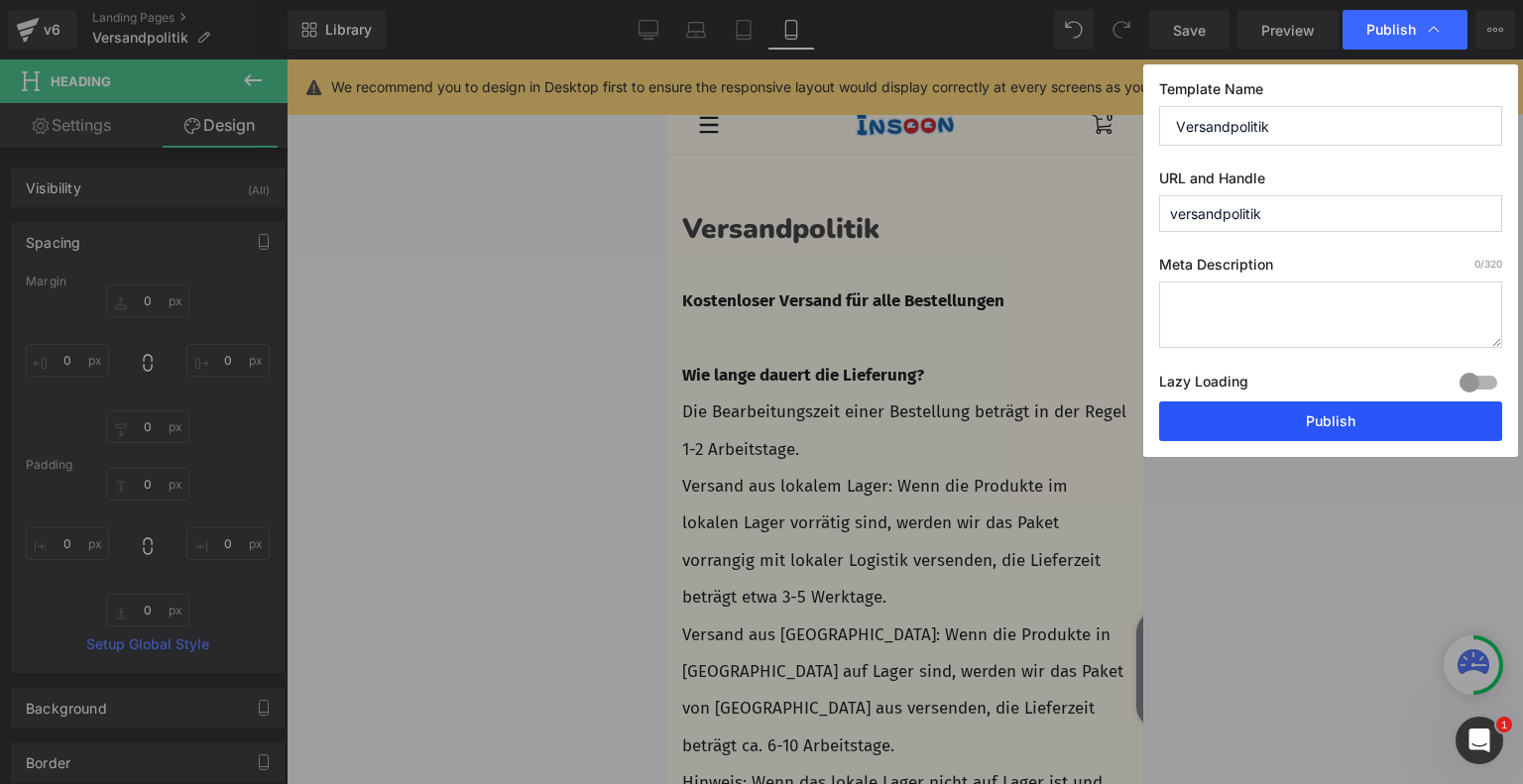 click on "Publish" at bounding box center (1331, 421) 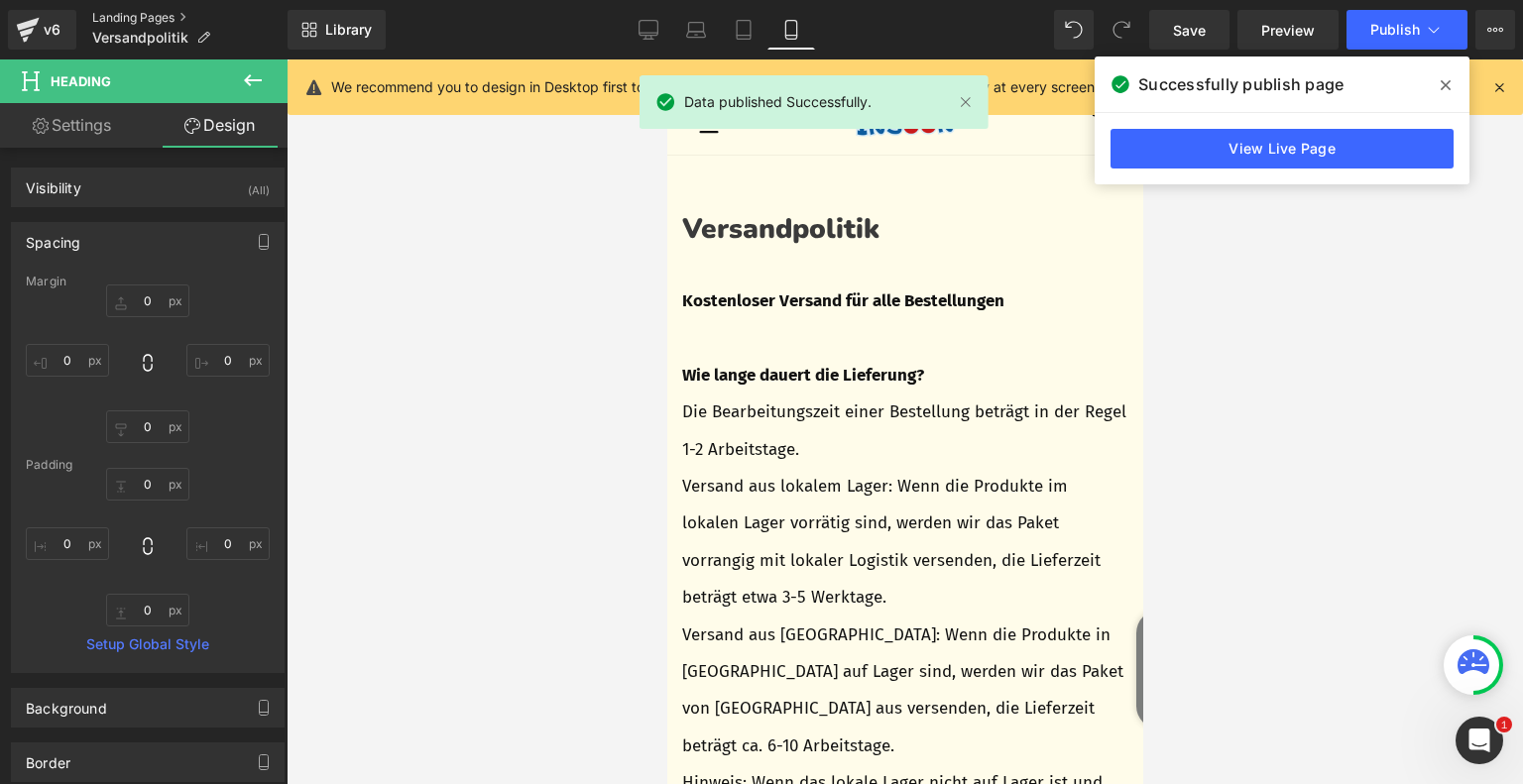 click on "Landing Pages" at bounding box center [189, 18] 